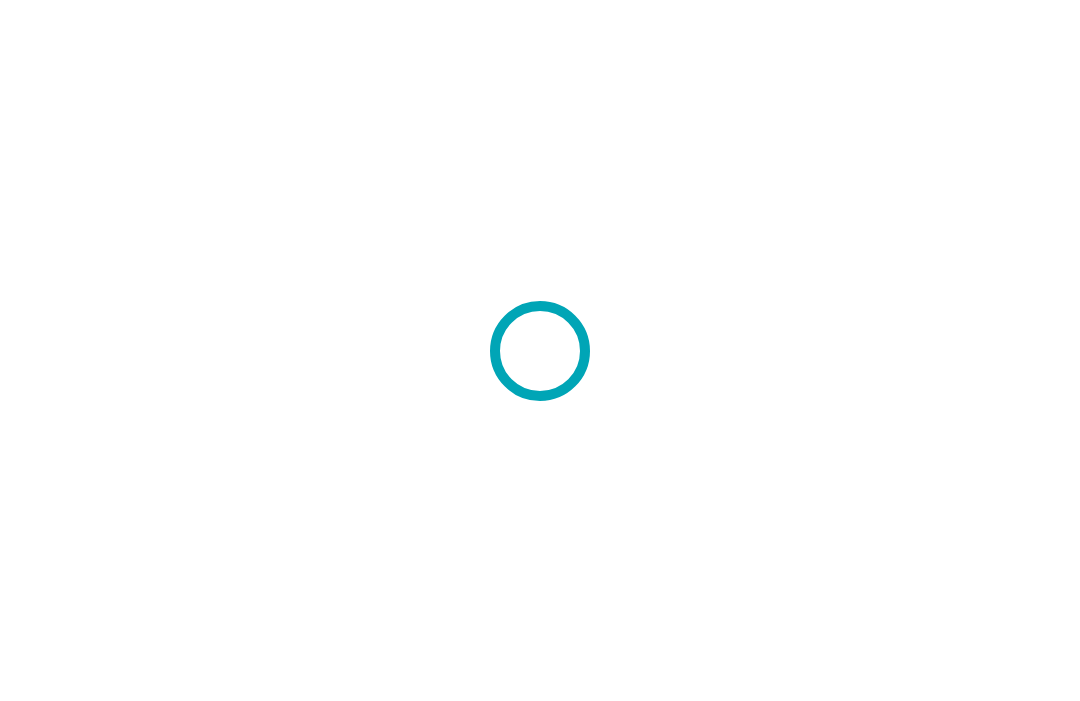 scroll, scrollTop: 0, scrollLeft: 0, axis: both 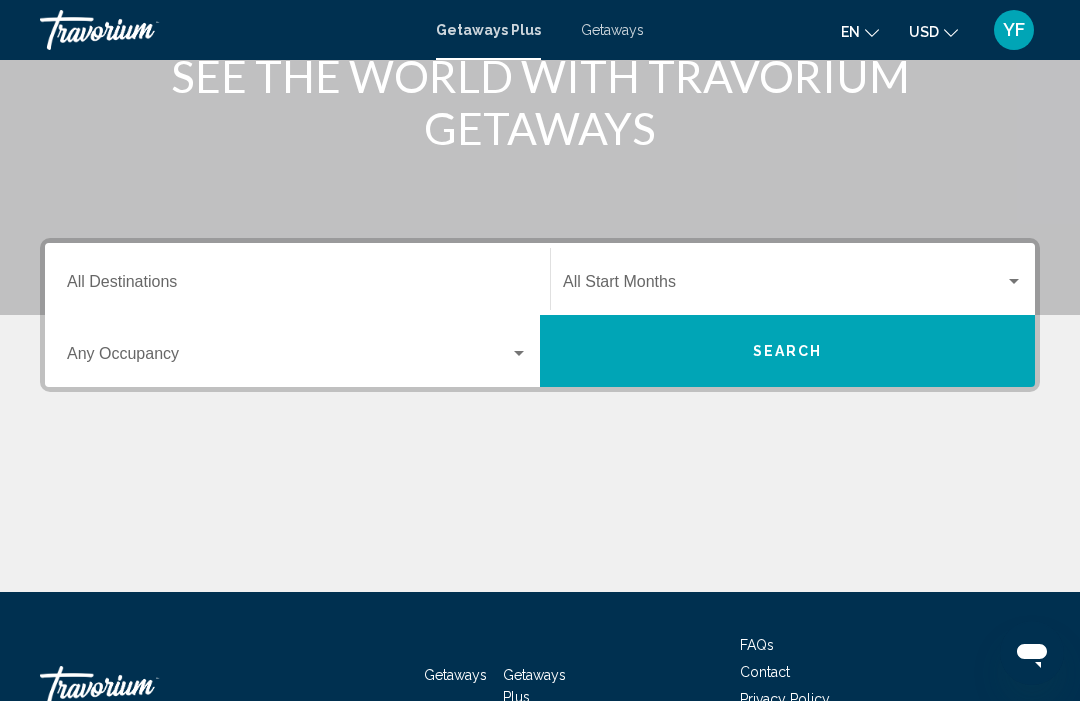 click at bounding box center (784, 286) 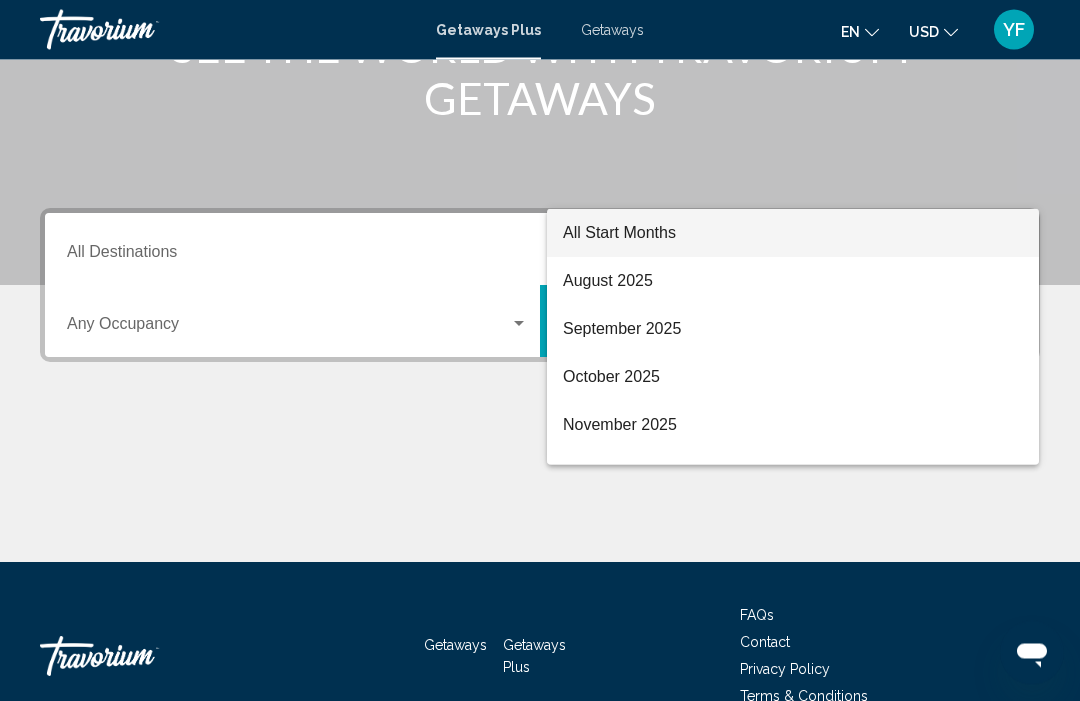 scroll, scrollTop: 354, scrollLeft: 0, axis: vertical 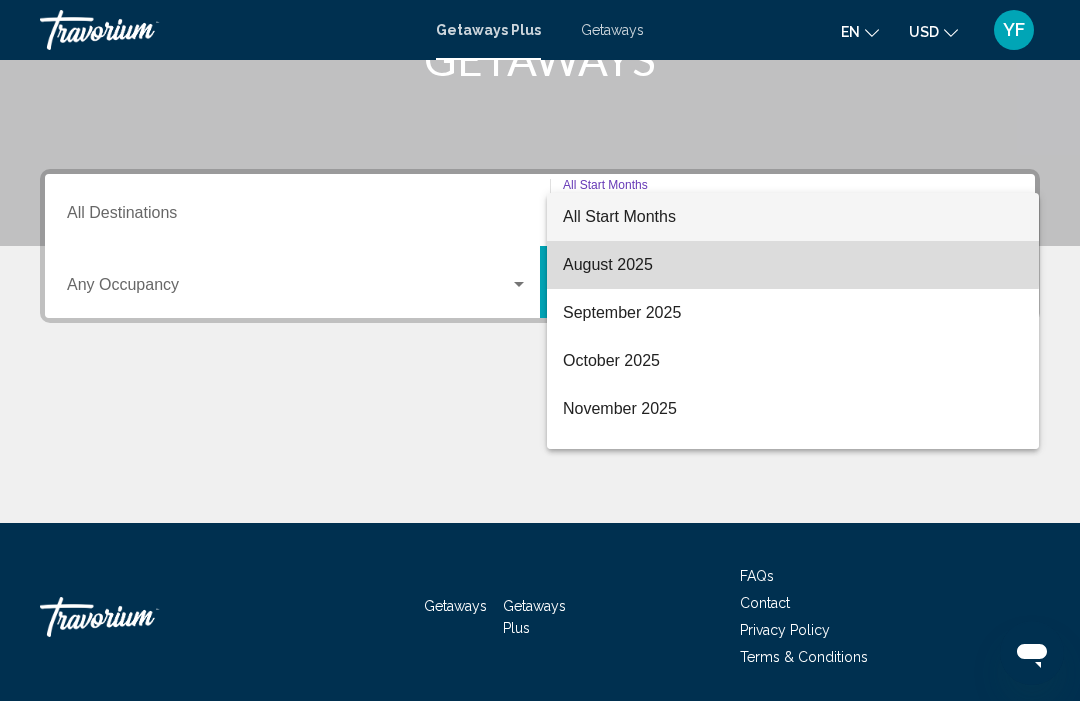click on "August 2025" at bounding box center [793, 265] 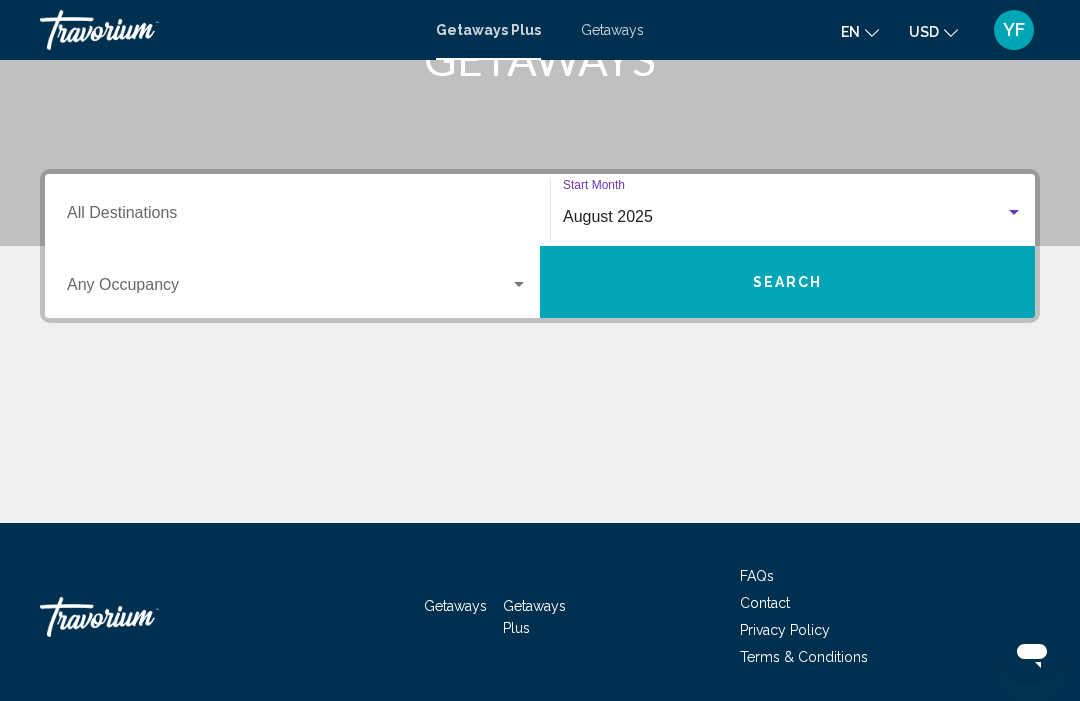 click at bounding box center [288, 289] 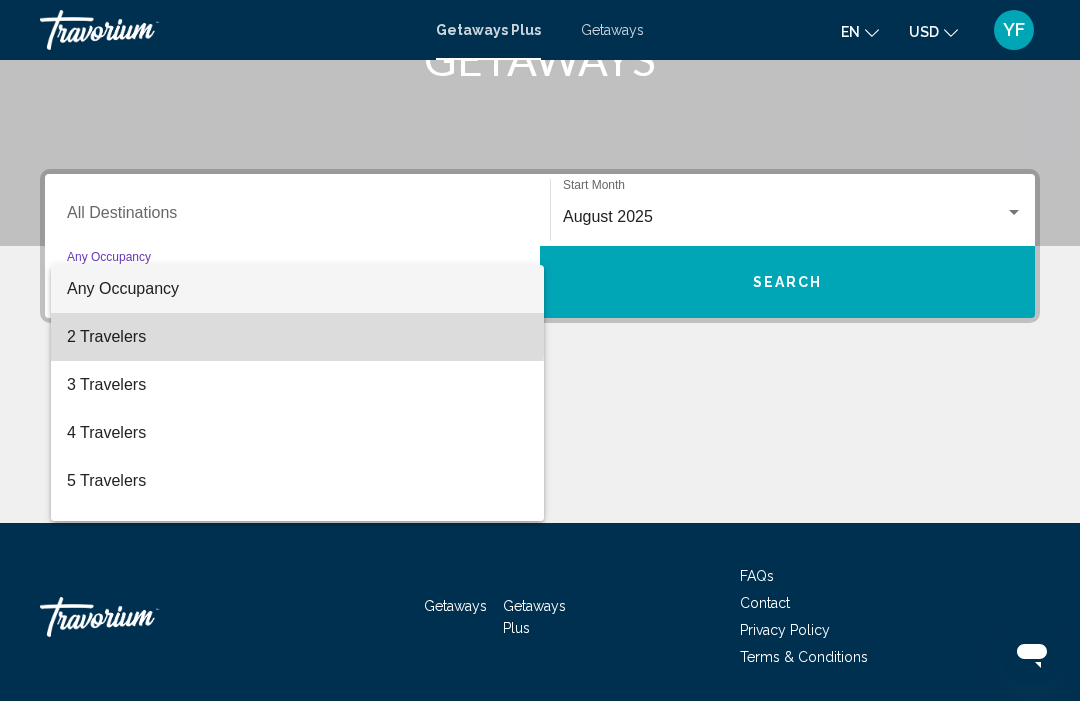 click on "2 Travelers" at bounding box center (297, 337) 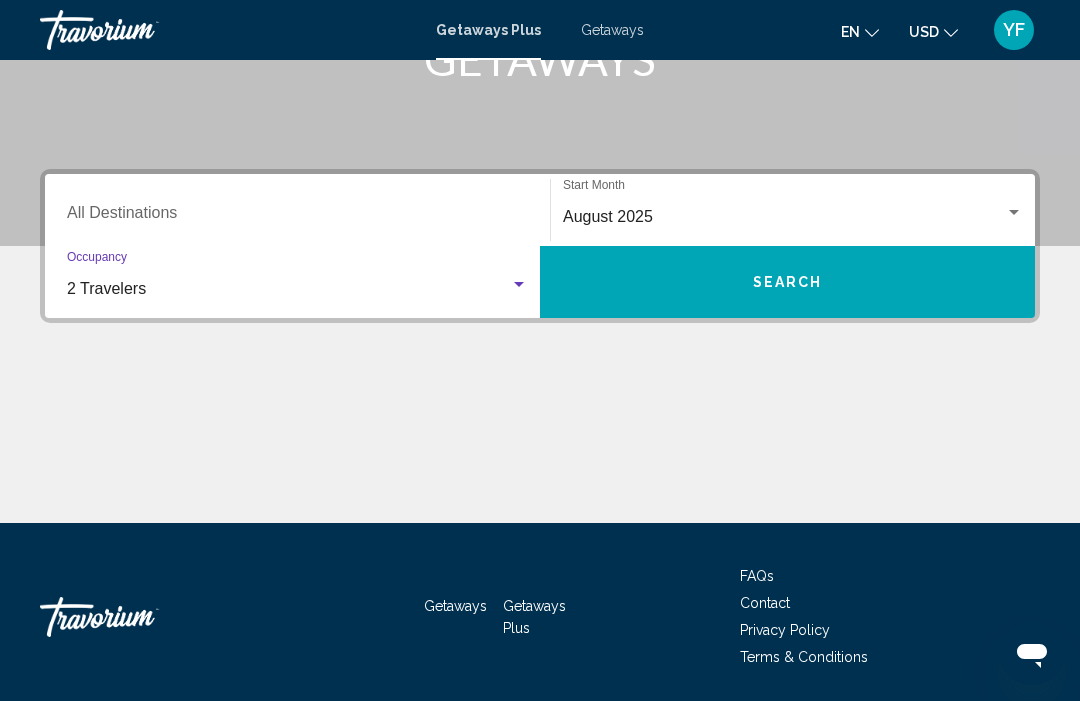 click on "Search" at bounding box center (788, 283) 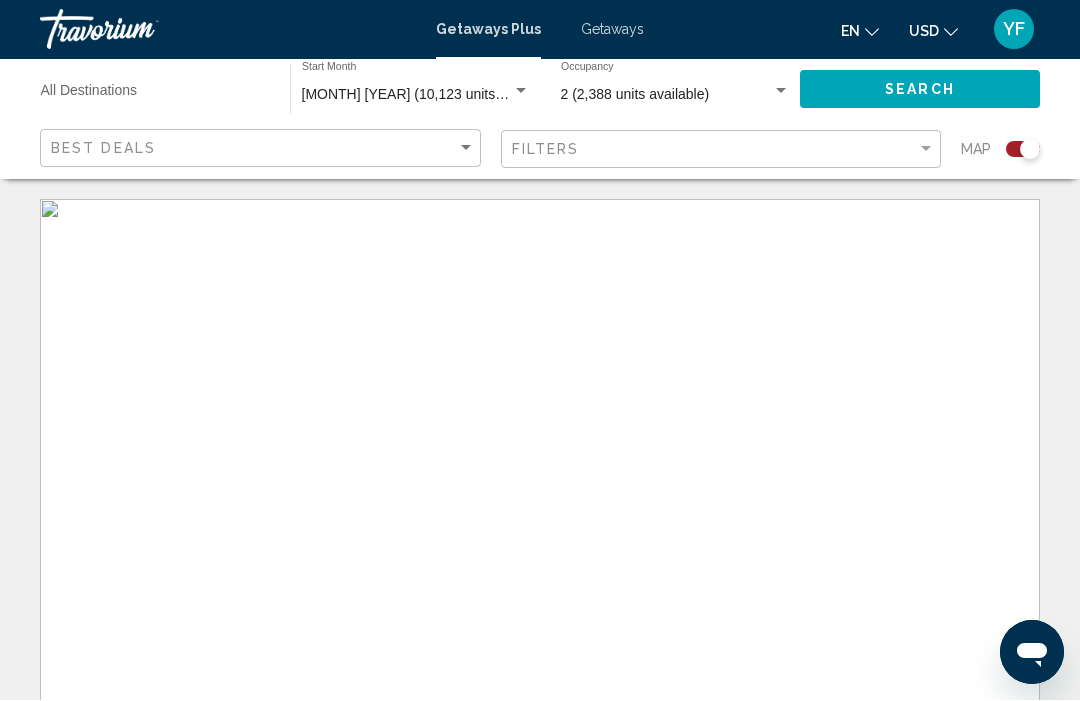 scroll, scrollTop: 1, scrollLeft: 0, axis: vertical 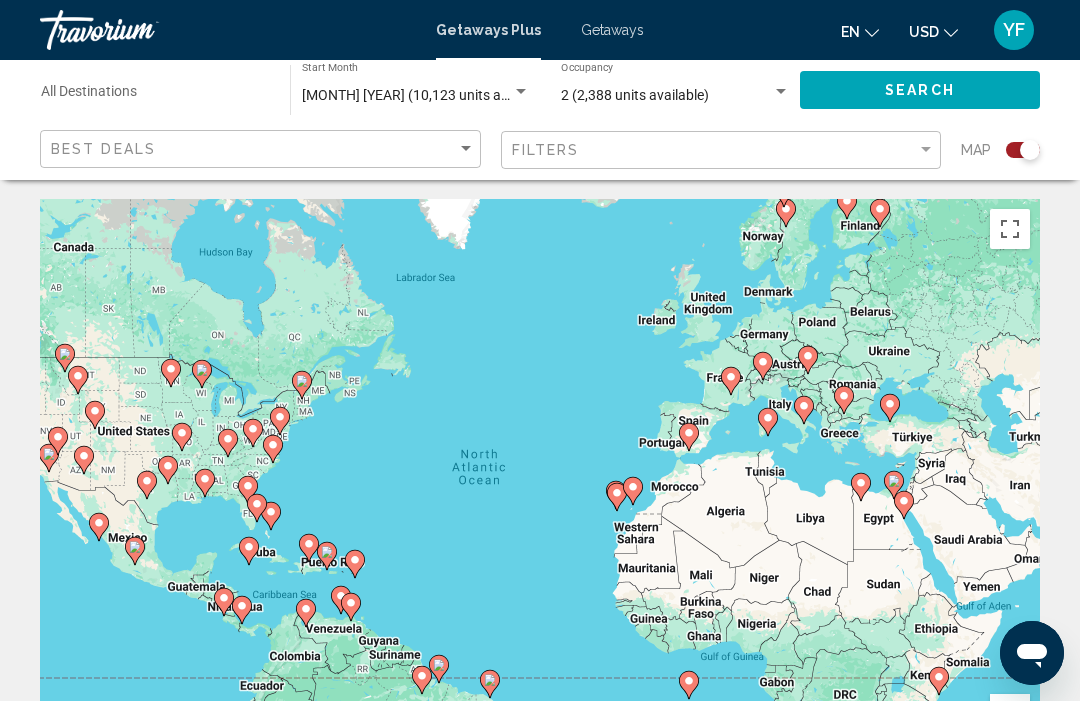 click 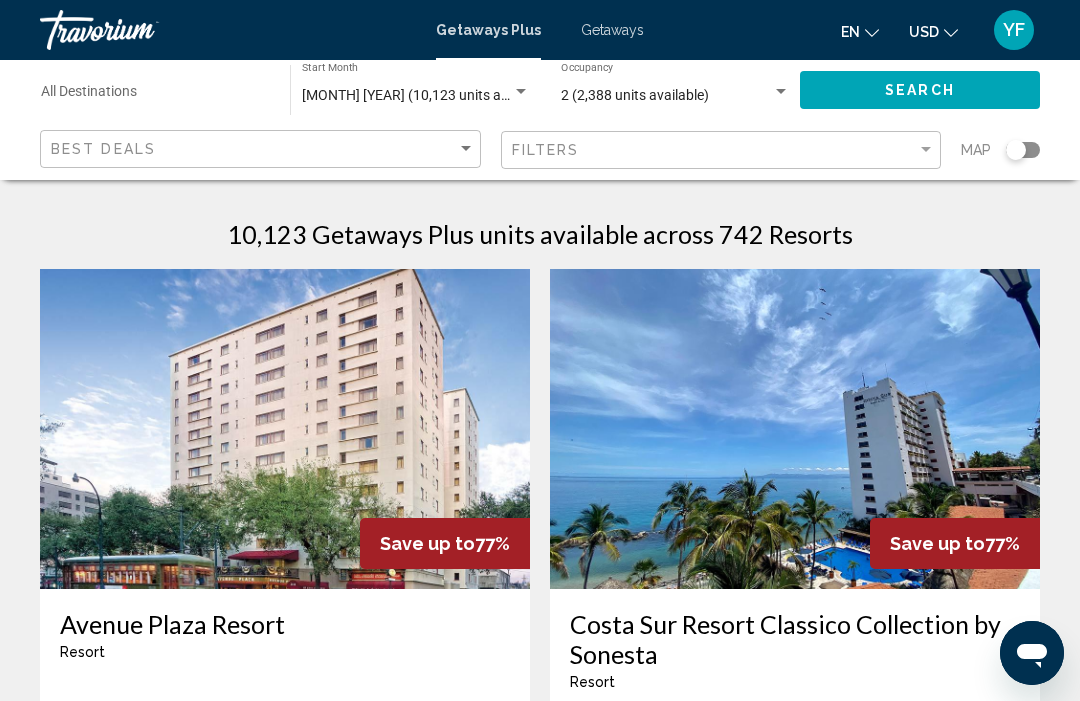 click 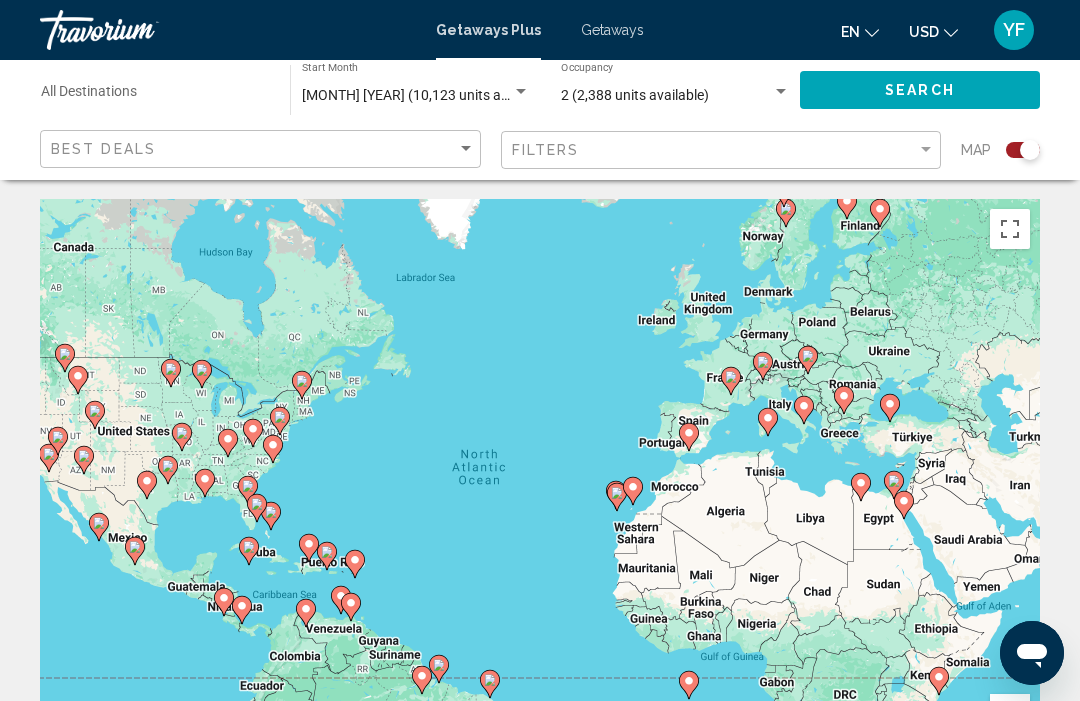 click 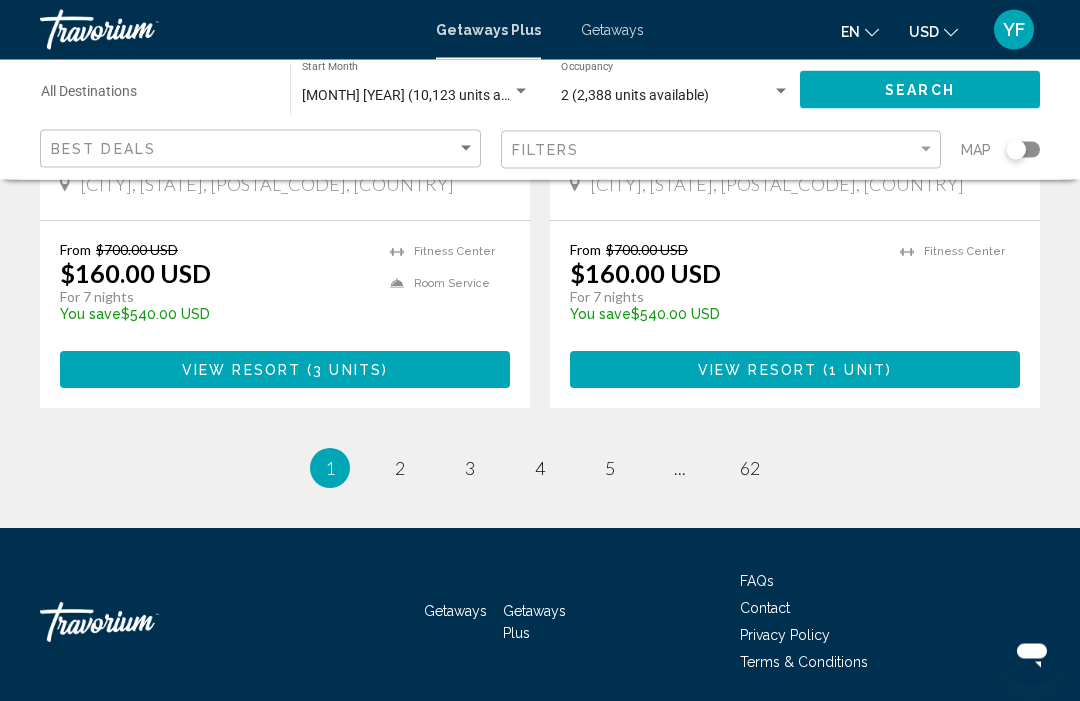 scroll, scrollTop: 3943, scrollLeft: 0, axis: vertical 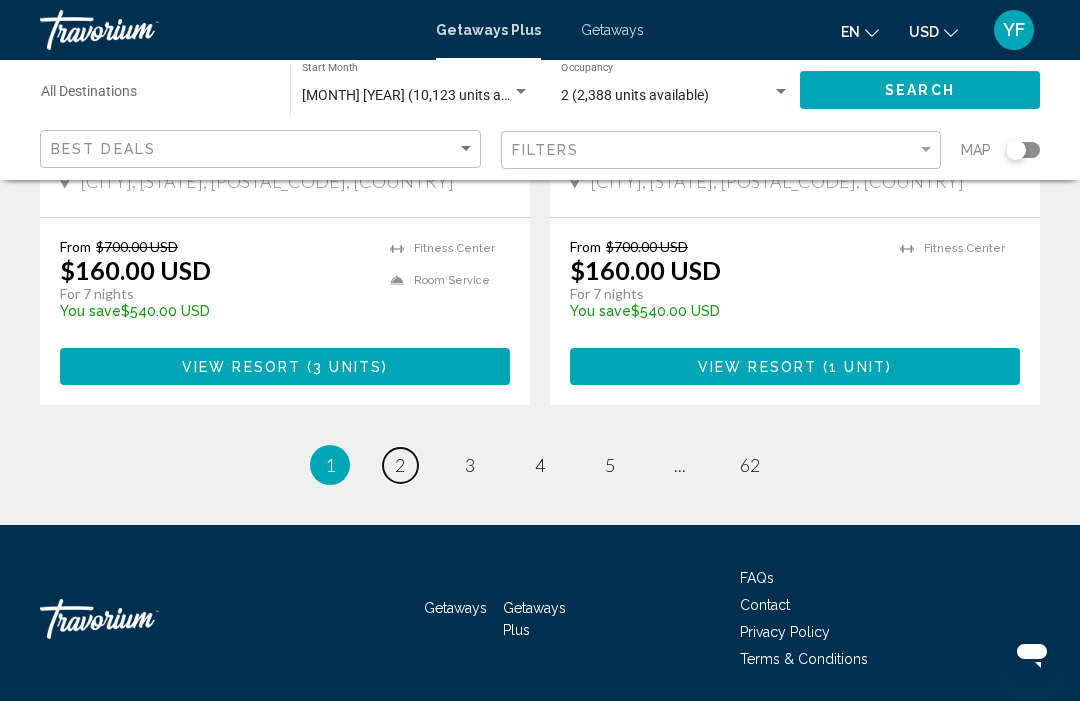 click on "2" at bounding box center [400, 465] 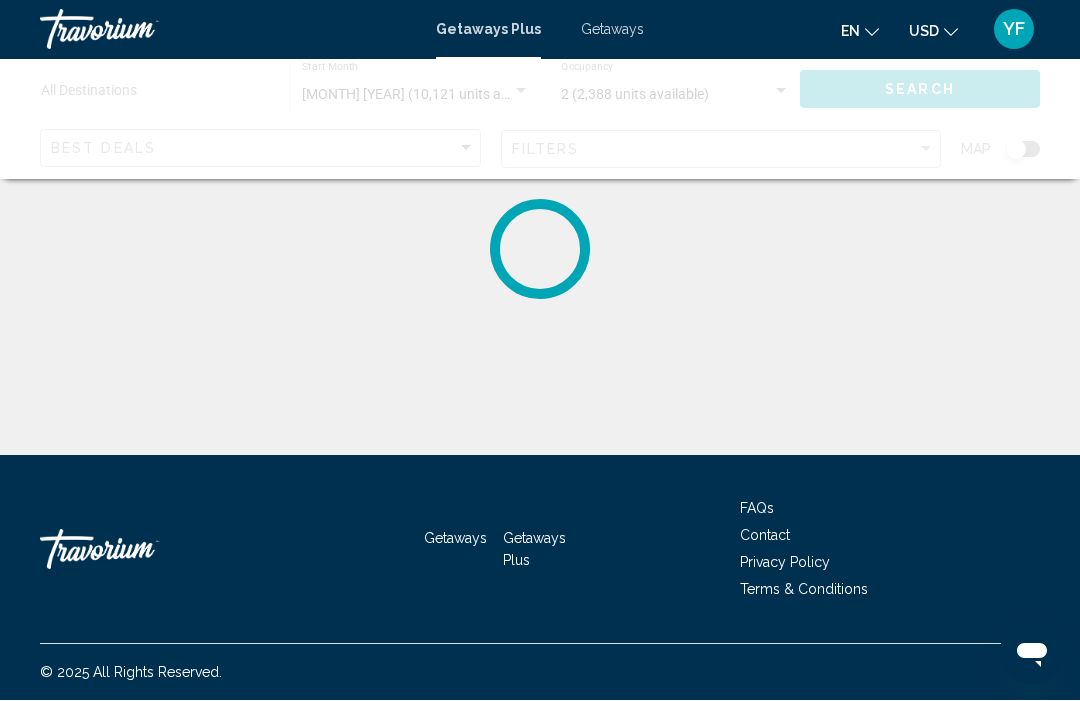 scroll, scrollTop: 1, scrollLeft: 0, axis: vertical 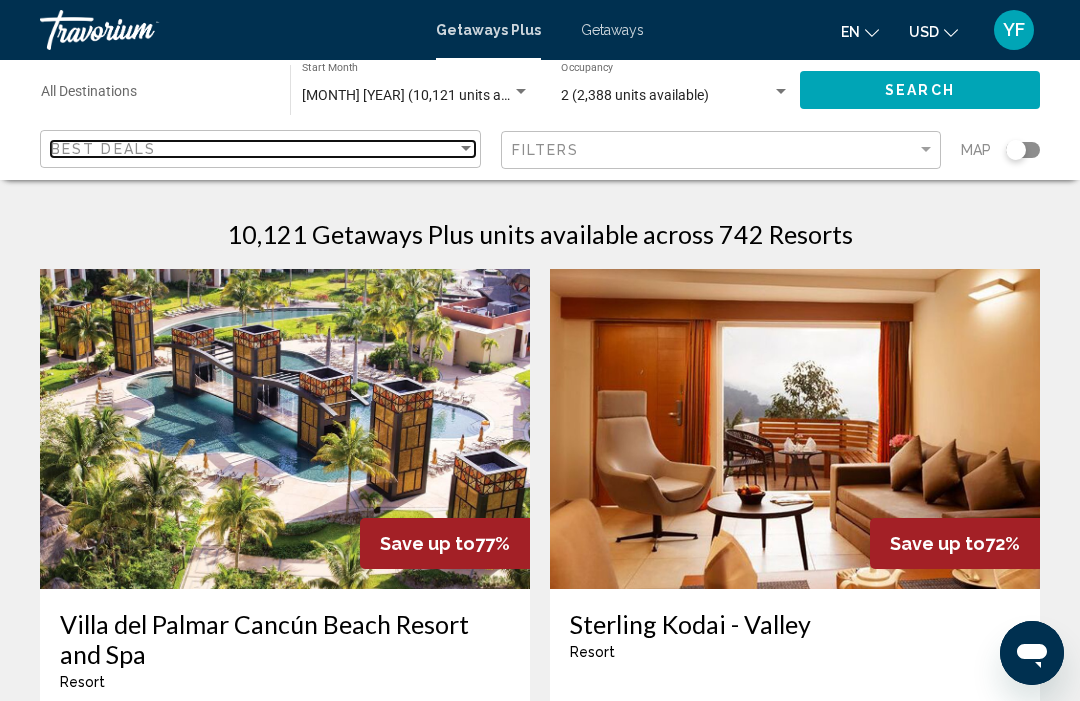 click at bounding box center [466, 149] 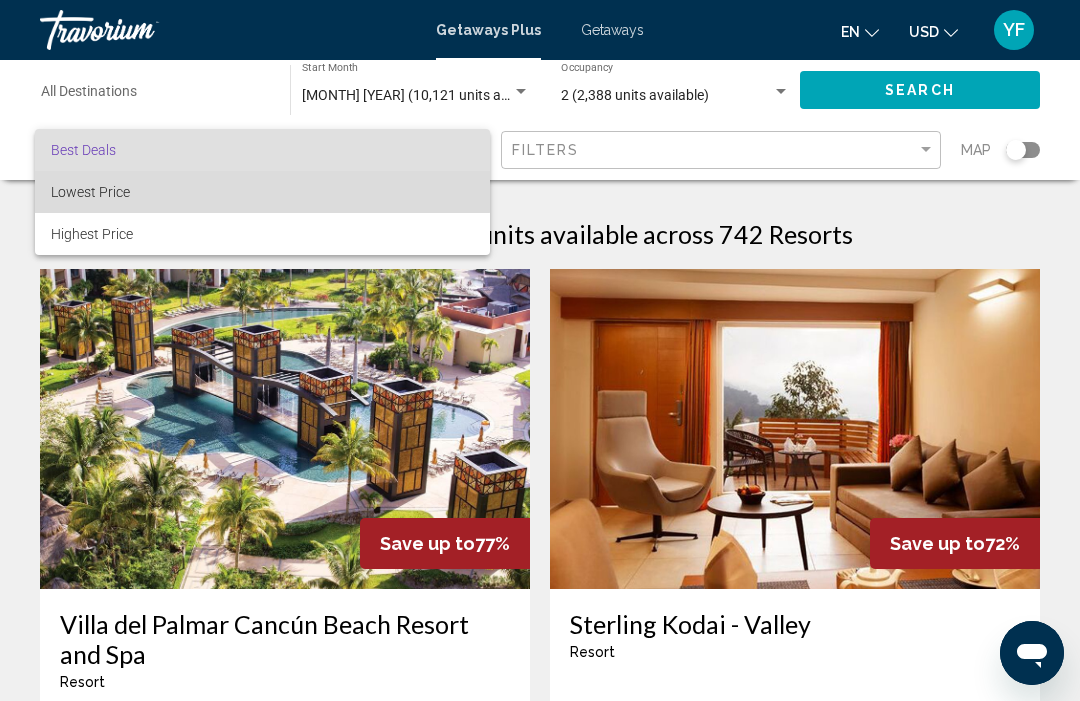 click on "Lowest Price" at bounding box center (90, 192) 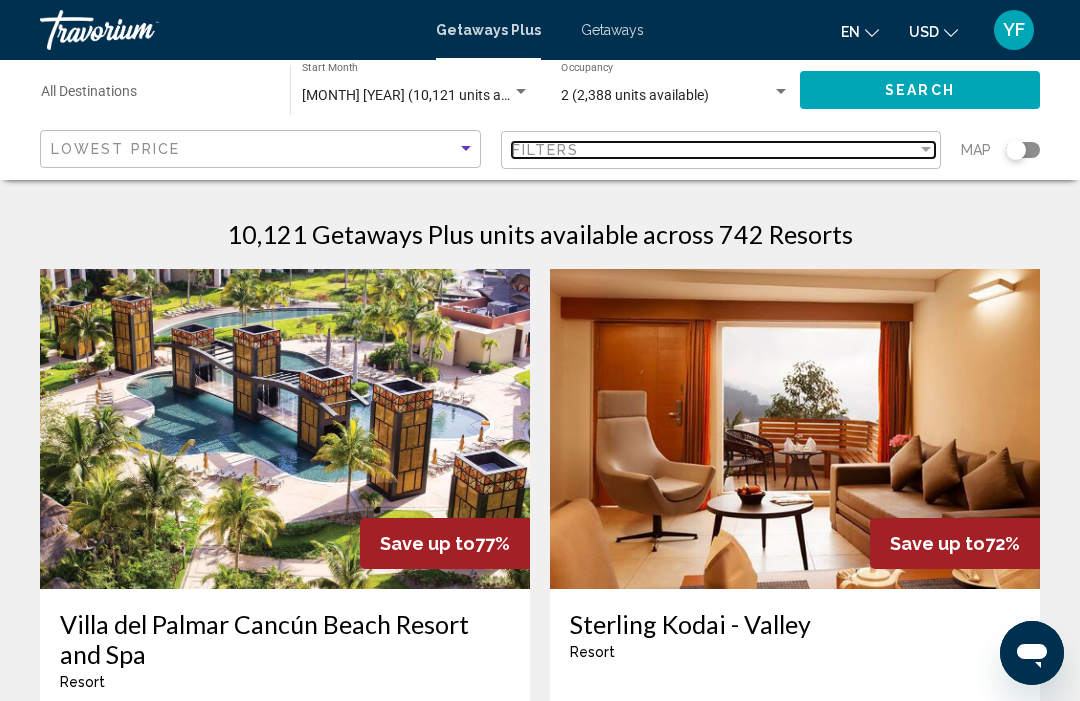 click on "Filters" at bounding box center (715, 150) 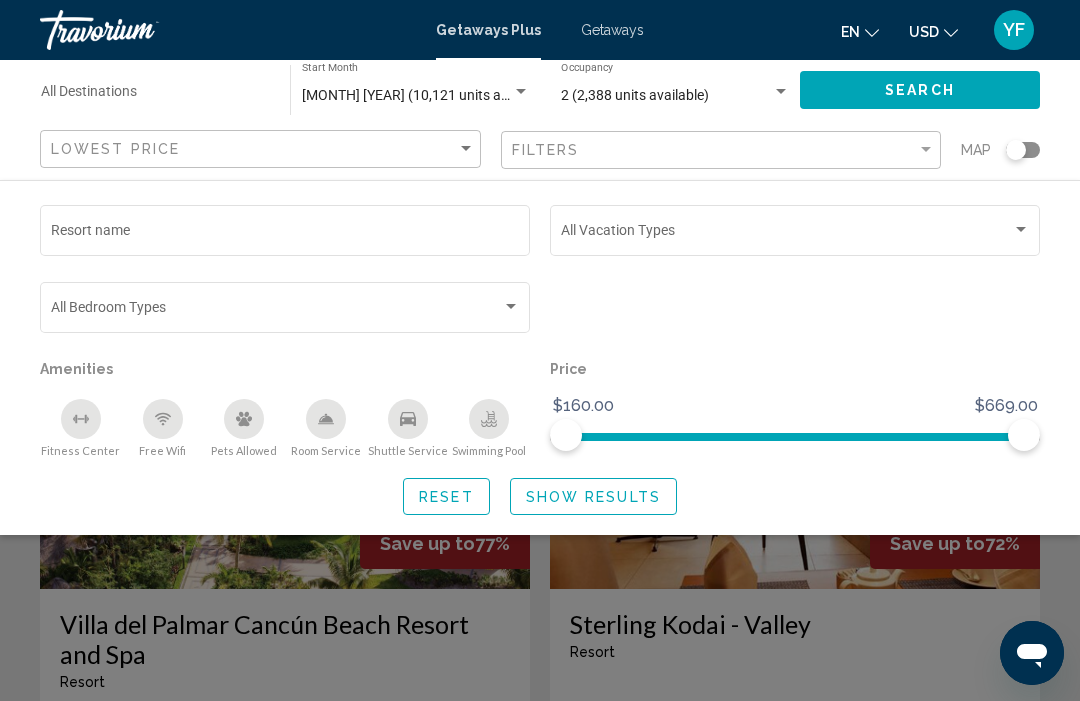 click at bounding box center (786, 234) 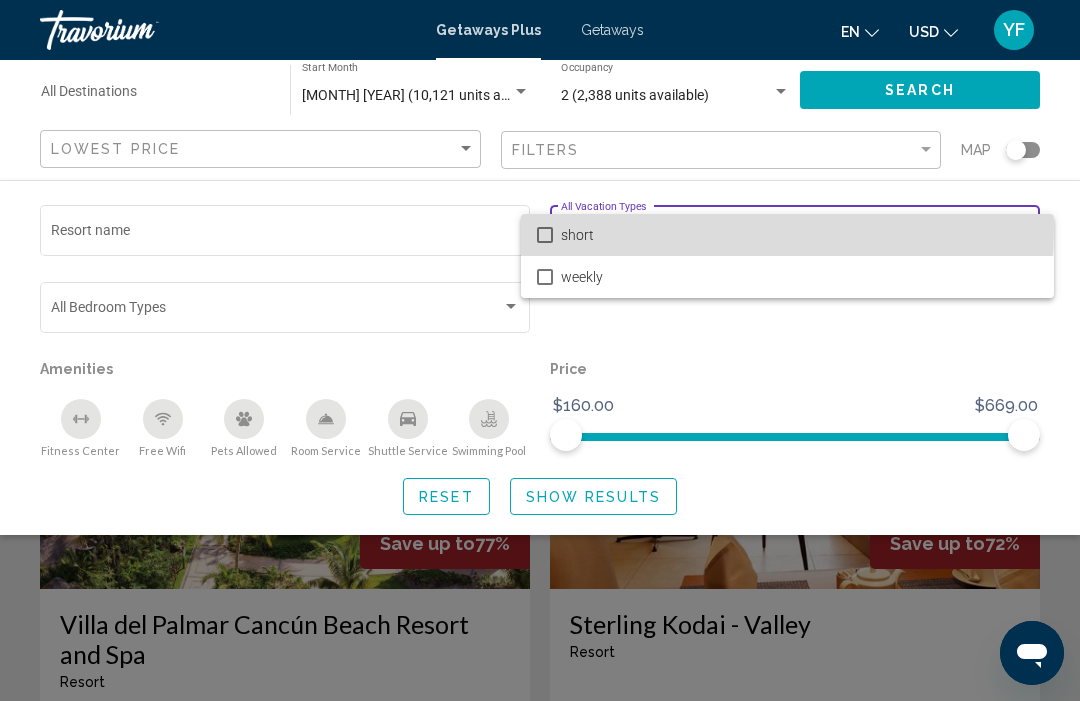click on "short" at bounding box center (787, 235) 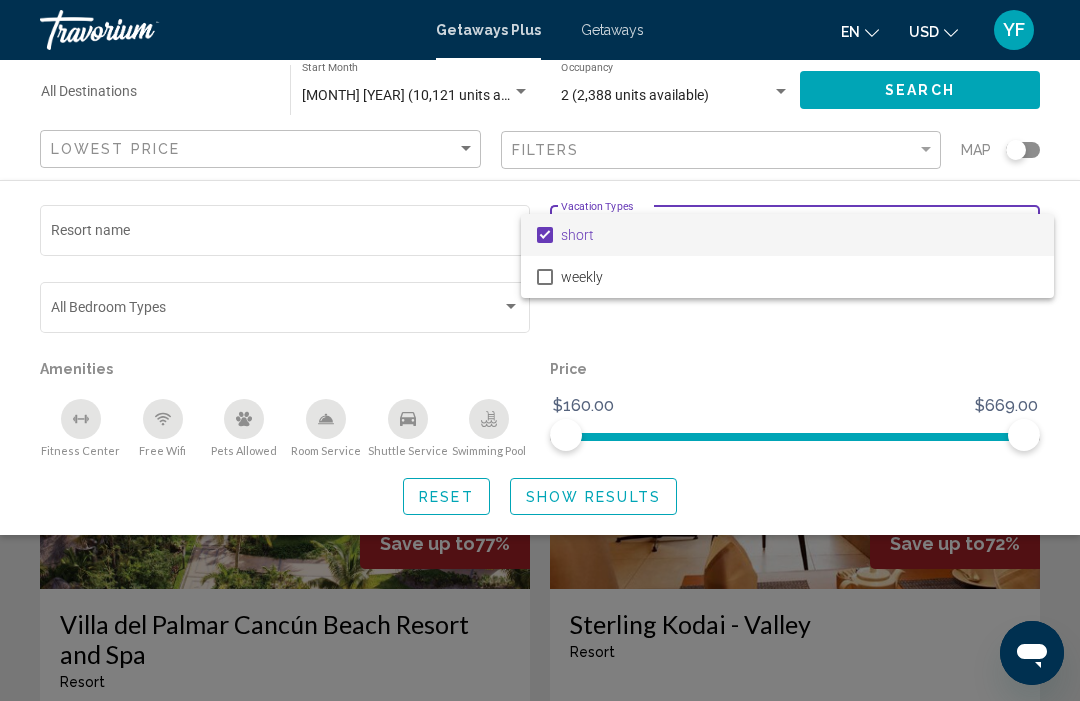 click at bounding box center [540, 350] 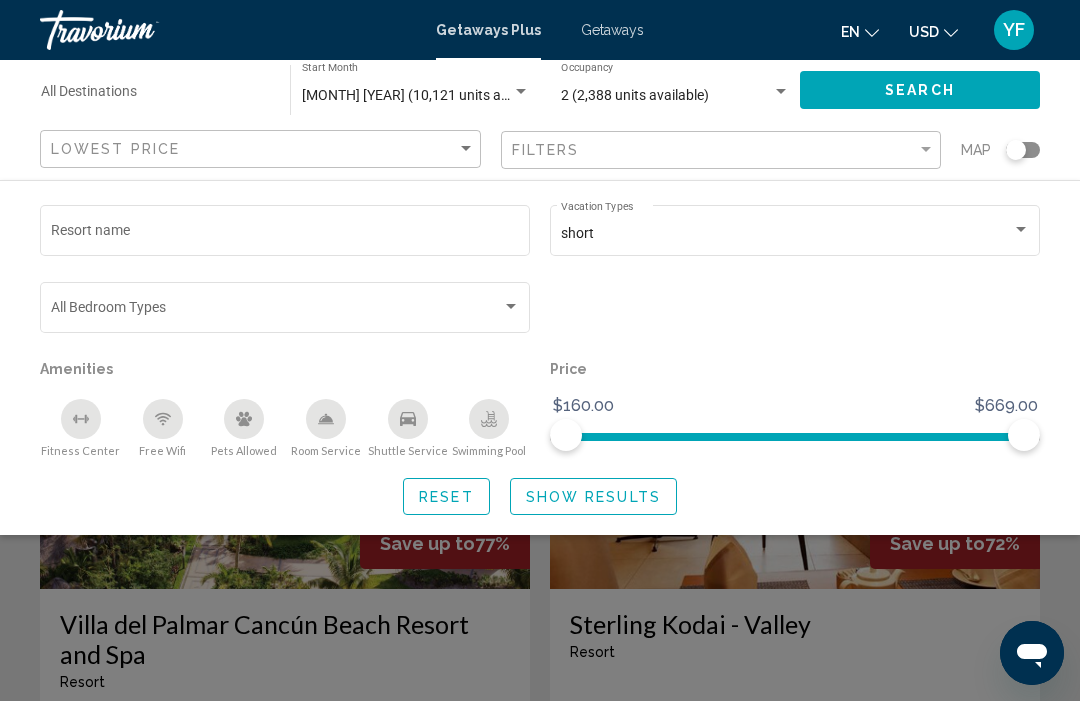 click on "Show Results" 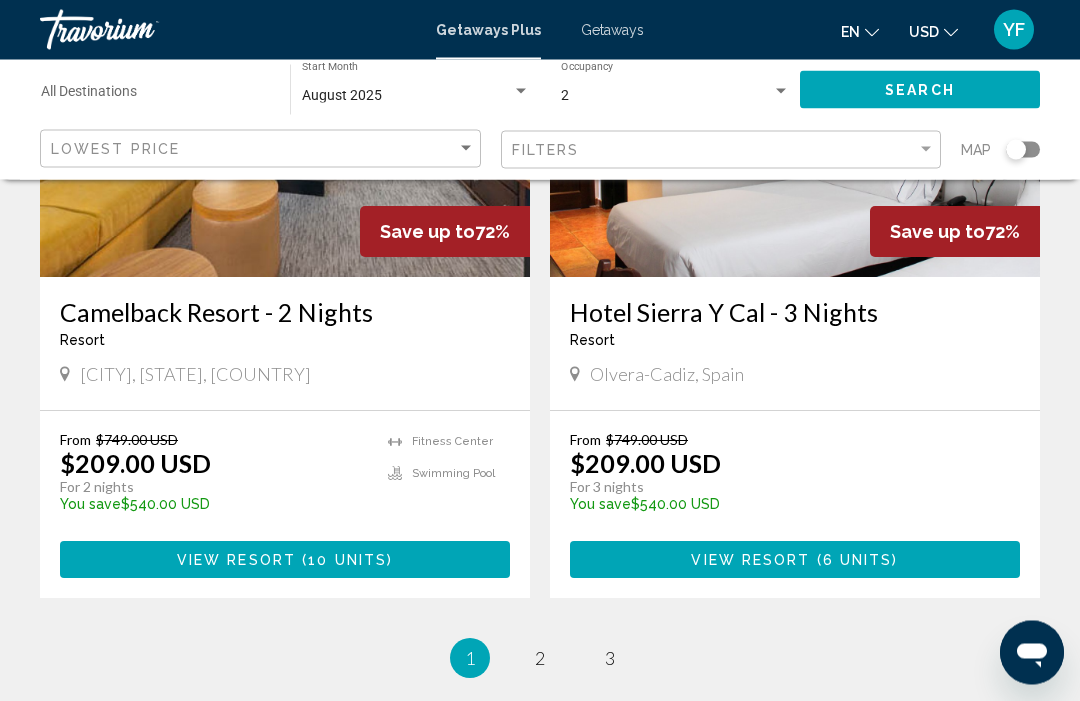 scroll, scrollTop: 3870, scrollLeft: 0, axis: vertical 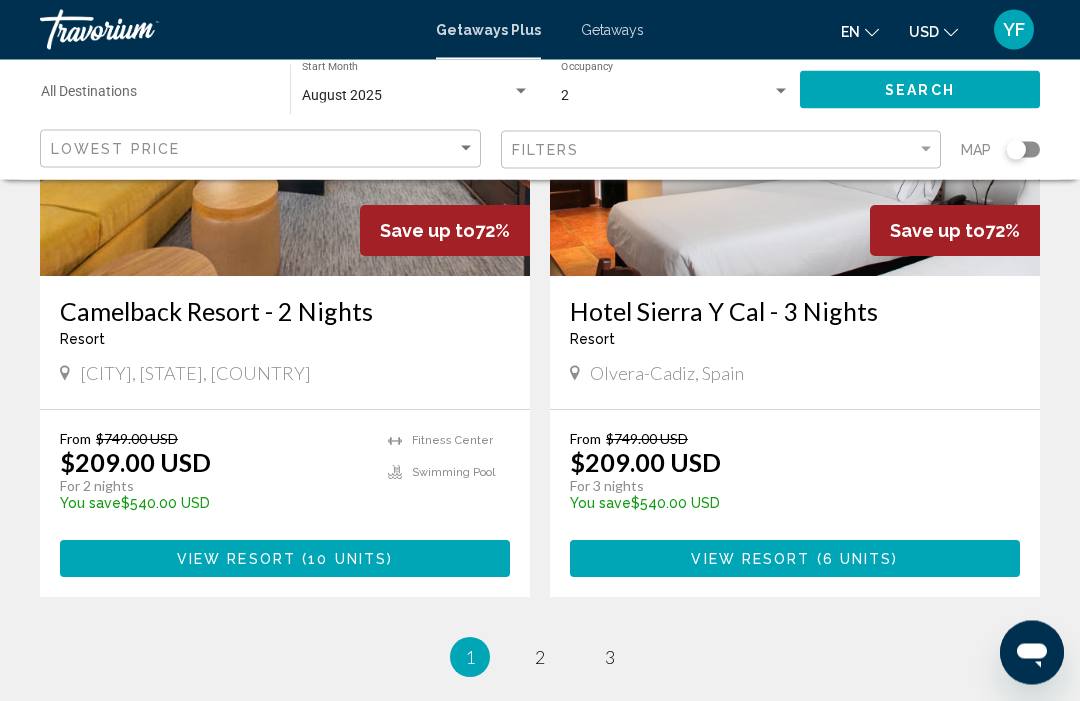 click on "Save up to  72%   Drury Inn & Suites Fort Myers Airport FGCU - 3 Nights  Resort  -  This is an adults only resort
[CITY], [STATE], USA From $749.00 USD $209.00 USD For 3 nights You save  $540.00 USD   temp
Fitness Center
Swimming Pool View Resort    ( 128 units )  Save up to  72%   Drury Inn & Suites near Universal Orlando Resort - 3 Nights  Resort  -  This is an adults only resort
[CITY], [STATE], USA From $749.00 USD $209.00 USD For 3 nights You save  $540.00 USD   temp
Fitness Center
Swimming Pool View Resort    ( 80 units )  Save up to  72%   Doubletree by Hilton Deerfield Beach-Boca Raton - 3 Nights  Resort  -  This is an adults only resort
[CITY], [STATE], USA From  temp" at bounding box center (540, -1481) 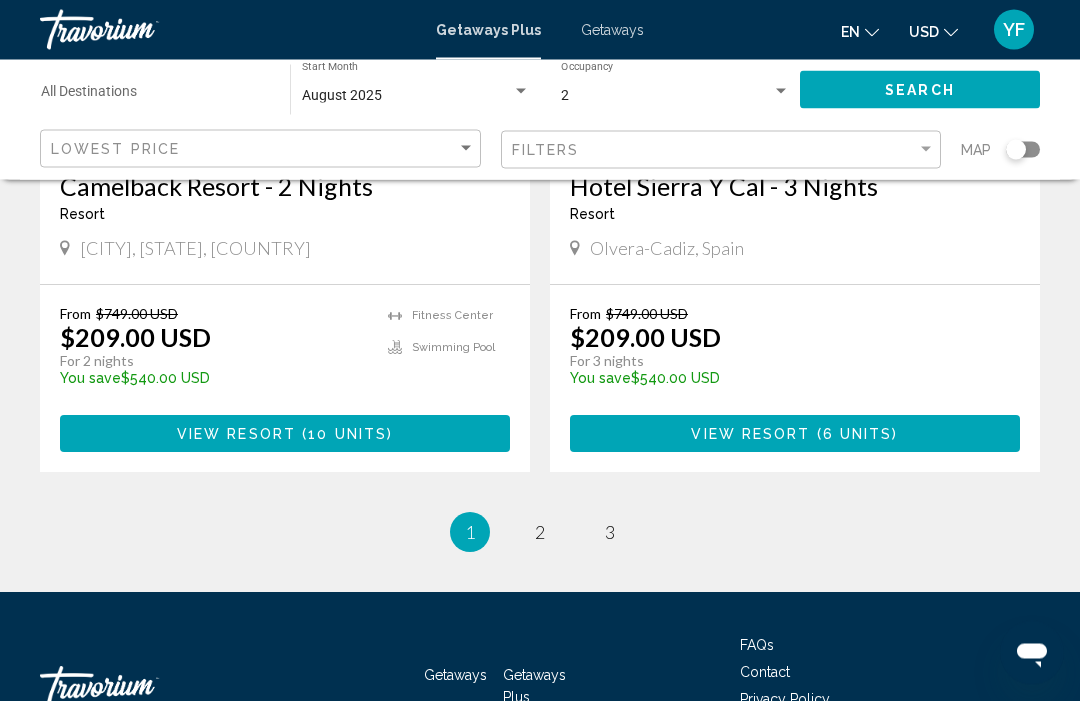 scroll, scrollTop: 3996, scrollLeft: 0, axis: vertical 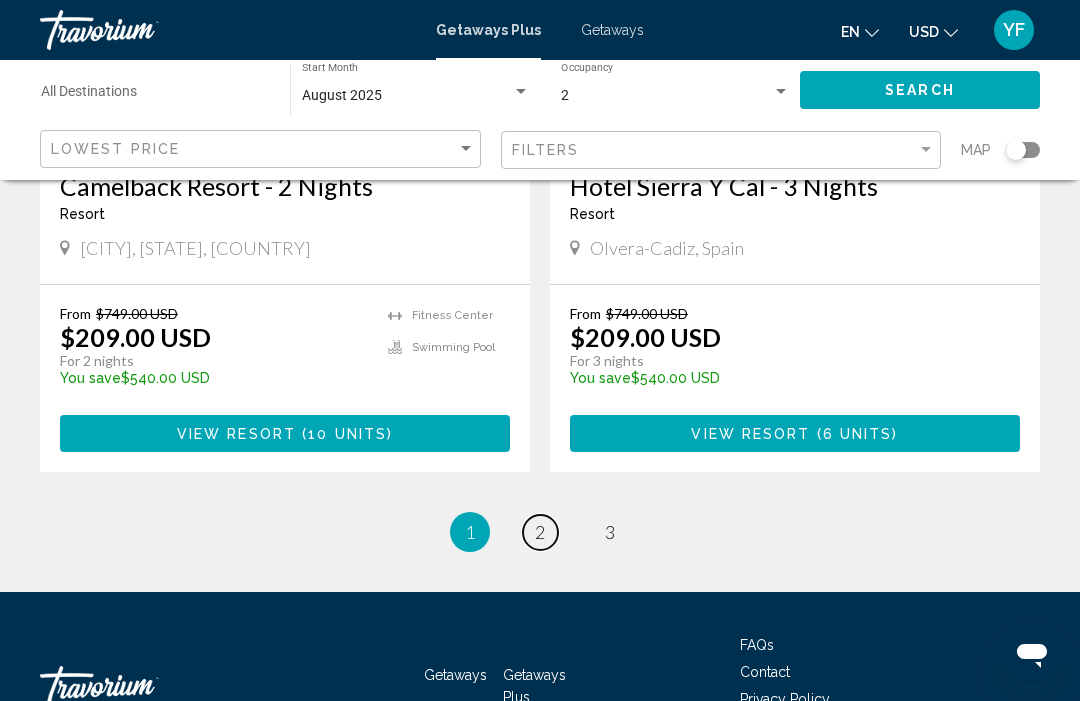 click on "2" at bounding box center (540, 532) 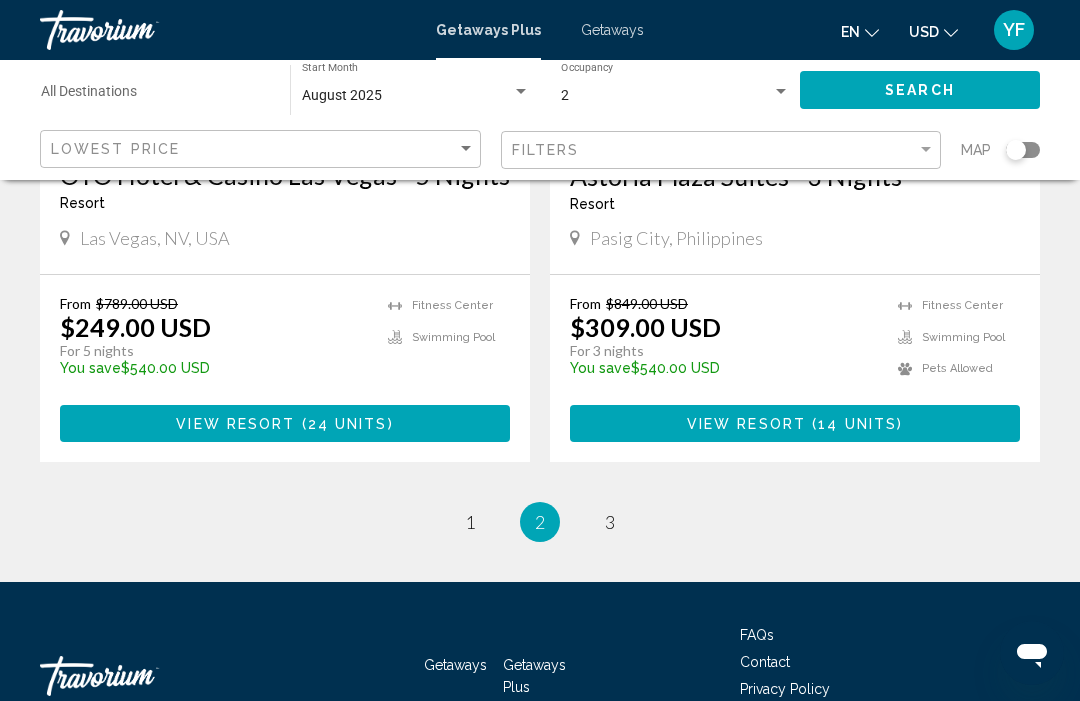 scroll, scrollTop: 3951, scrollLeft: 0, axis: vertical 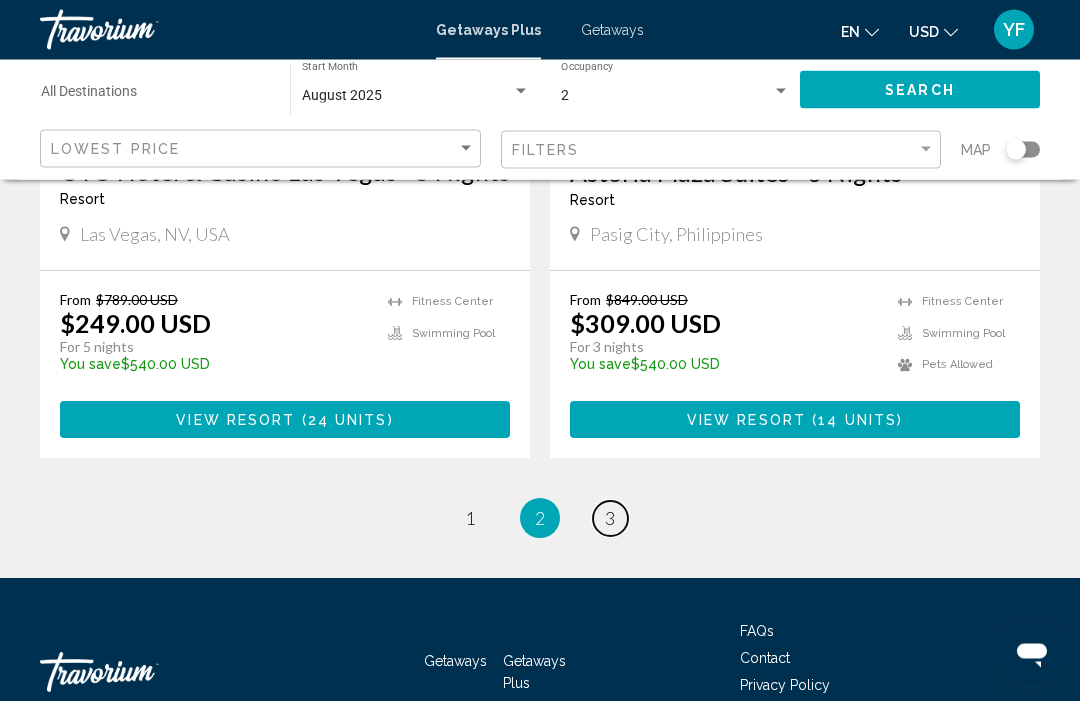 click on "page  3" at bounding box center [610, 519] 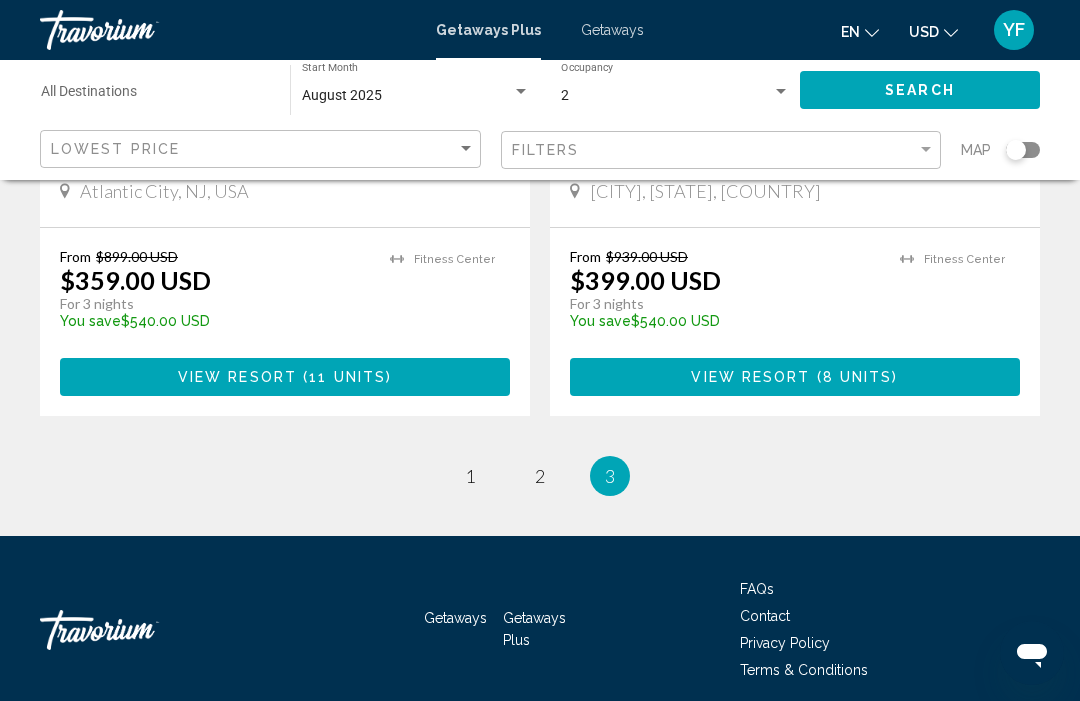scroll, scrollTop: 1251, scrollLeft: 0, axis: vertical 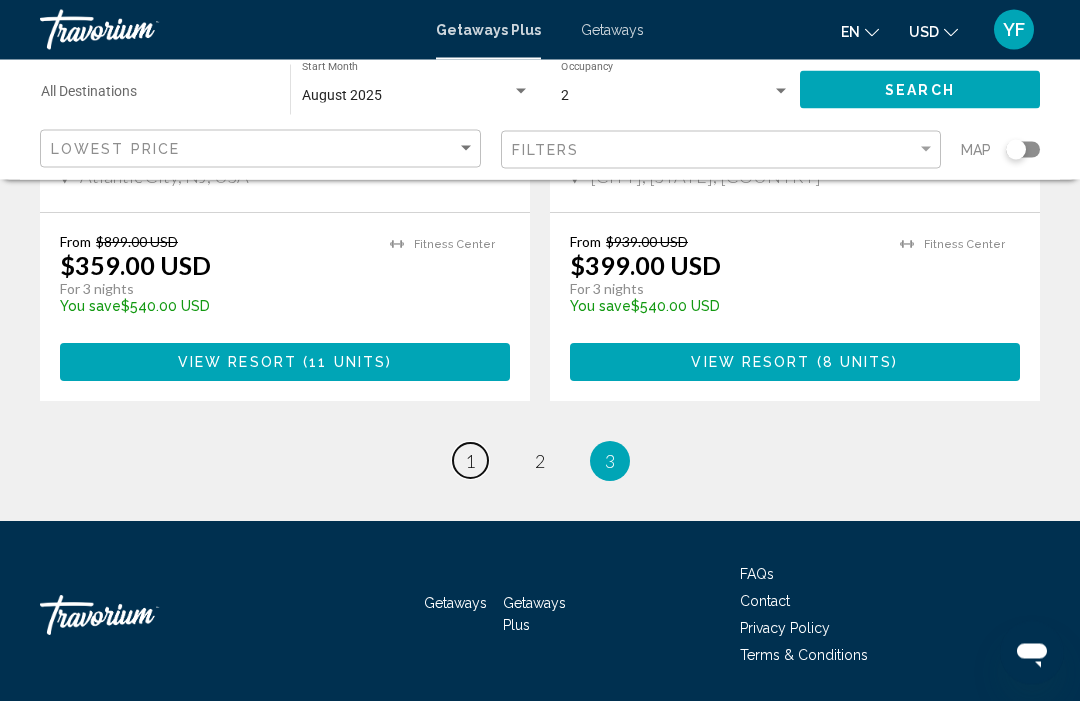 click on "1" at bounding box center [470, 462] 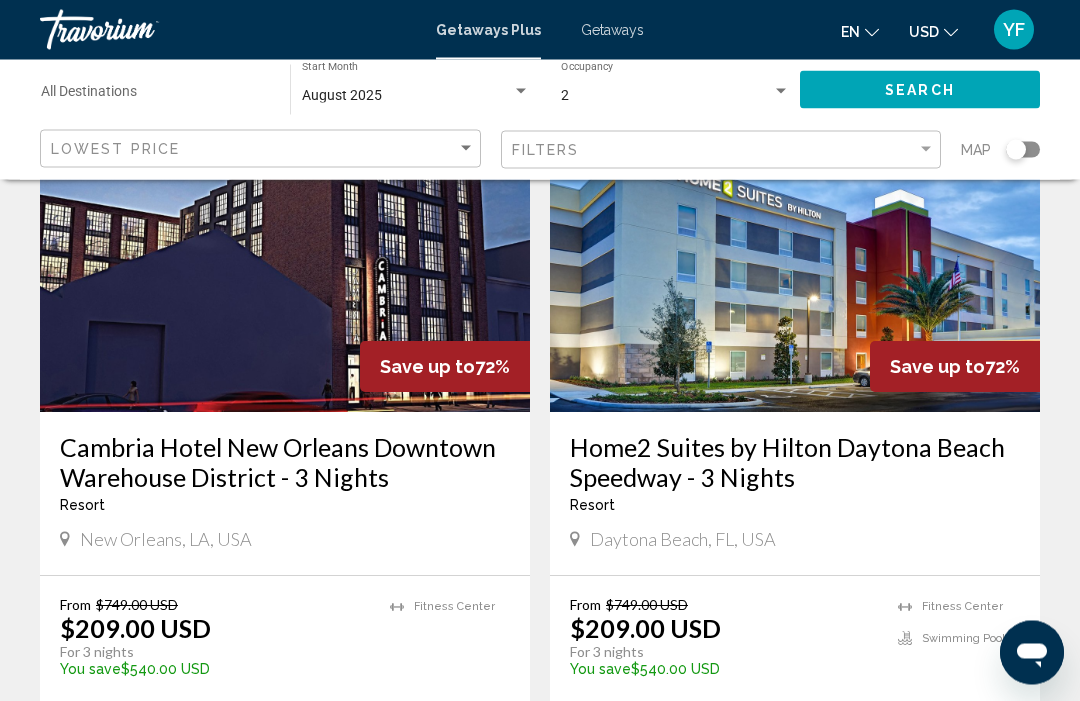 scroll, scrollTop: 1607, scrollLeft: 0, axis: vertical 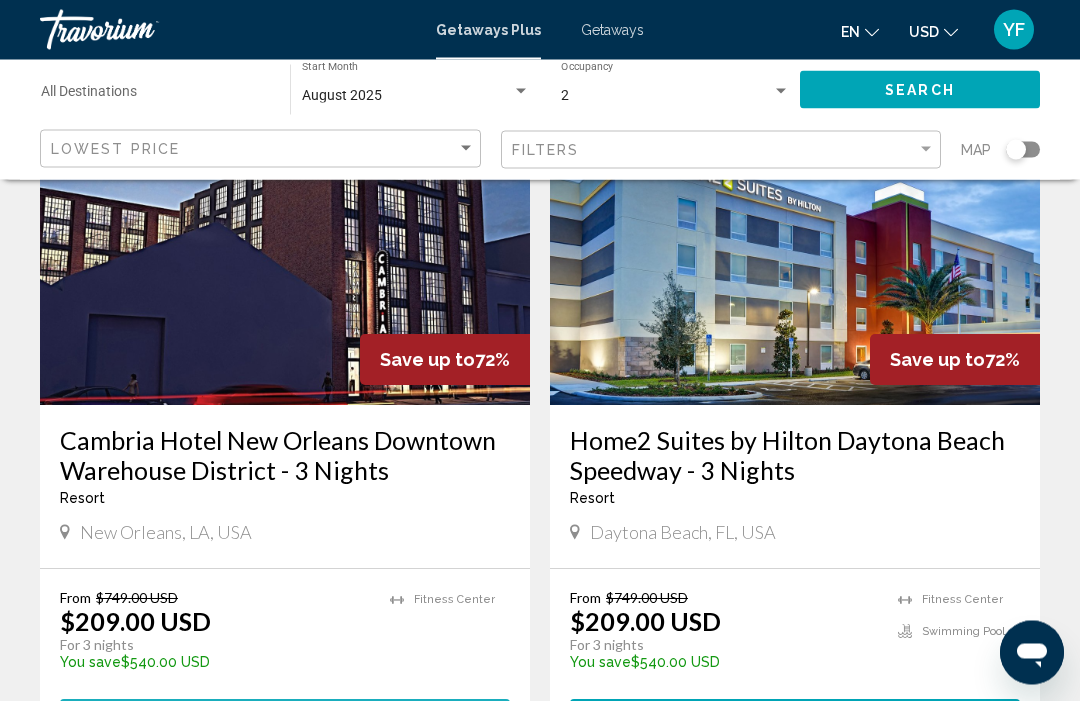 click on "View Resort    ( 56 units )" at bounding box center (285, 718) 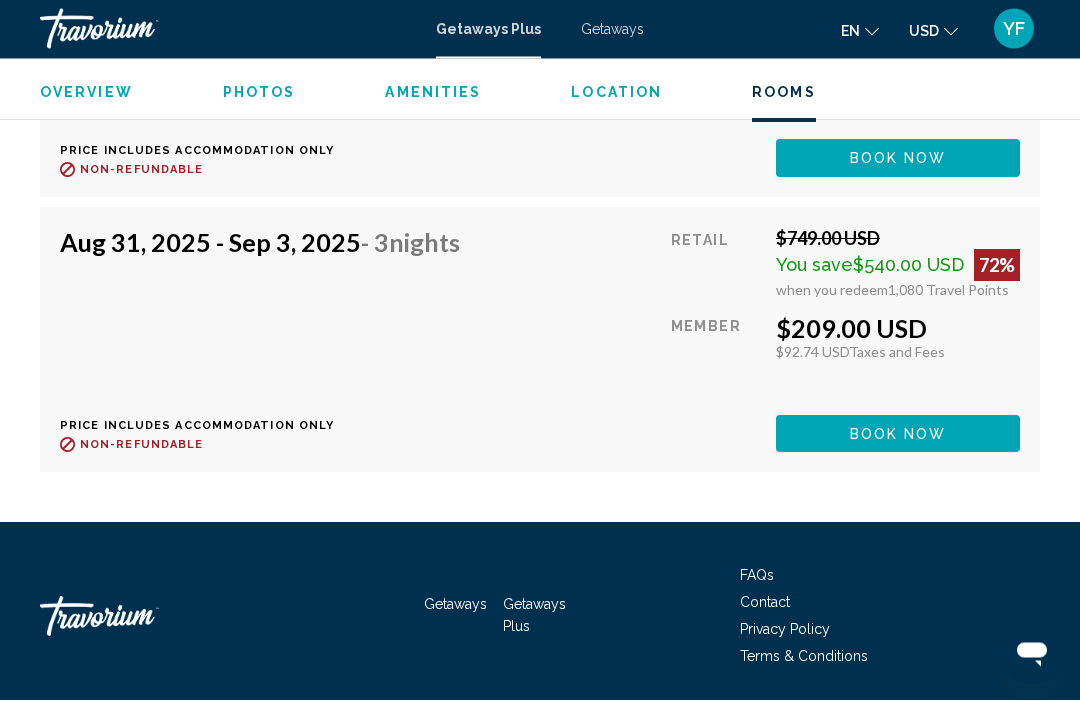 scroll, scrollTop: 7613, scrollLeft: 0, axis: vertical 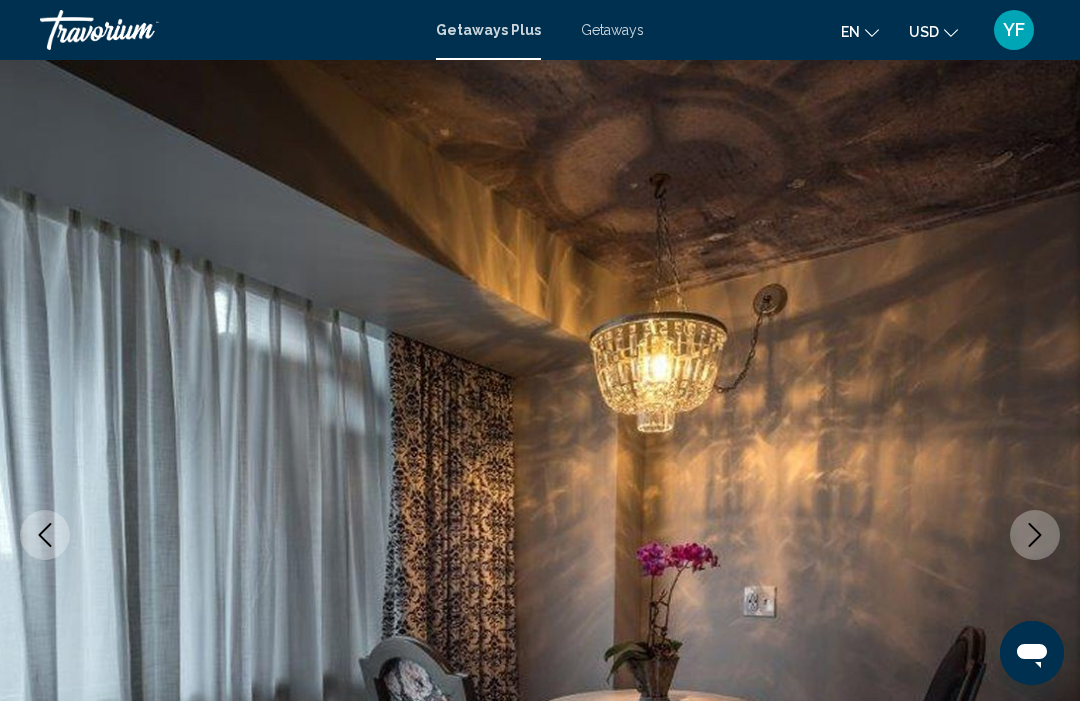 click on "Getaways" at bounding box center (612, 30) 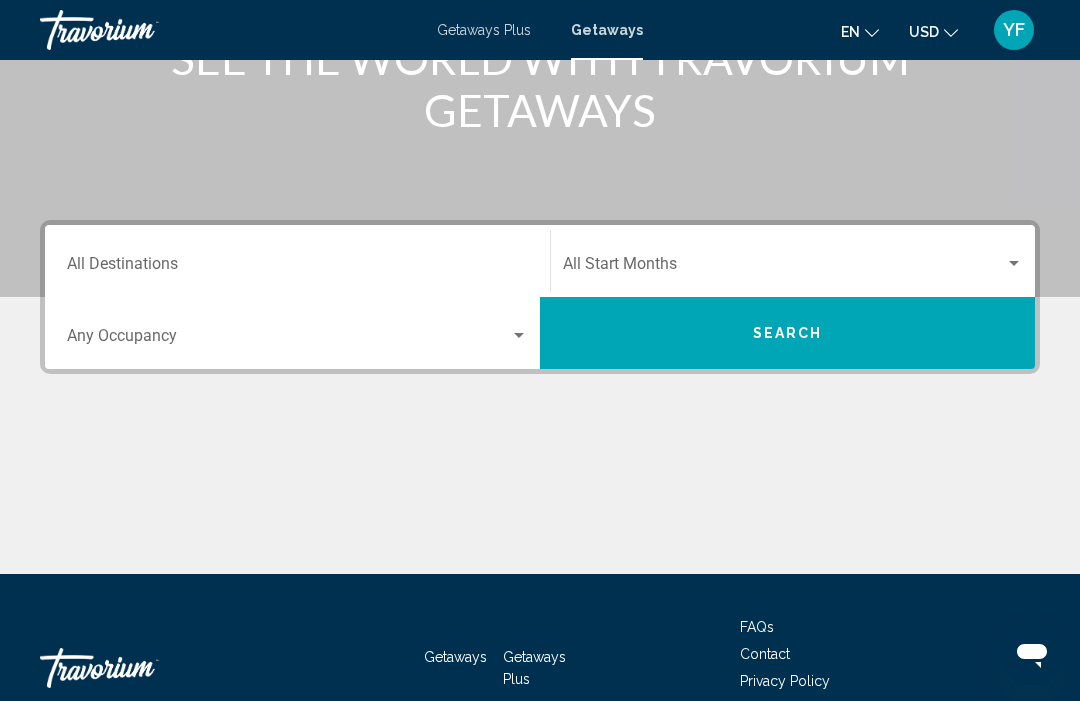scroll, scrollTop: 296, scrollLeft: 0, axis: vertical 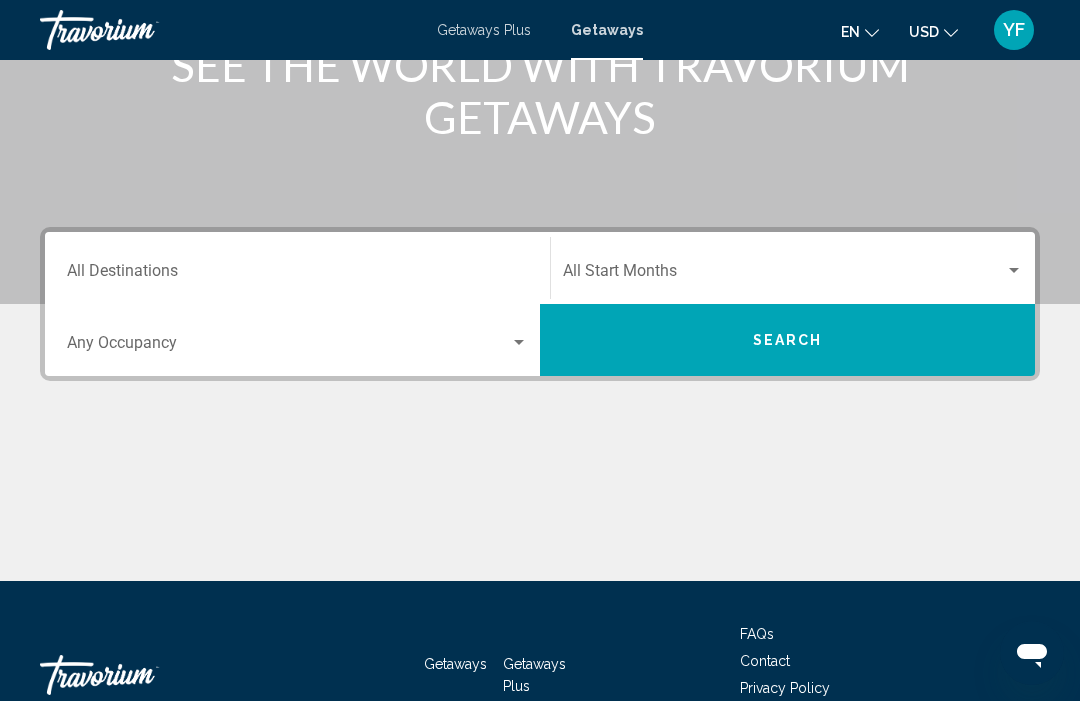 click at bounding box center [288, 347] 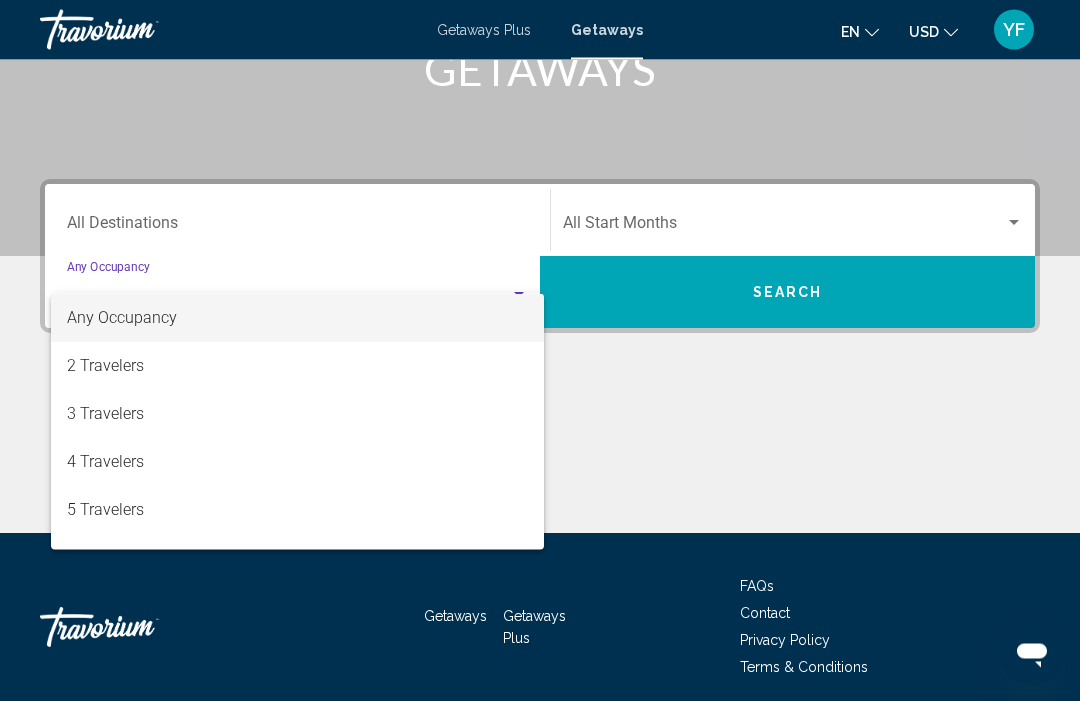 scroll, scrollTop: 354, scrollLeft: 0, axis: vertical 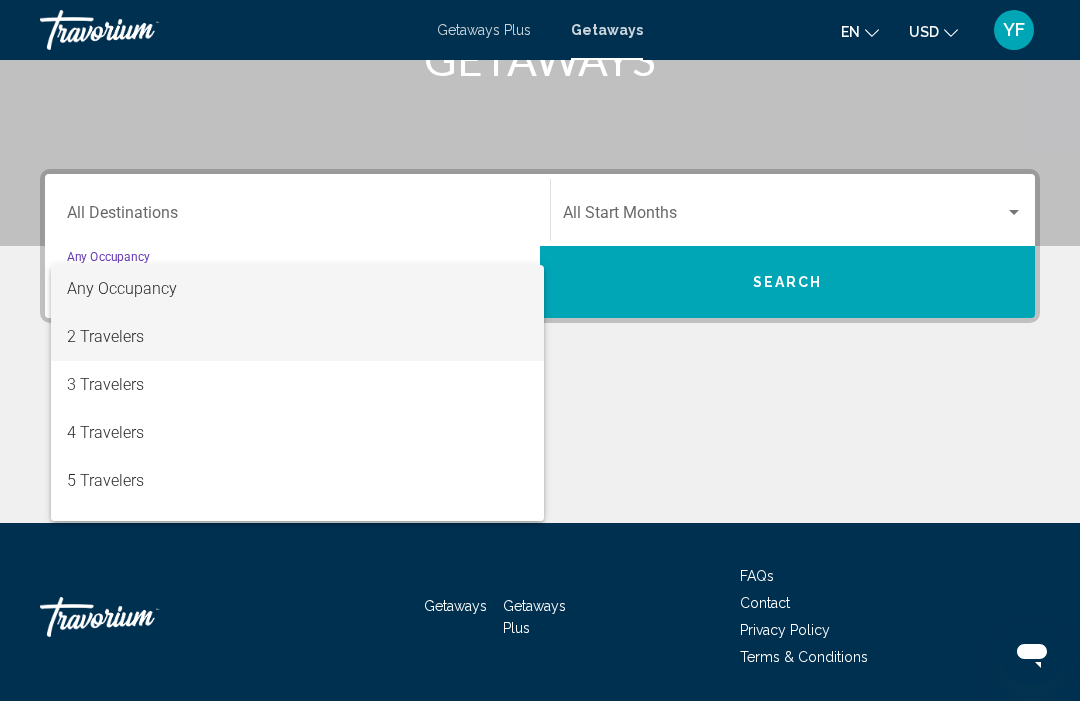 click on "2 Travelers" at bounding box center (297, 337) 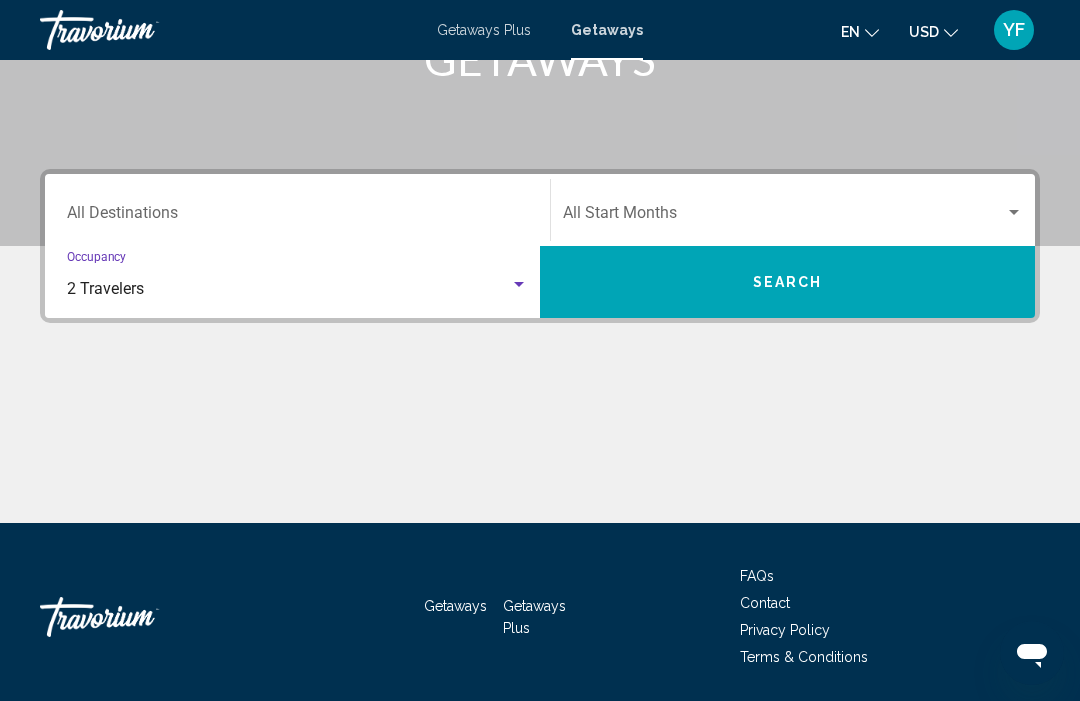 click at bounding box center (784, 217) 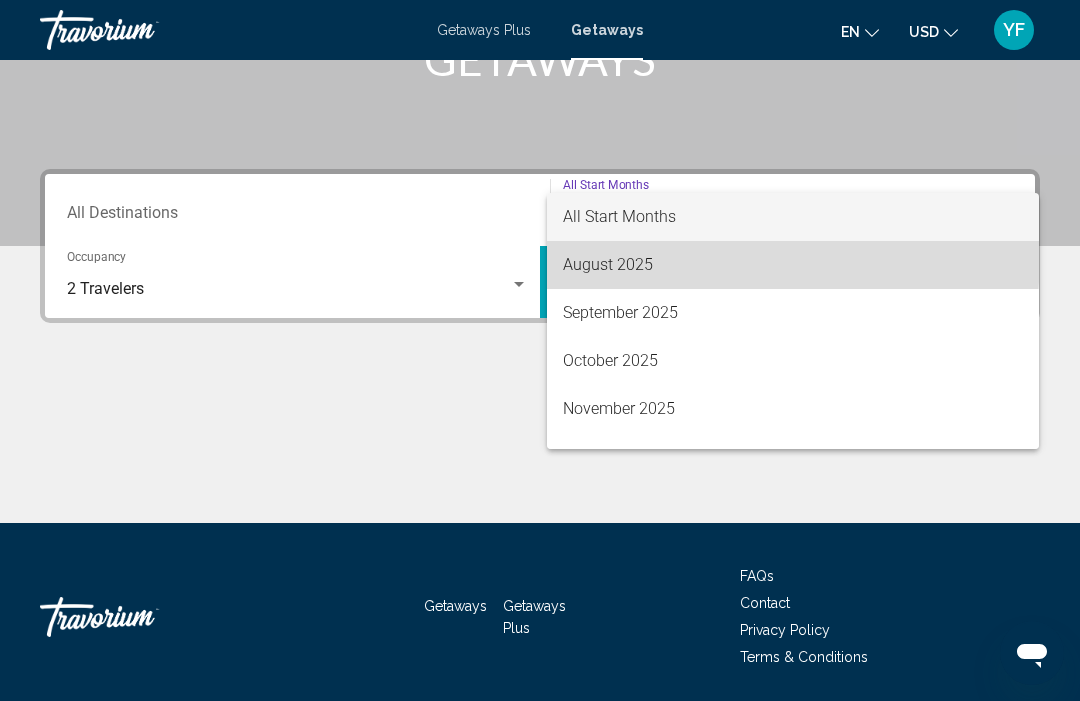 click on "August 2025" at bounding box center [793, 265] 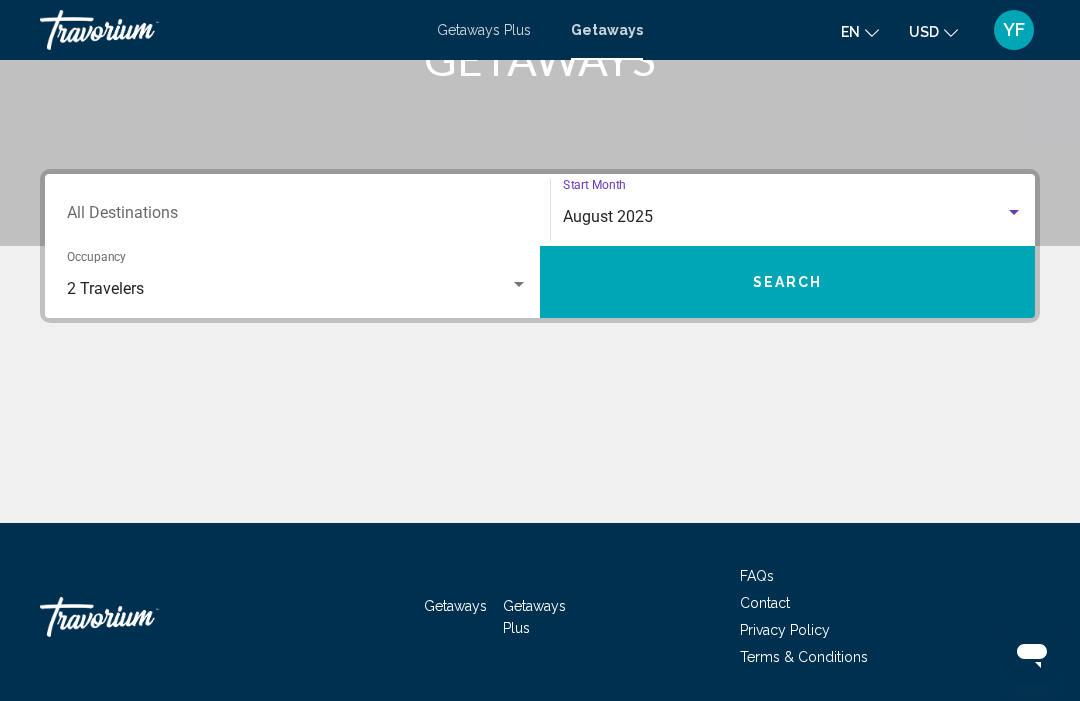 click on "Destination All Destinations" at bounding box center (297, 217) 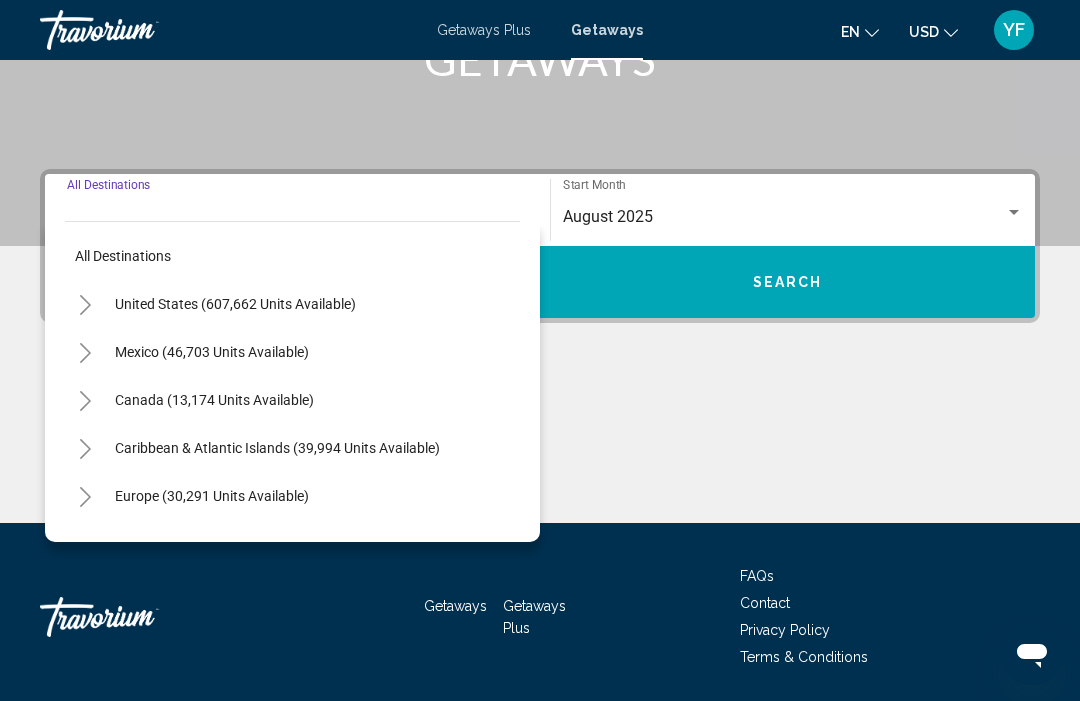 click on "United States (607,662 units available)" at bounding box center (212, 352) 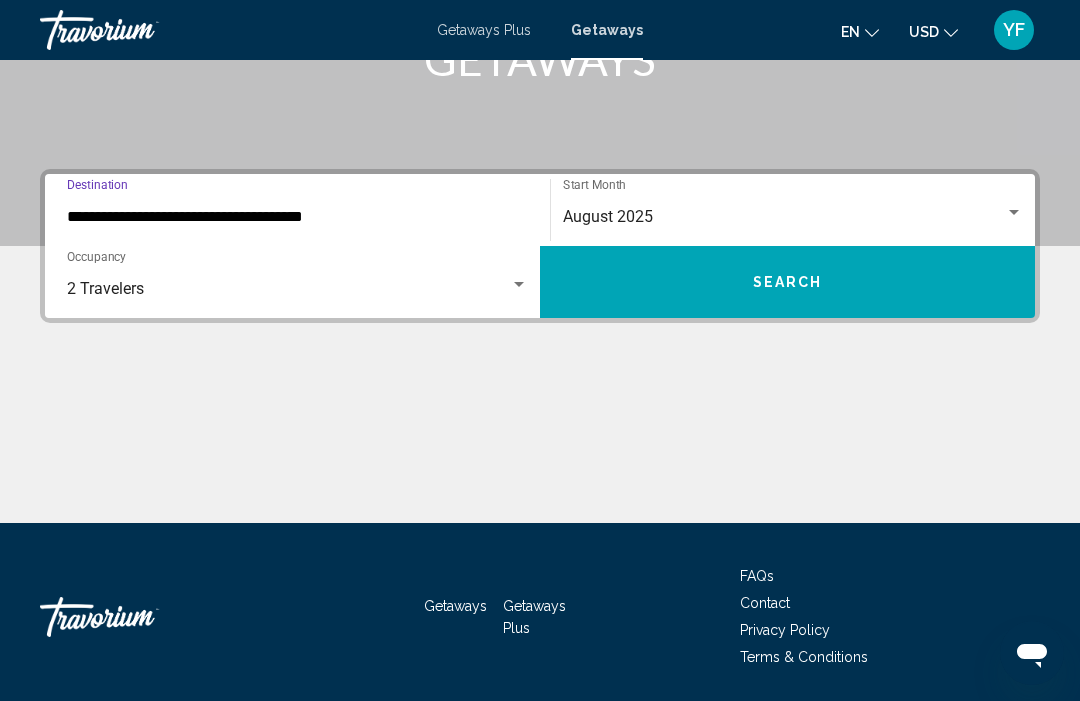 click on "Search" at bounding box center (787, 282) 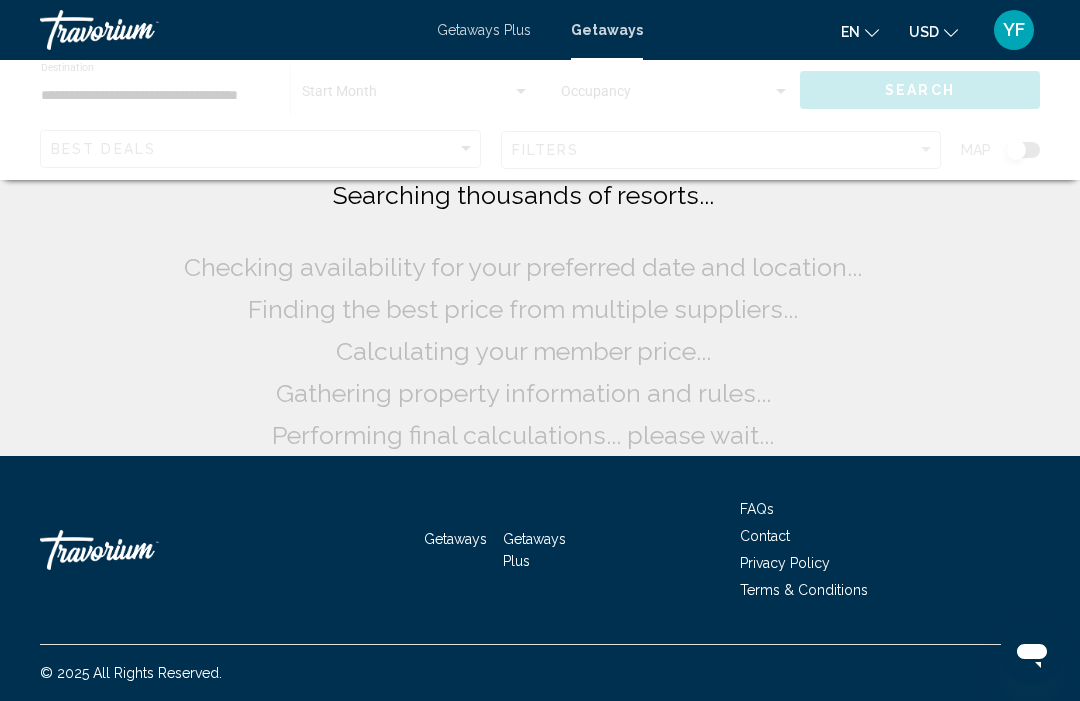 scroll, scrollTop: 39, scrollLeft: 0, axis: vertical 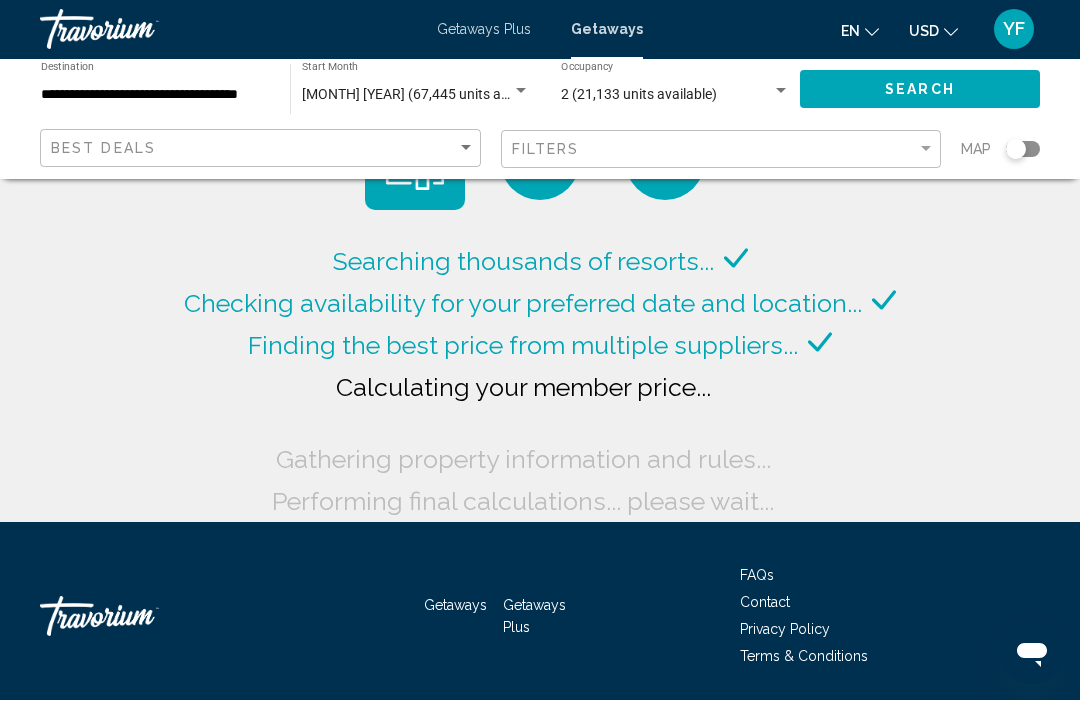 click on "Filters" 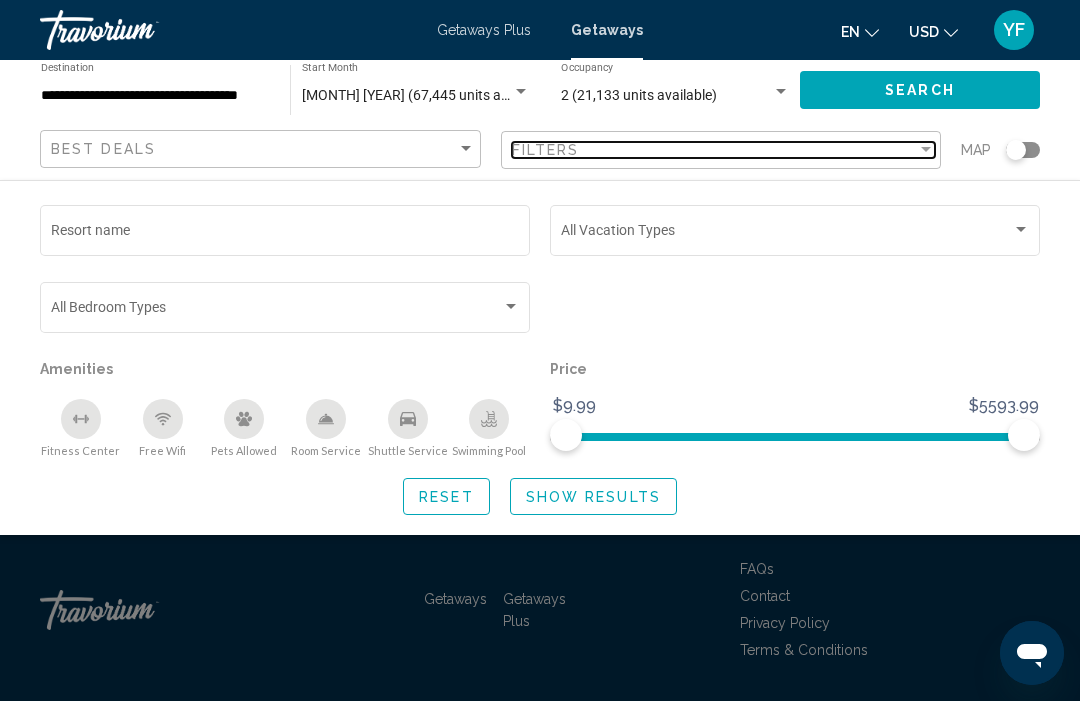 scroll, scrollTop: 9, scrollLeft: 0, axis: vertical 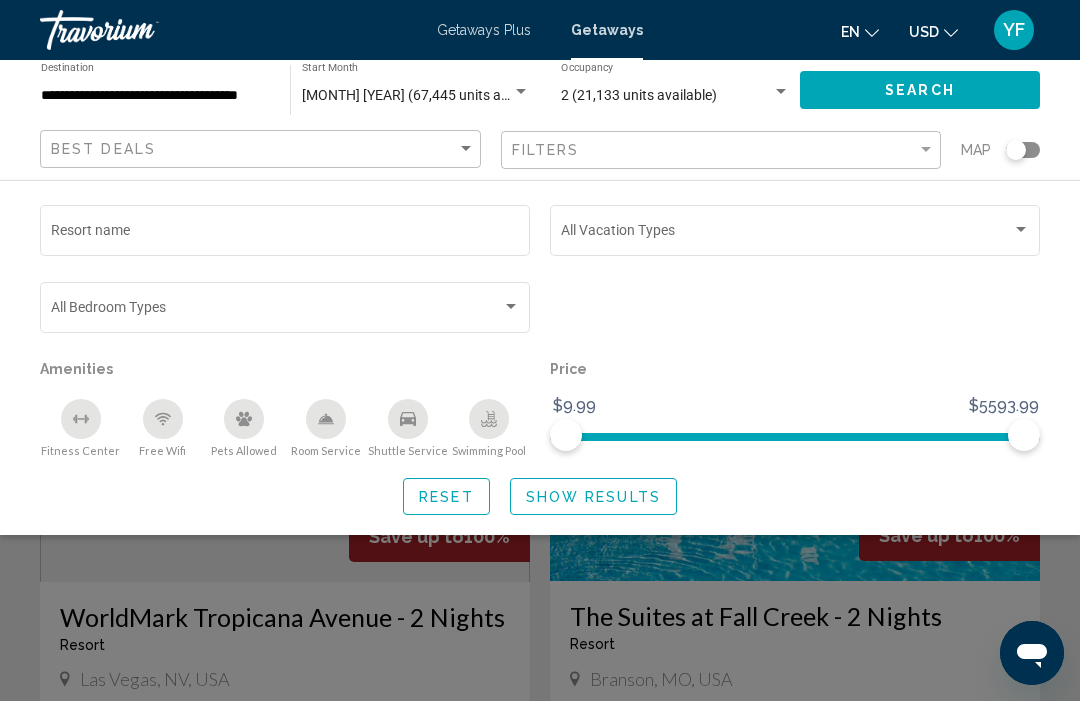 click on "Vacation Types All Vacation Types" 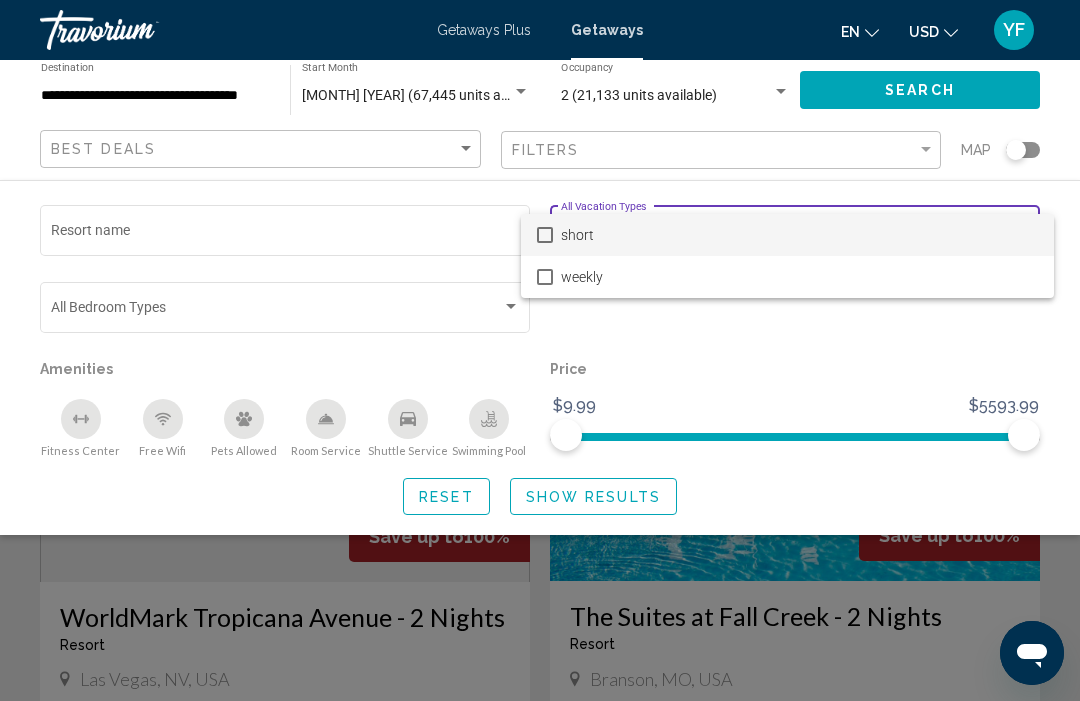 click on "short" at bounding box center [787, 235] 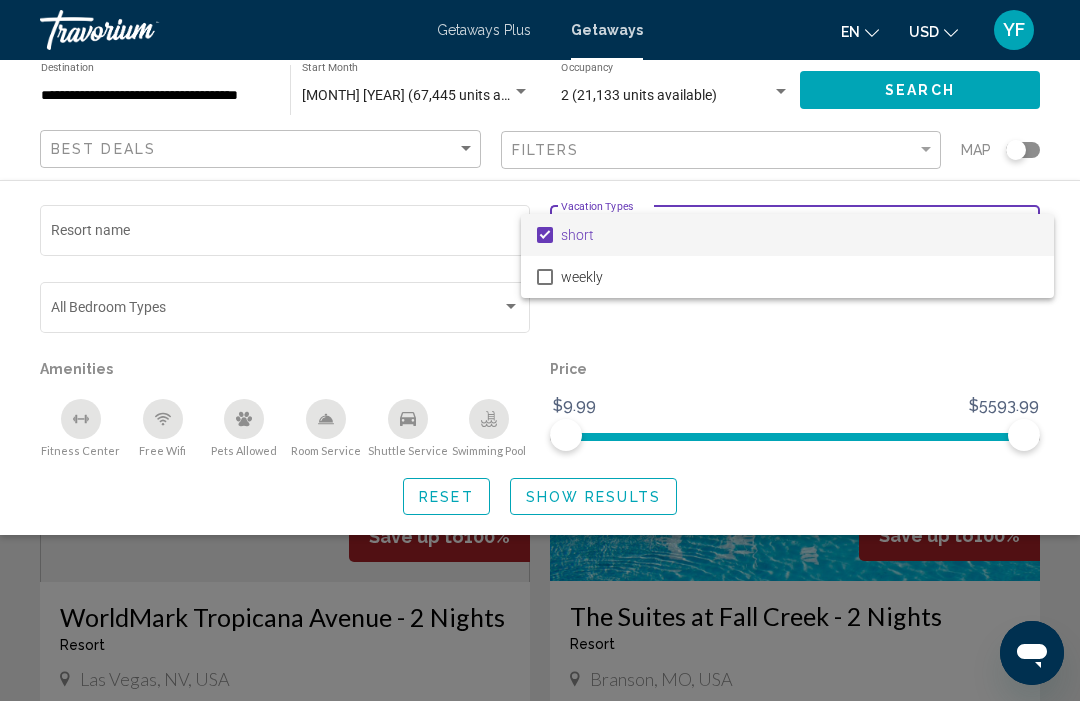 click at bounding box center (540, 350) 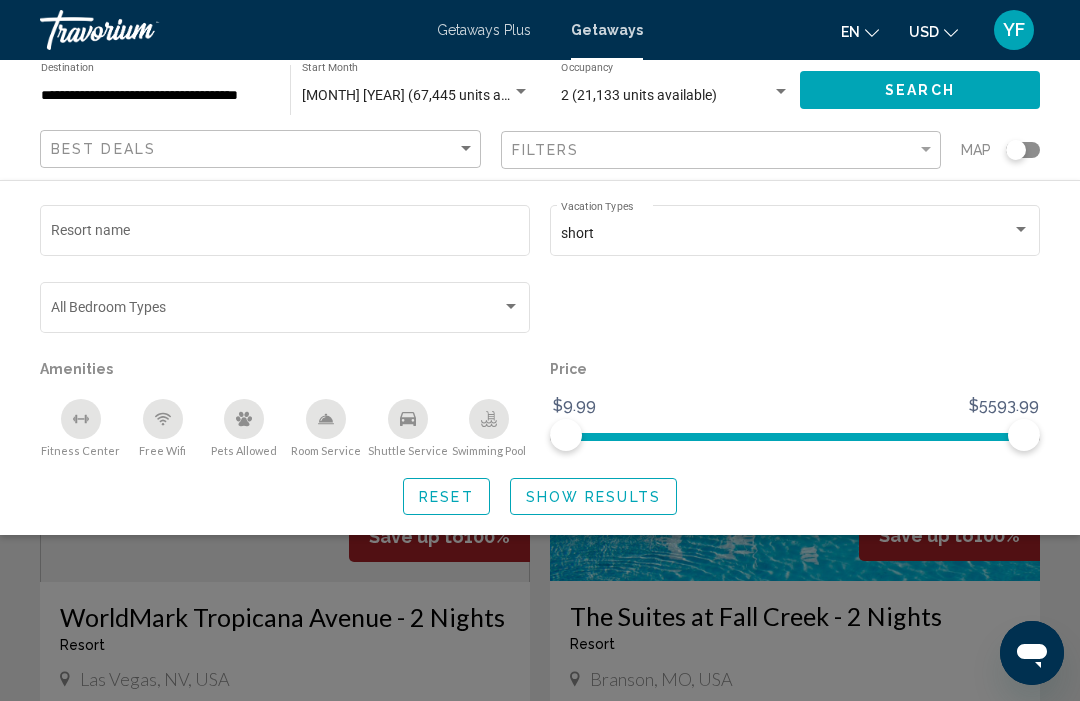 click on "short" at bounding box center [786, 234] 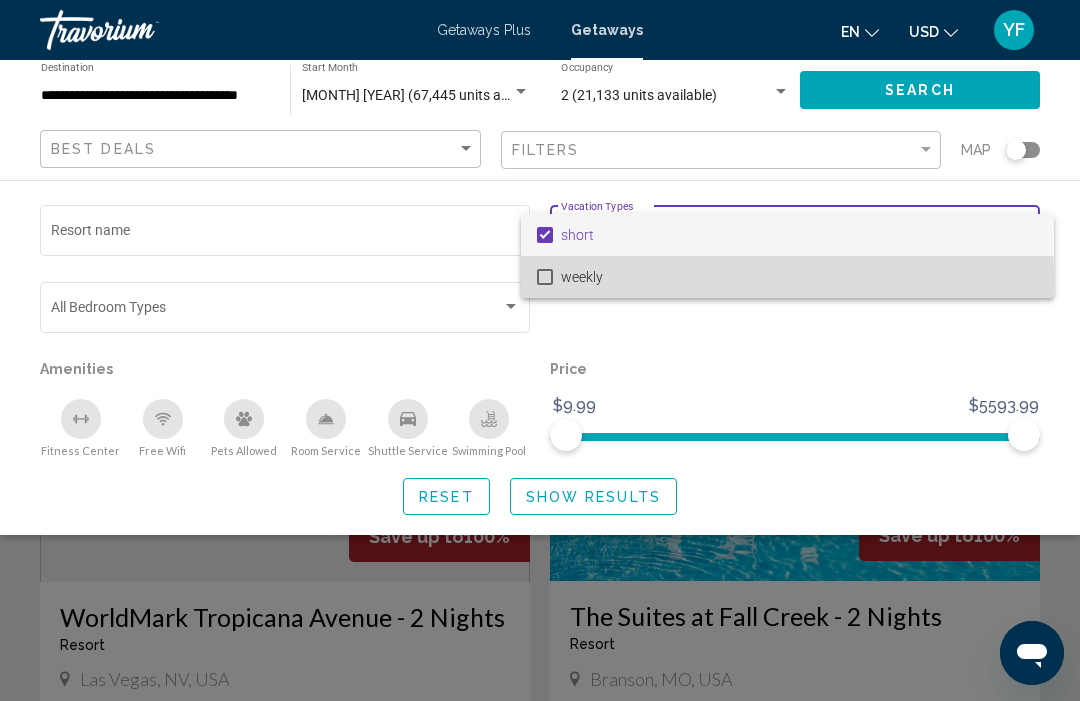 click on "weekly" at bounding box center (787, 277) 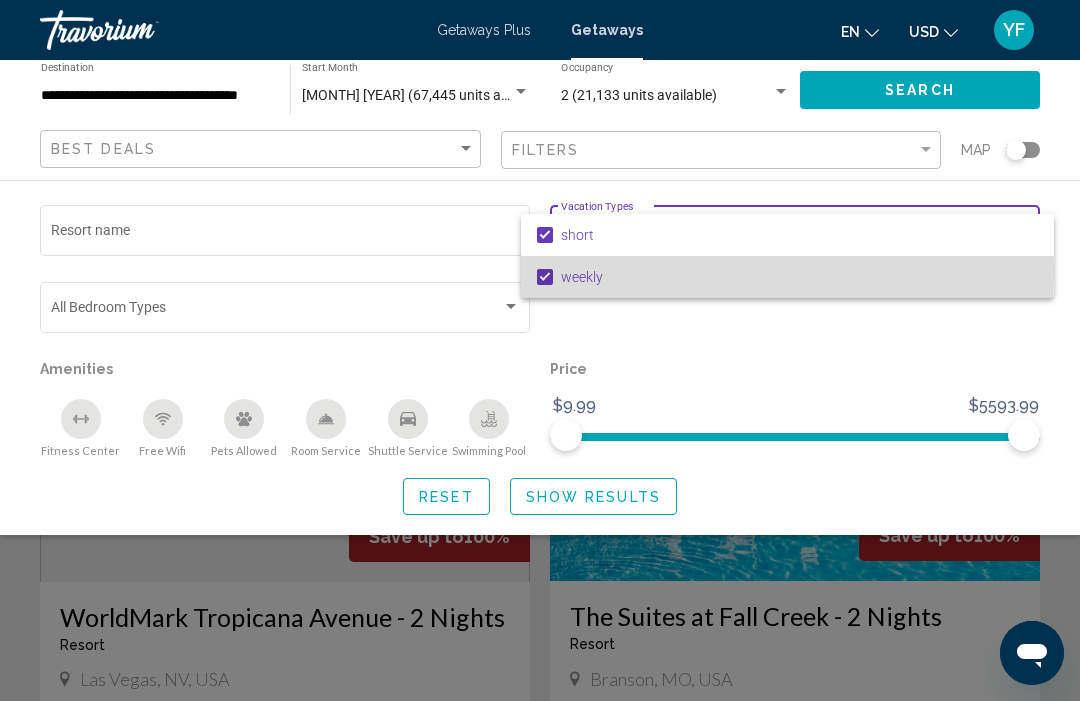 click at bounding box center (545, 277) 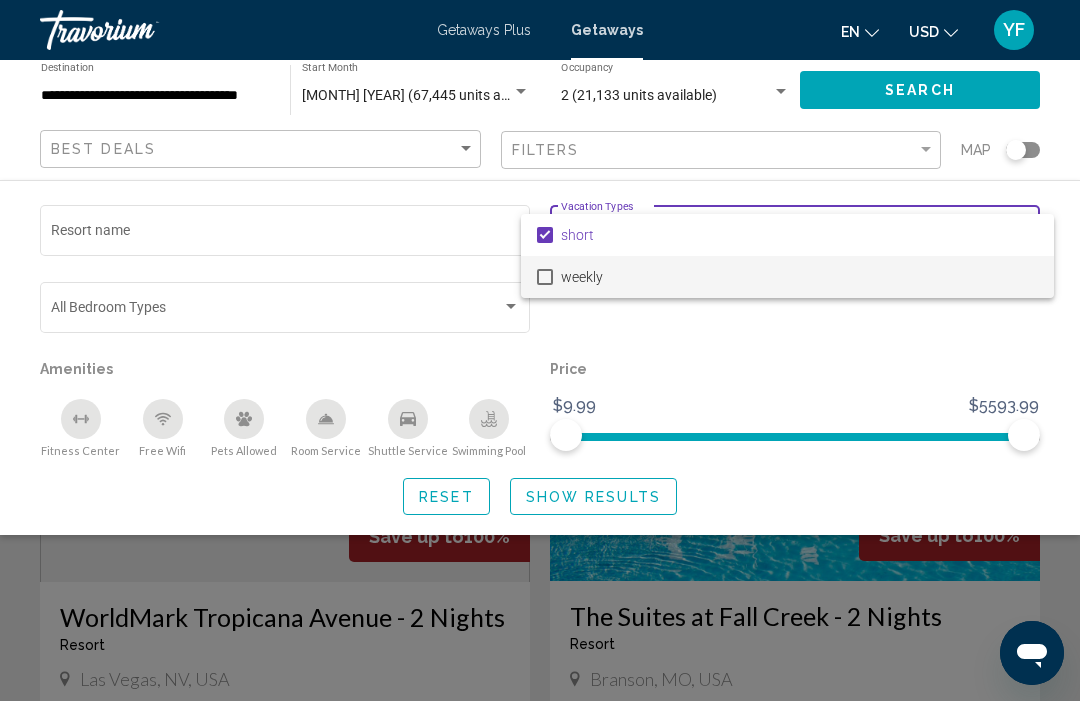 click at bounding box center [540, 350] 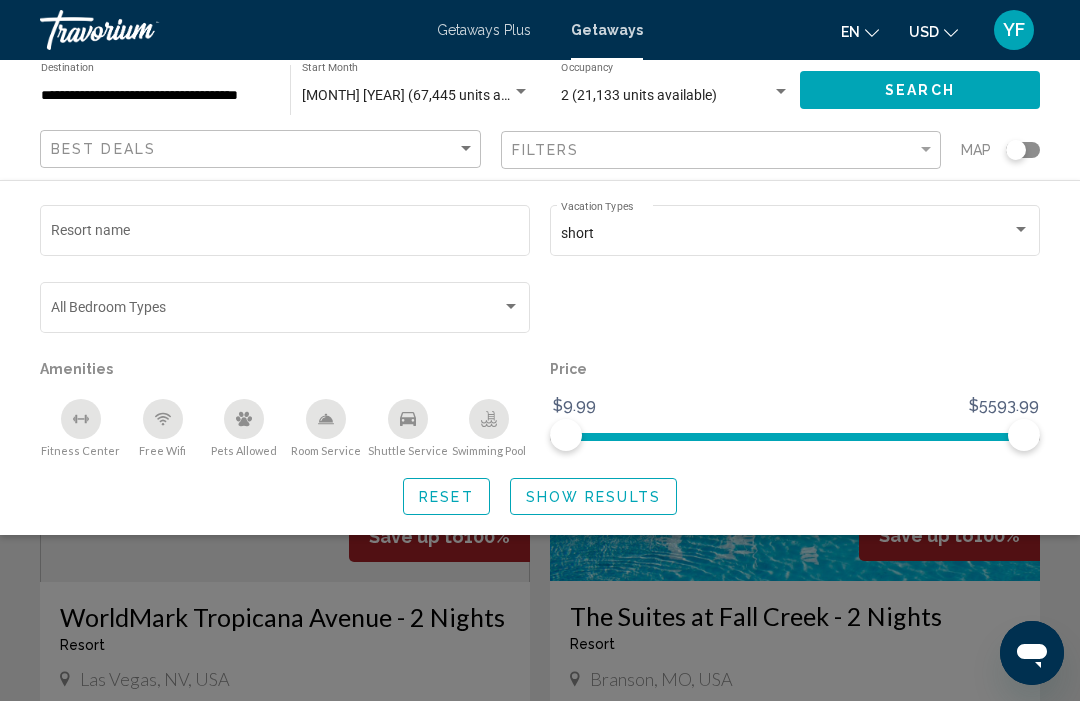 click on "Show Results" 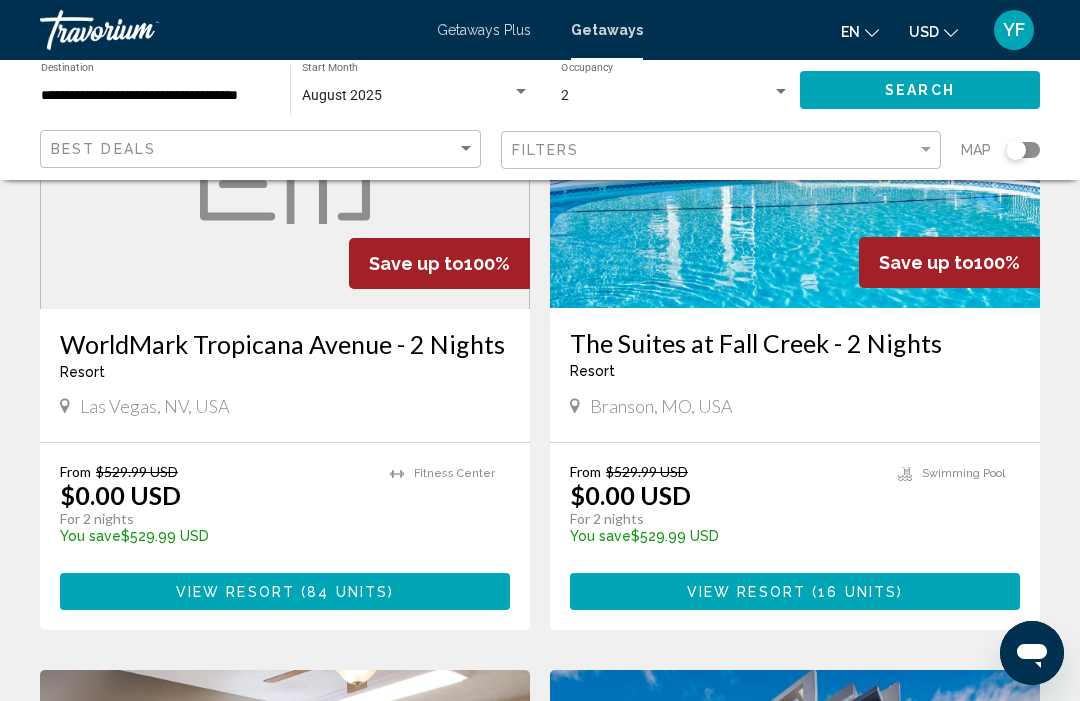 scroll, scrollTop: 275, scrollLeft: 0, axis: vertical 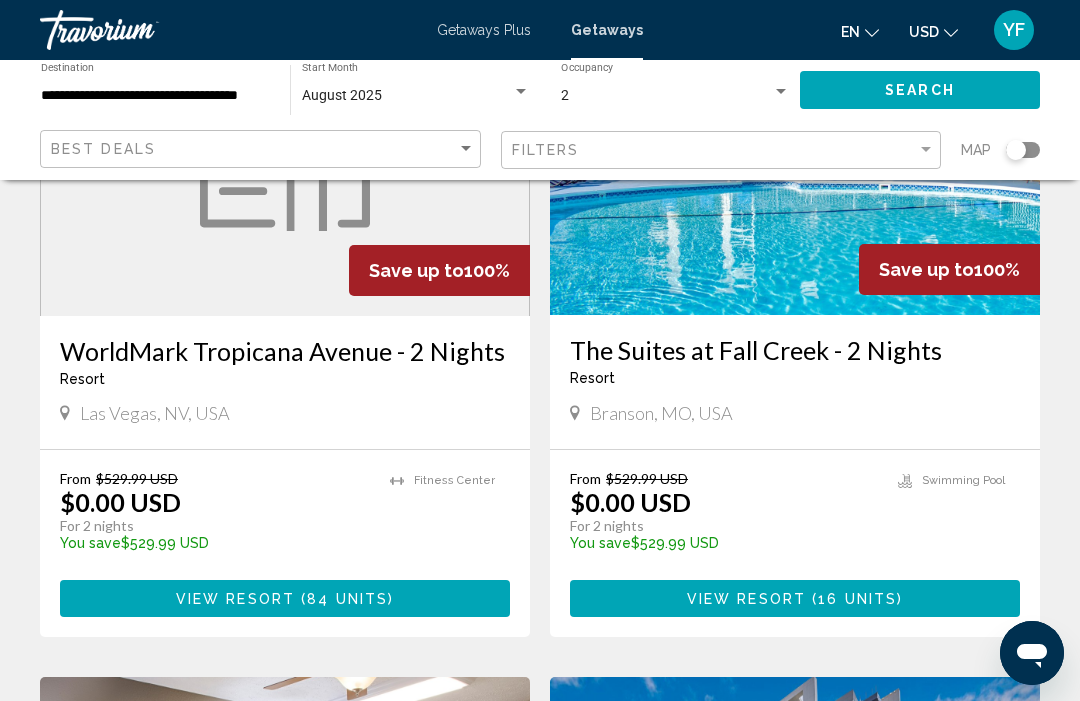 click on "View Resort    ( 84 units )" at bounding box center (285, 598) 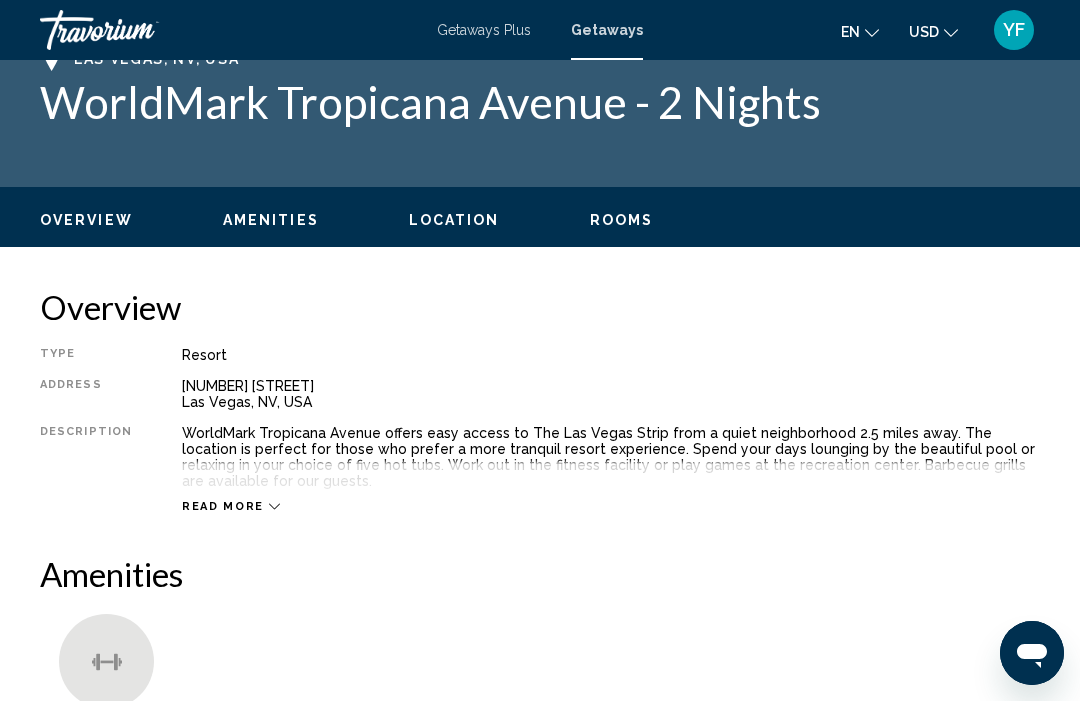 scroll, scrollTop: 0, scrollLeft: 0, axis: both 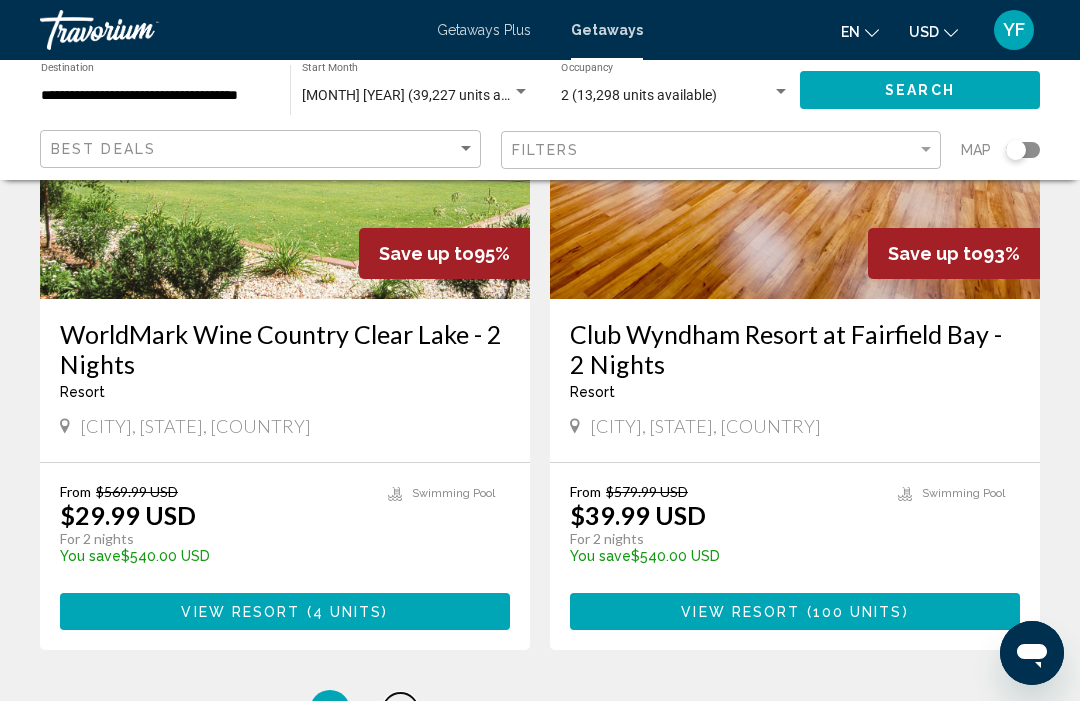 click on "page  2" at bounding box center [400, 710] 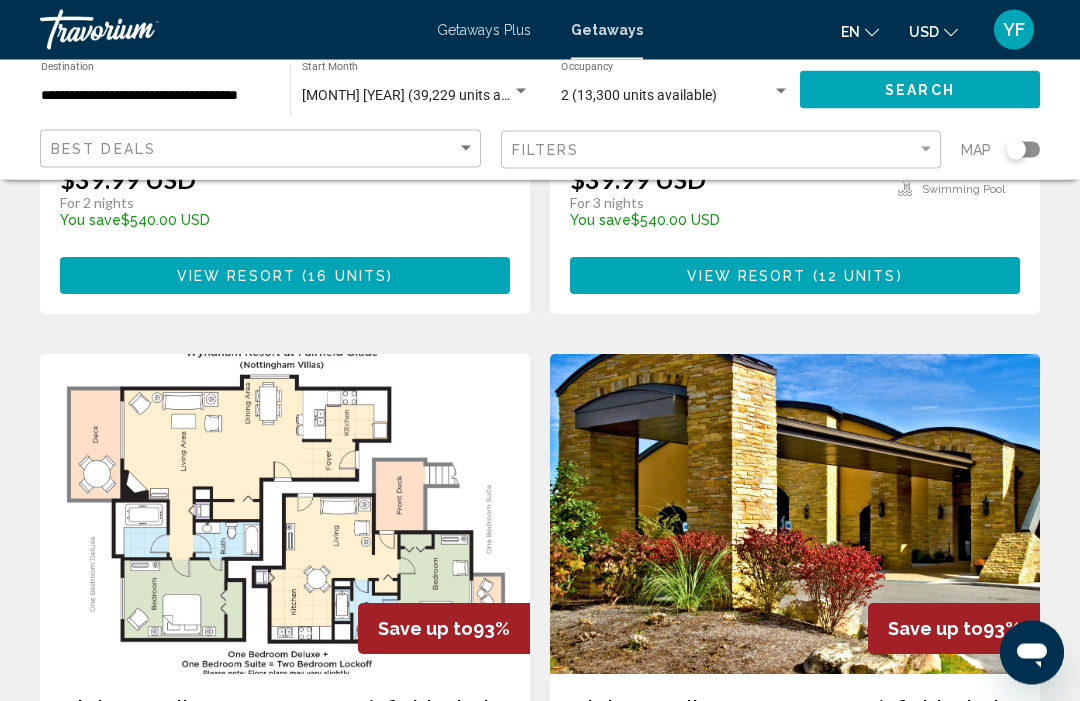 scroll, scrollTop: 627, scrollLeft: 0, axis: vertical 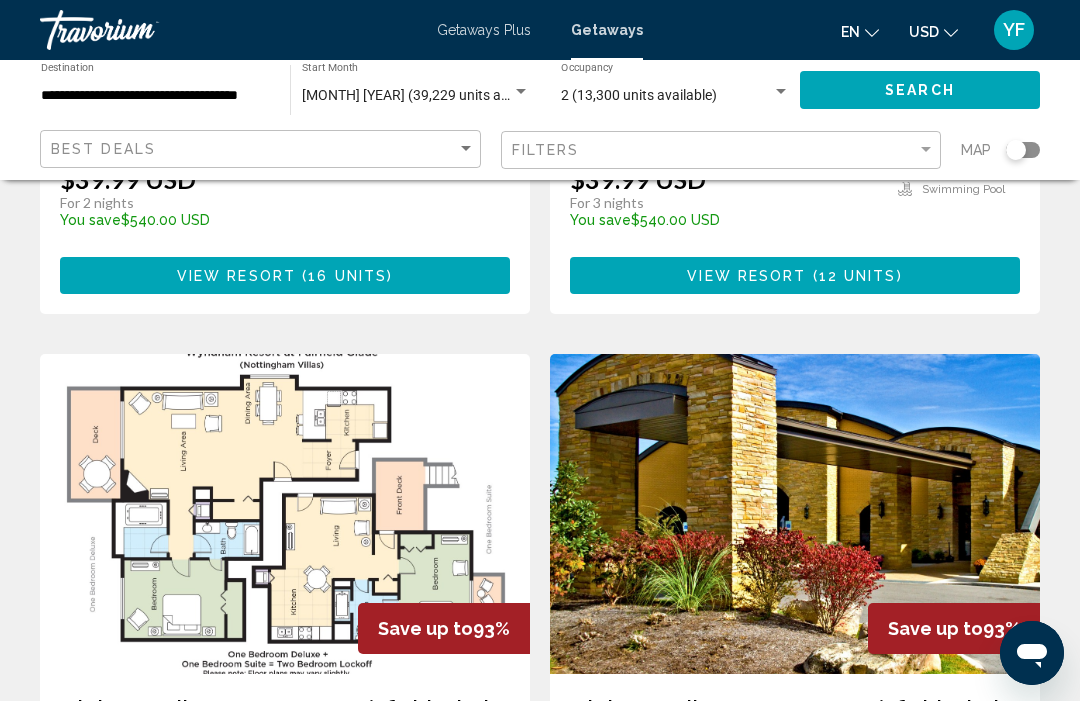 click at bounding box center (285, 514) 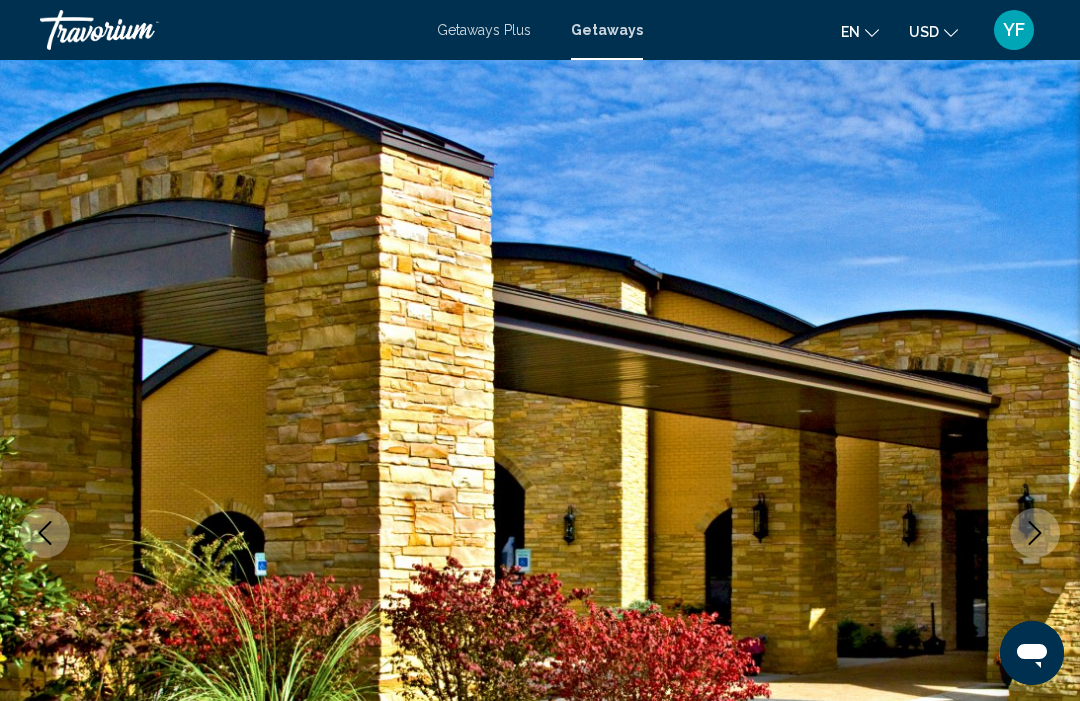 scroll, scrollTop: 0, scrollLeft: 0, axis: both 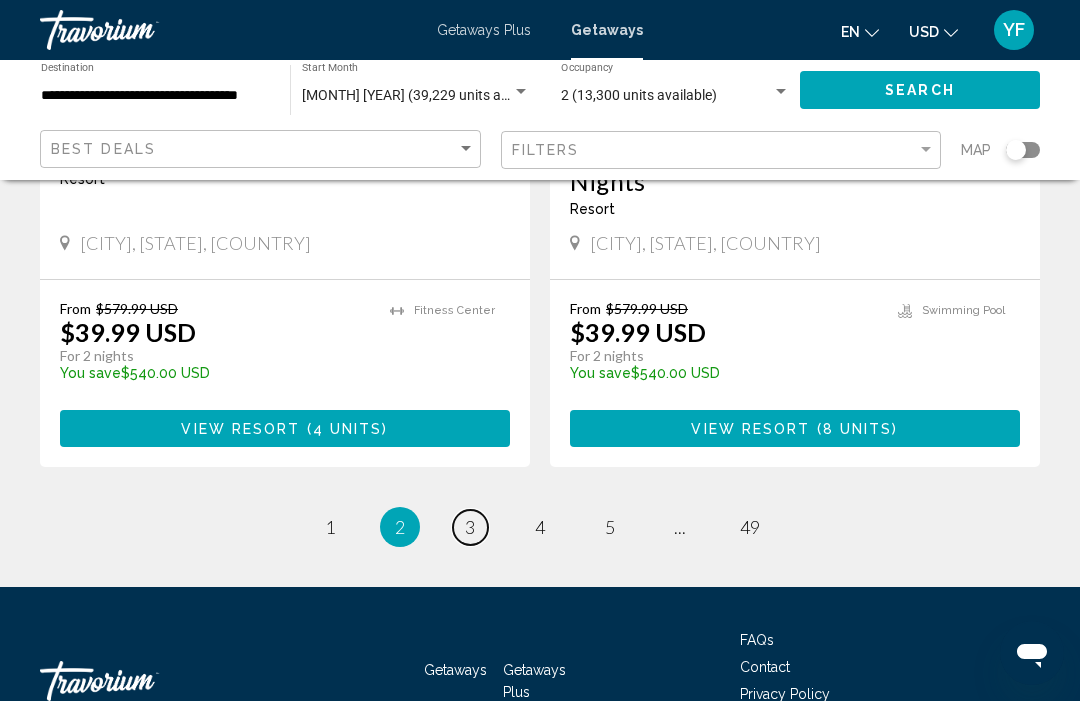click on "3" at bounding box center (470, 527) 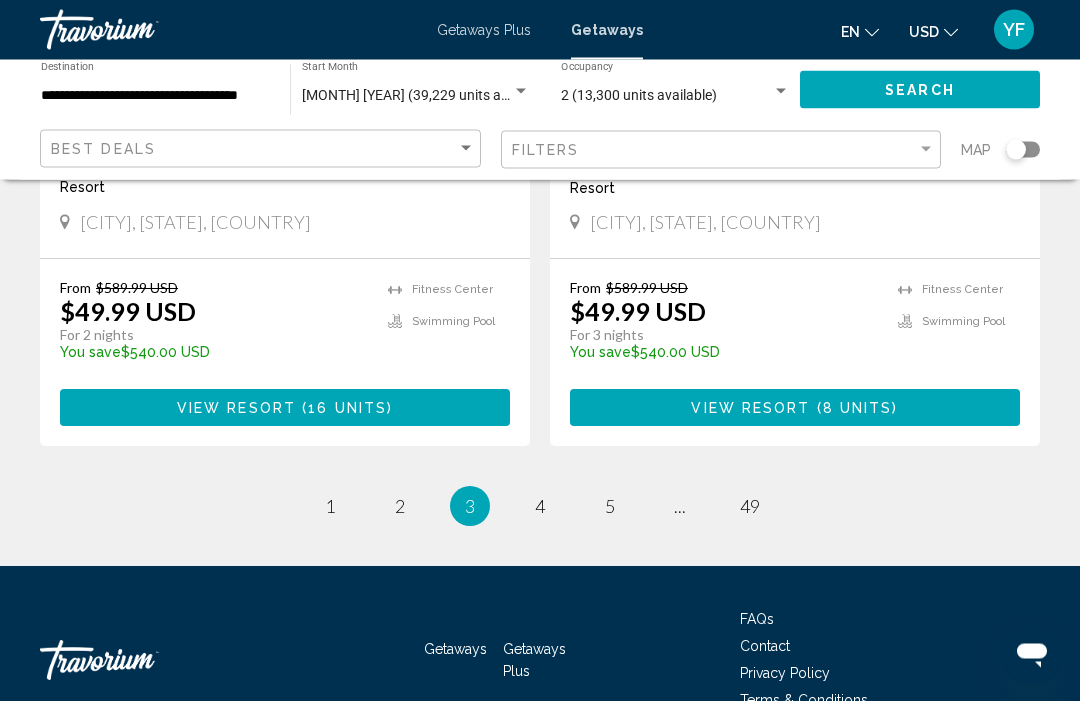 scroll, scrollTop: 4068, scrollLeft: 0, axis: vertical 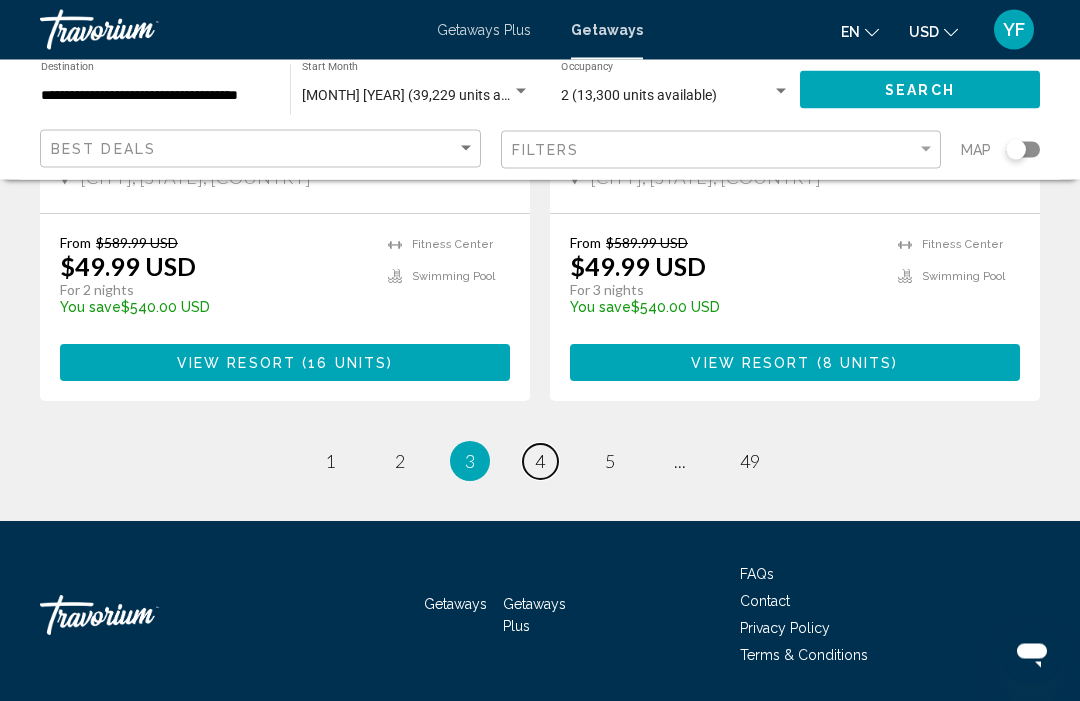 click on "4" at bounding box center (540, 462) 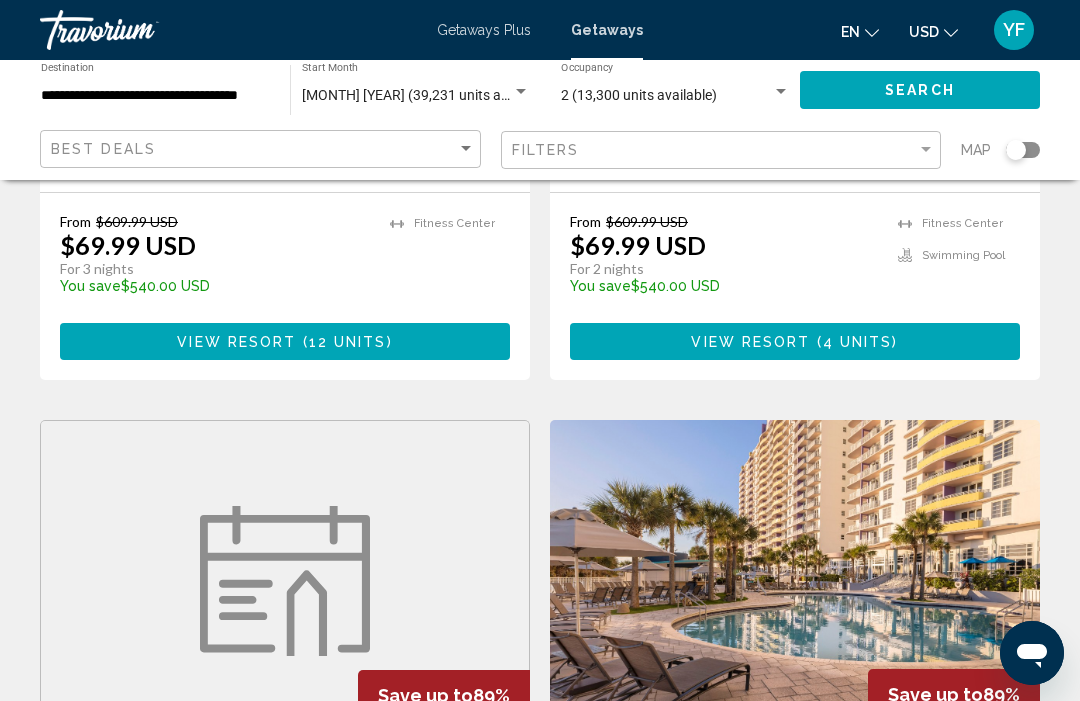 scroll, scrollTop: 1954, scrollLeft: 0, axis: vertical 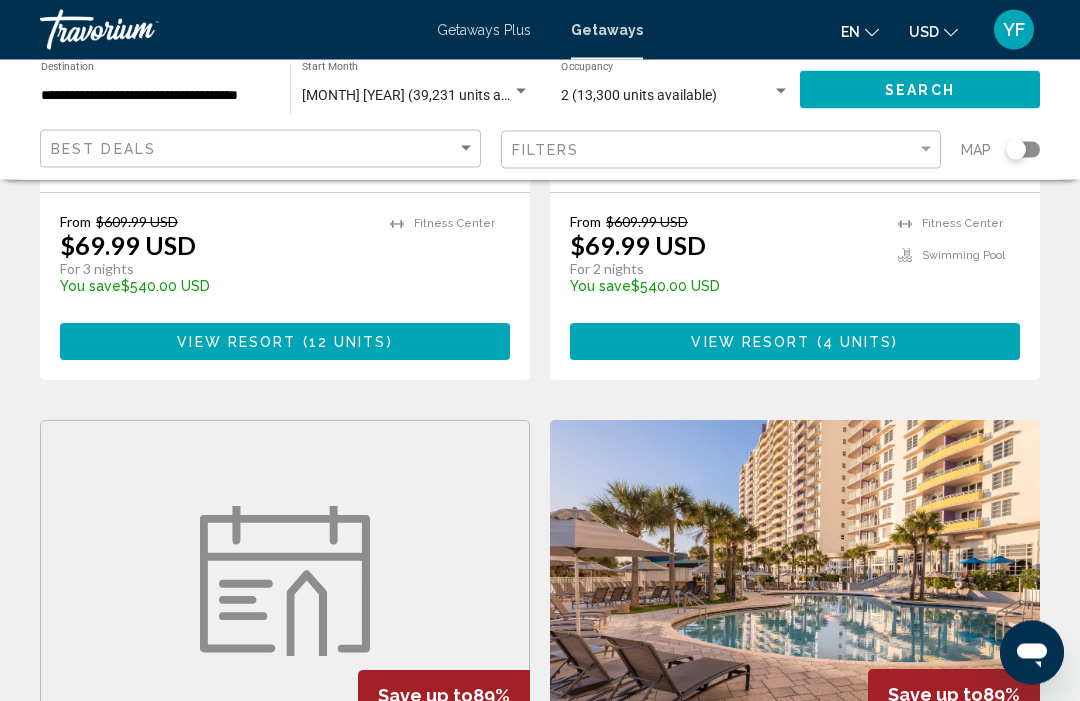 click on "View Resort    ( 4 units )" at bounding box center (795, 342) 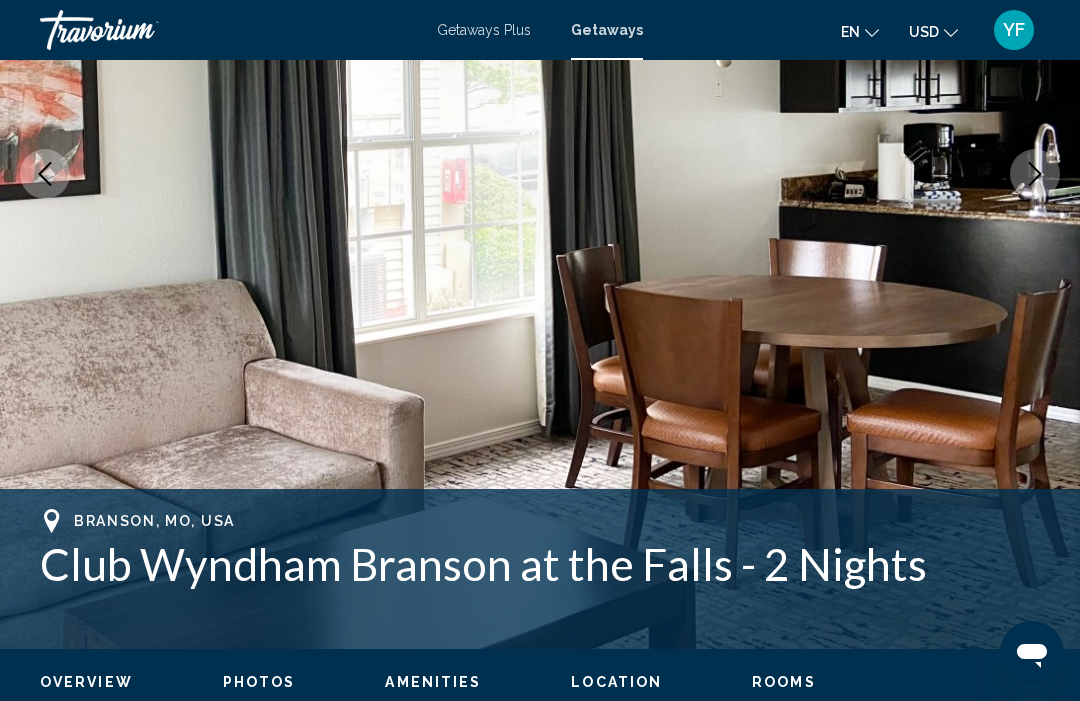scroll, scrollTop: 0, scrollLeft: 0, axis: both 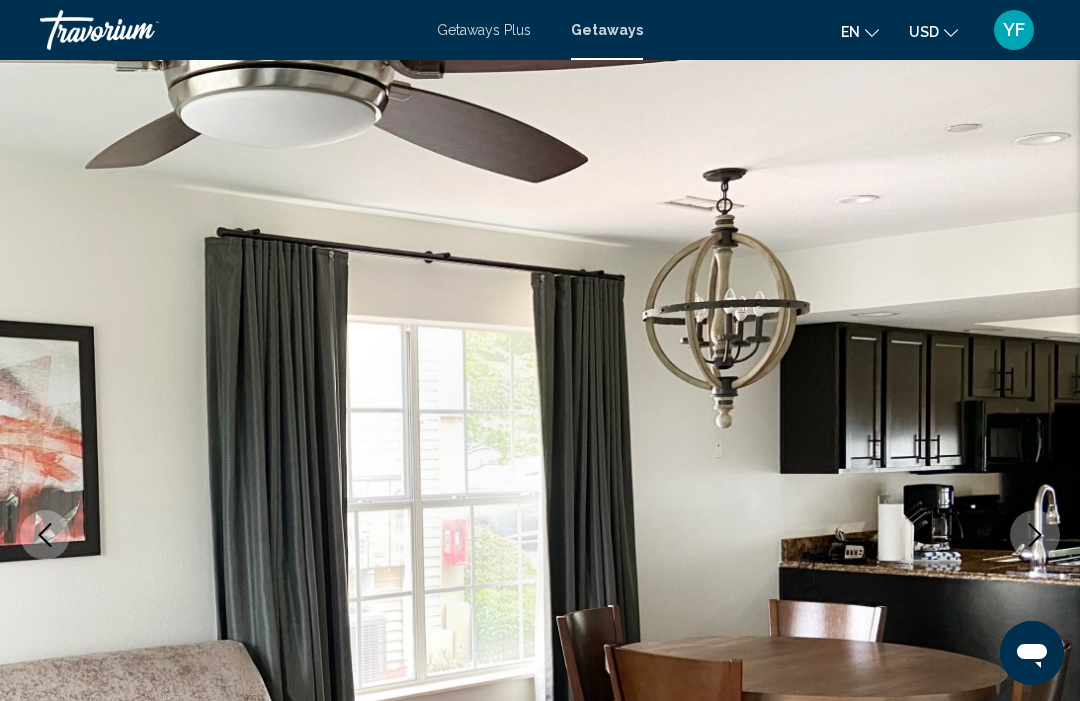 click on "Getaways Plus" at bounding box center (484, 30) 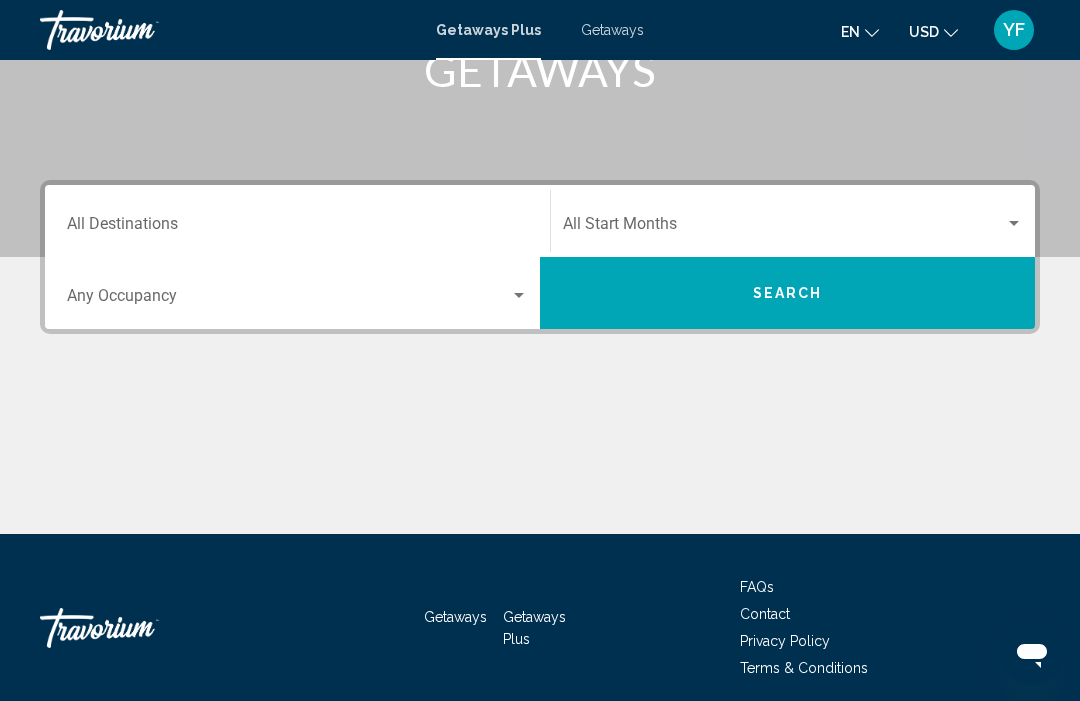 scroll, scrollTop: 260, scrollLeft: 0, axis: vertical 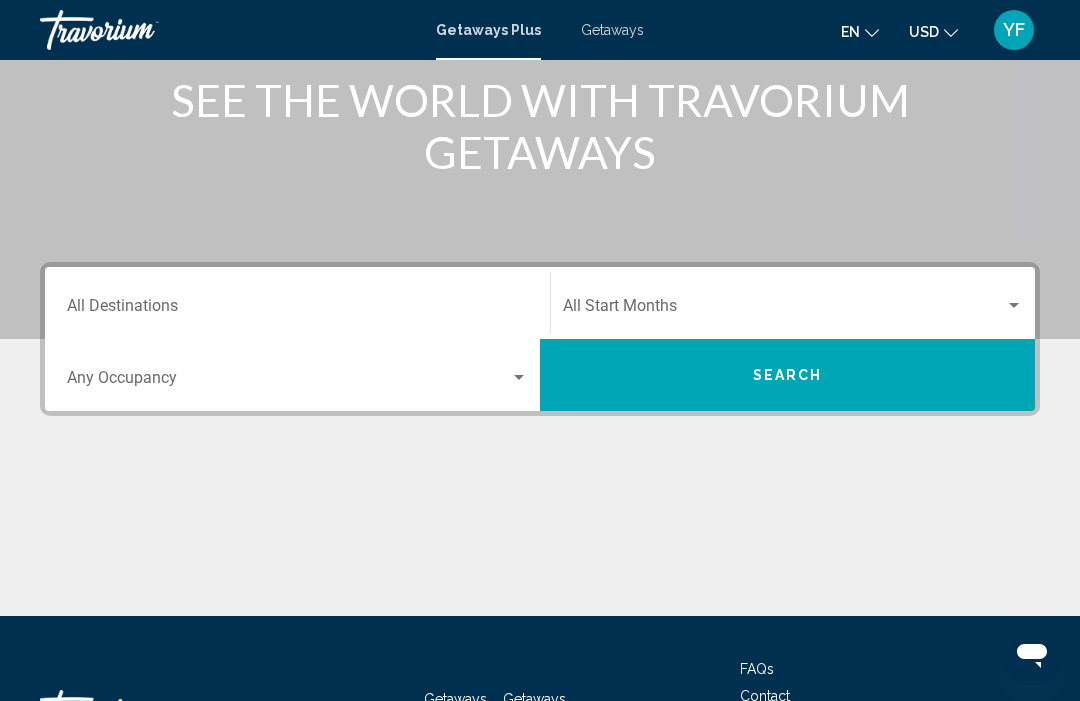 click on "Destination All Destinations" at bounding box center [297, 303] 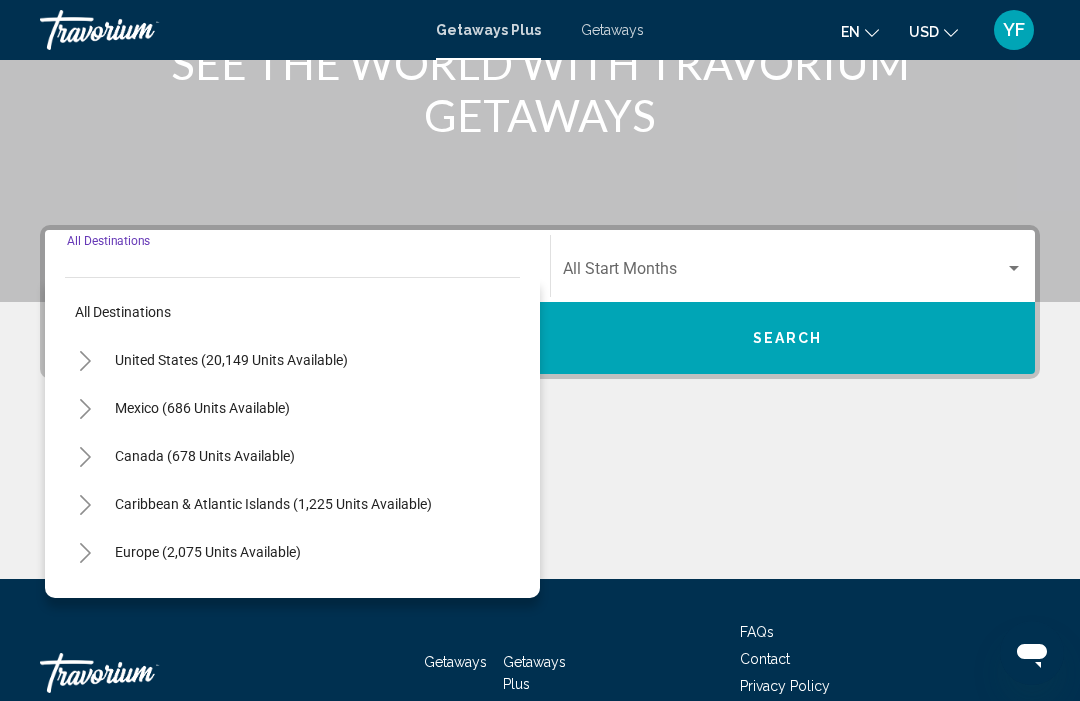 scroll, scrollTop: 354, scrollLeft: 0, axis: vertical 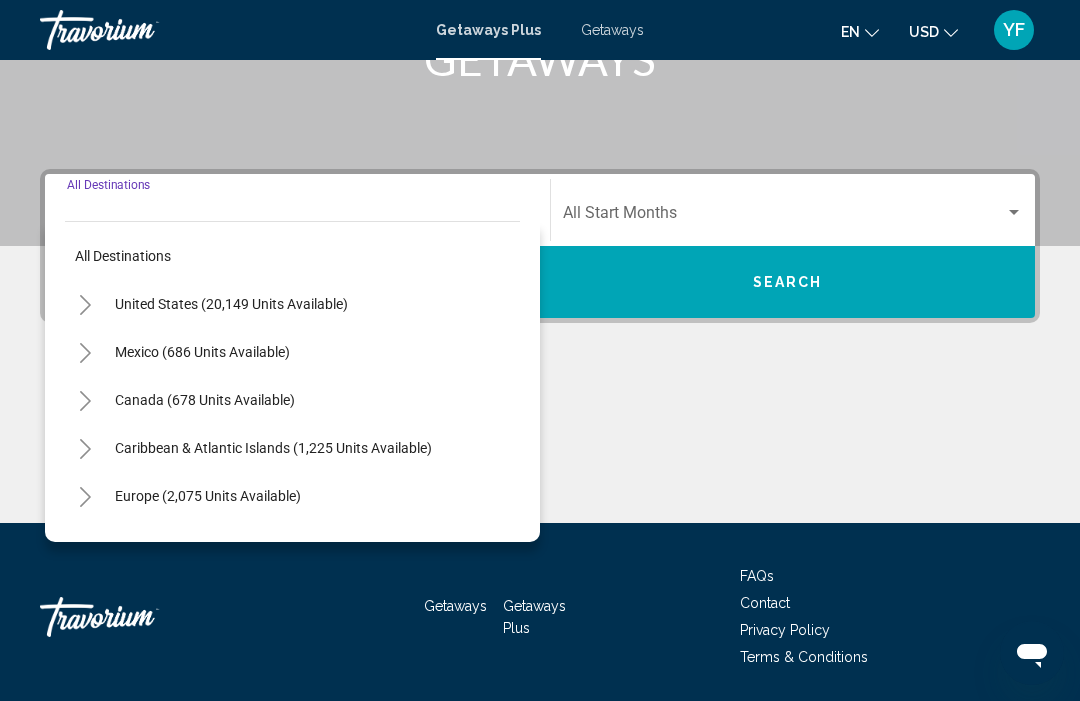 click on "United States (20,149 units available)" at bounding box center [202, 352] 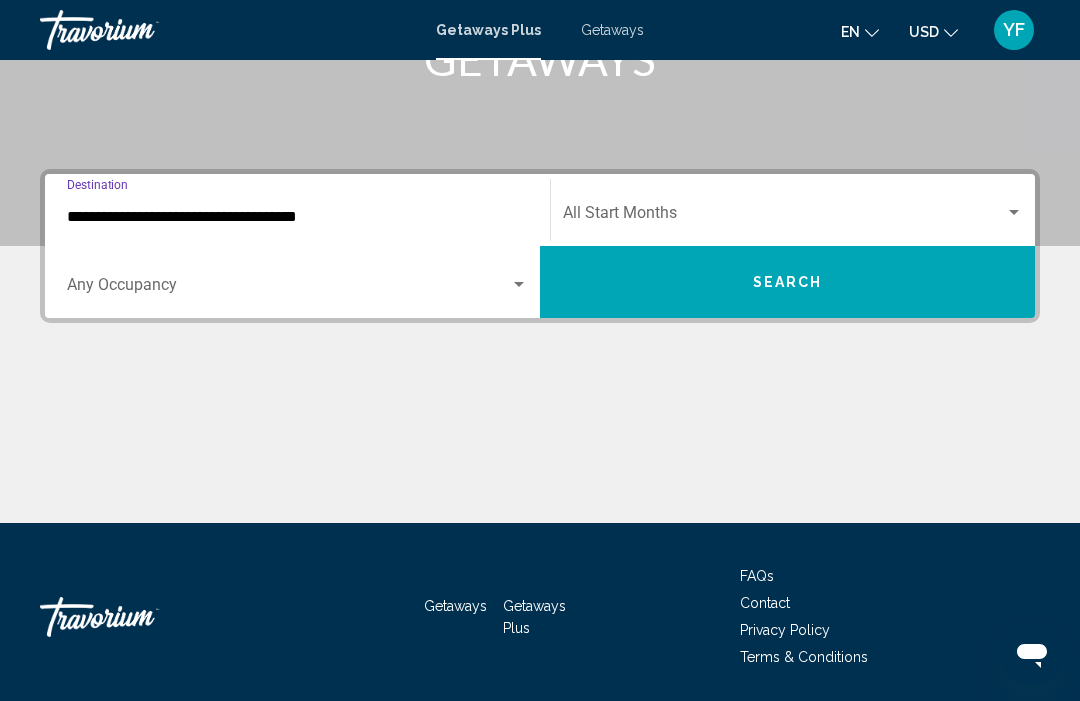 click at bounding box center (784, 217) 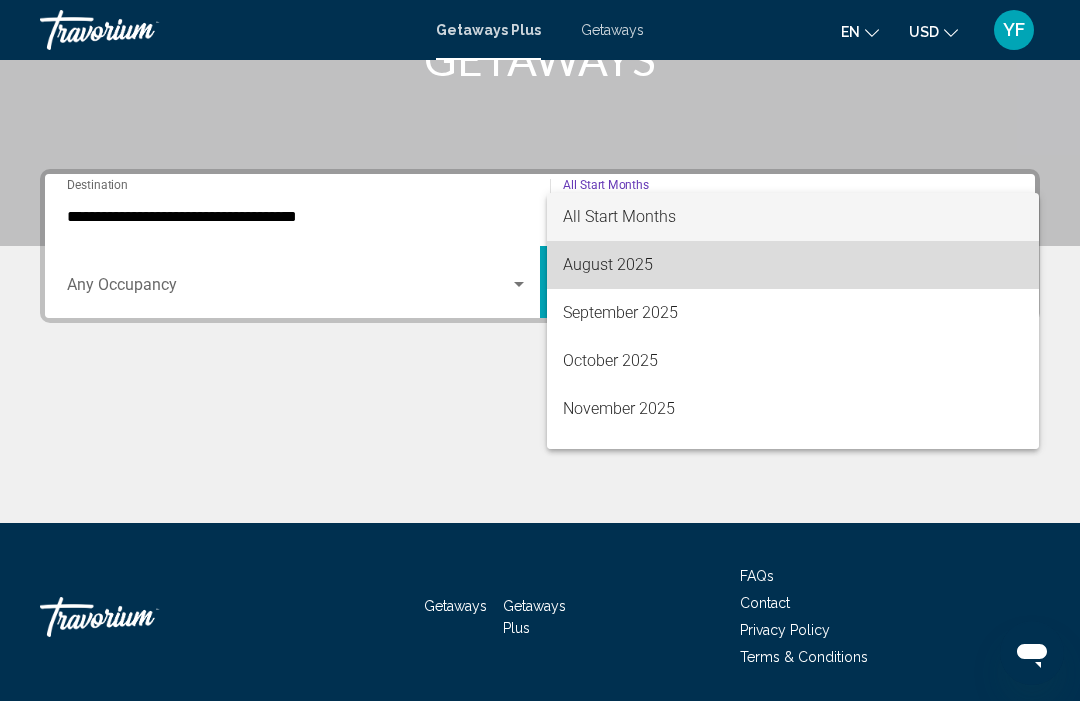 click on "August 2025" at bounding box center [793, 265] 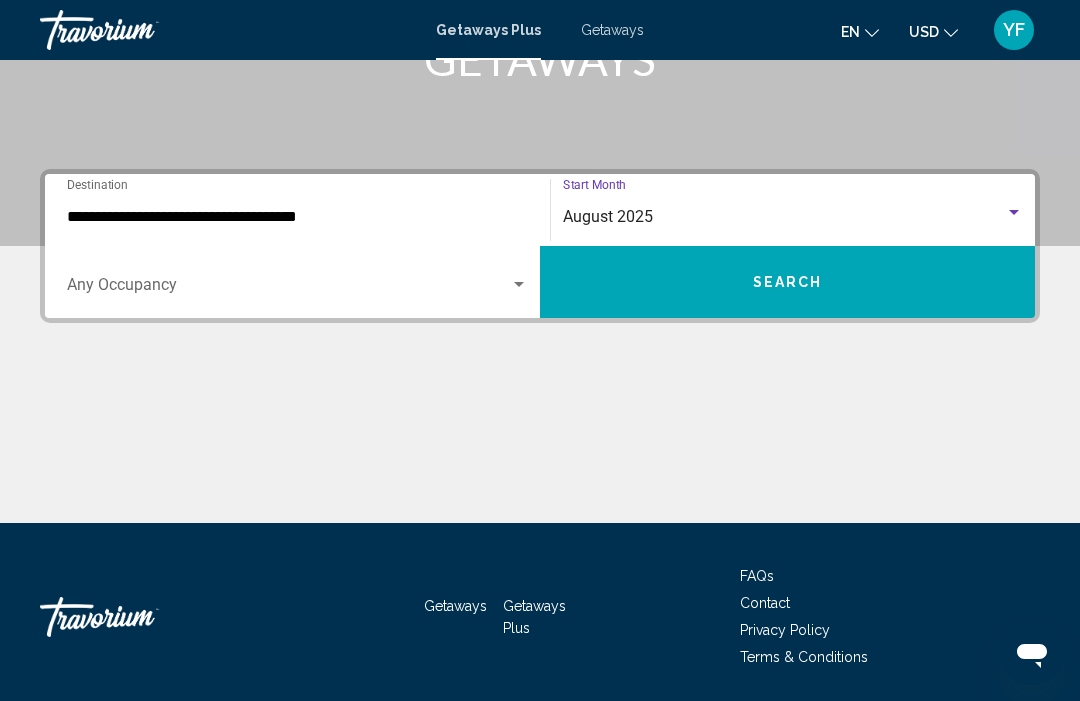 click on "Search" at bounding box center [787, 282] 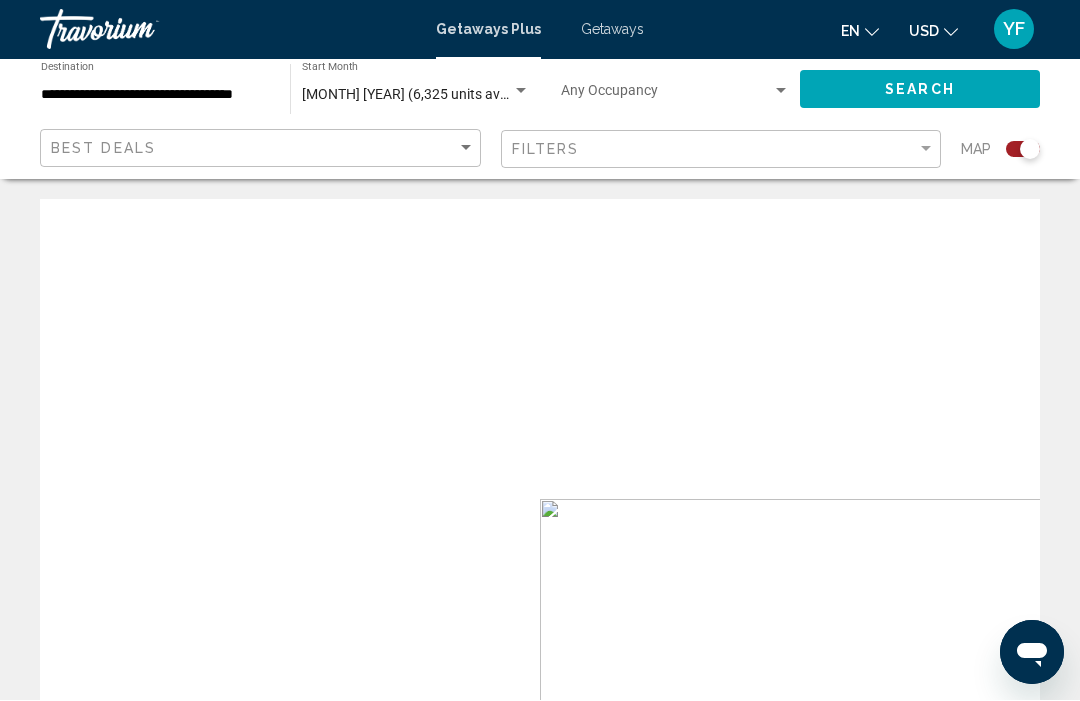scroll, scrollTop: 1, scrollLeft: 0, axis: vertical 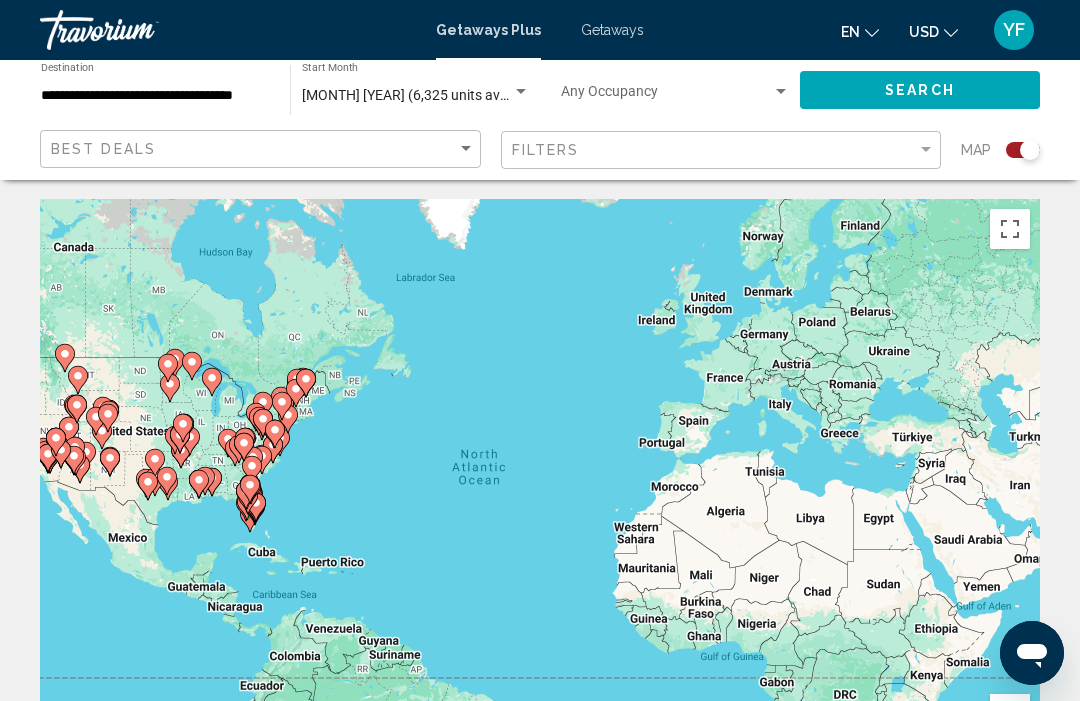 click 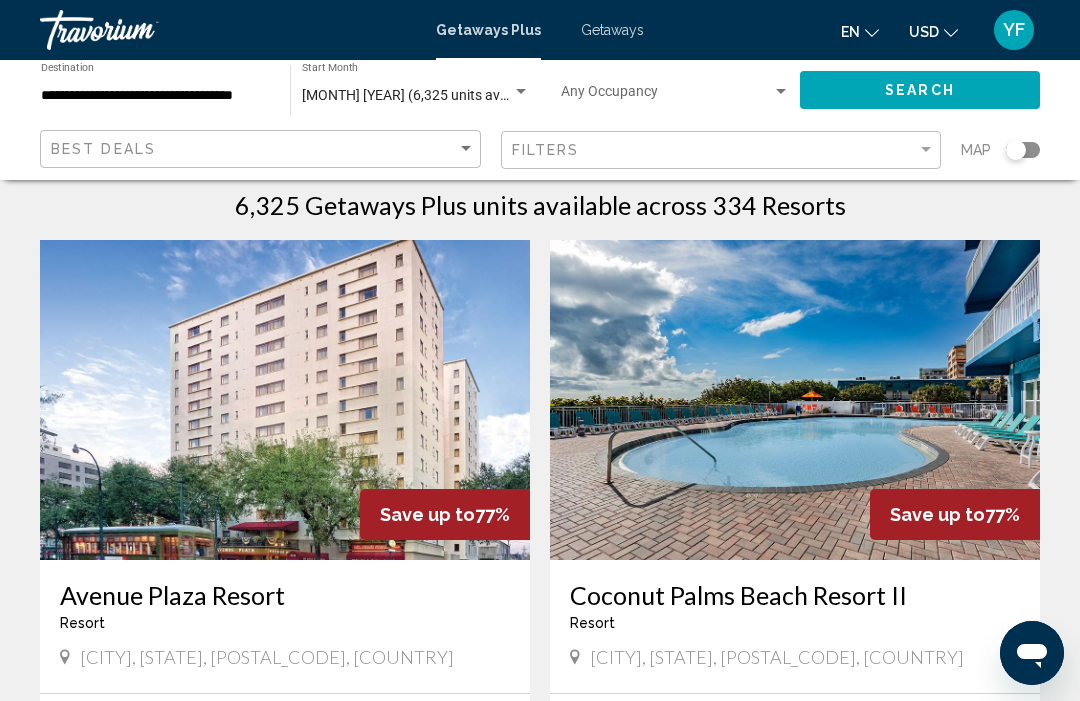 scroll, scrollTop: 33, scrollLeft: 0, axis: vertical 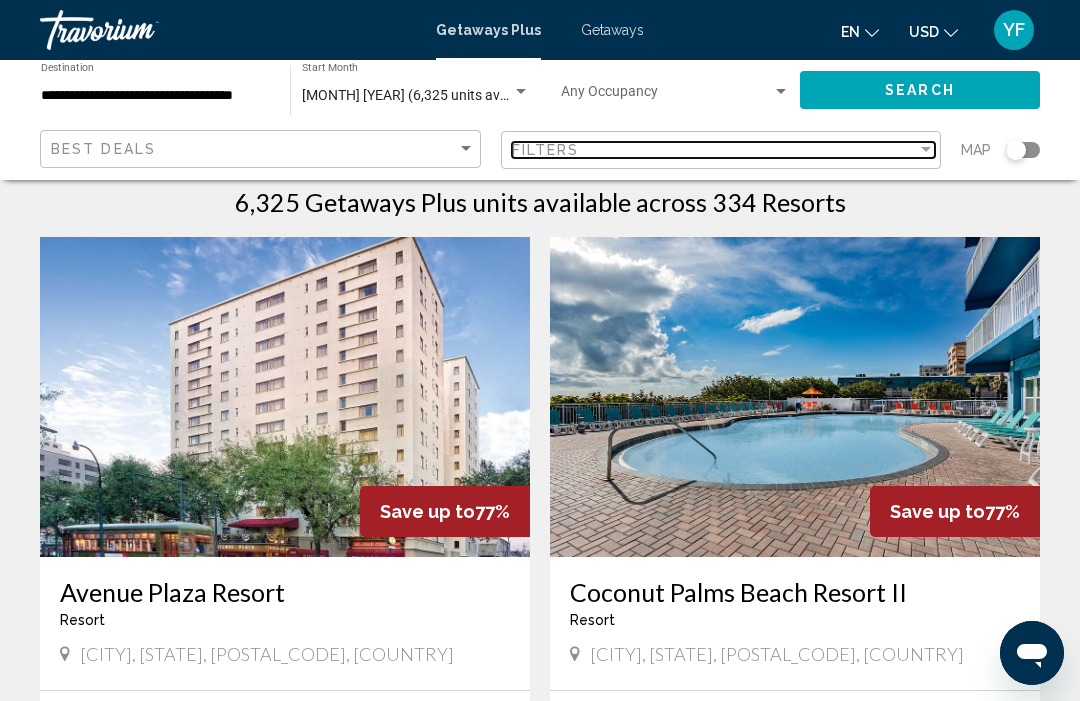 click on "Filters" at bounding box center [715, 150] 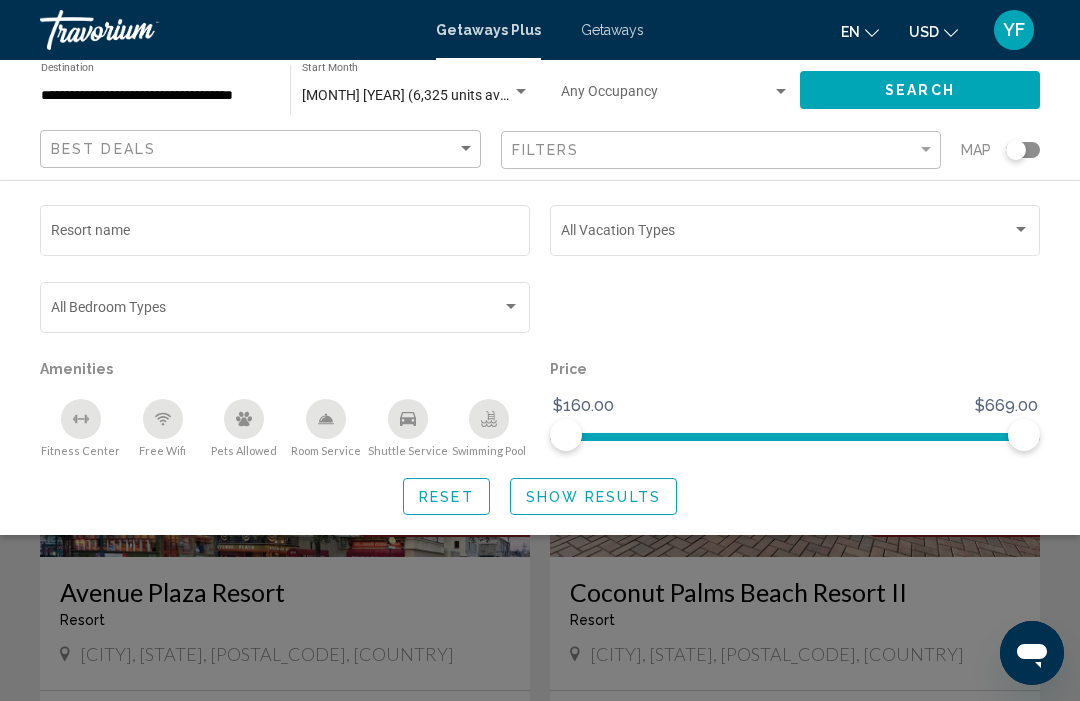 click at bounding box center [786, 234] 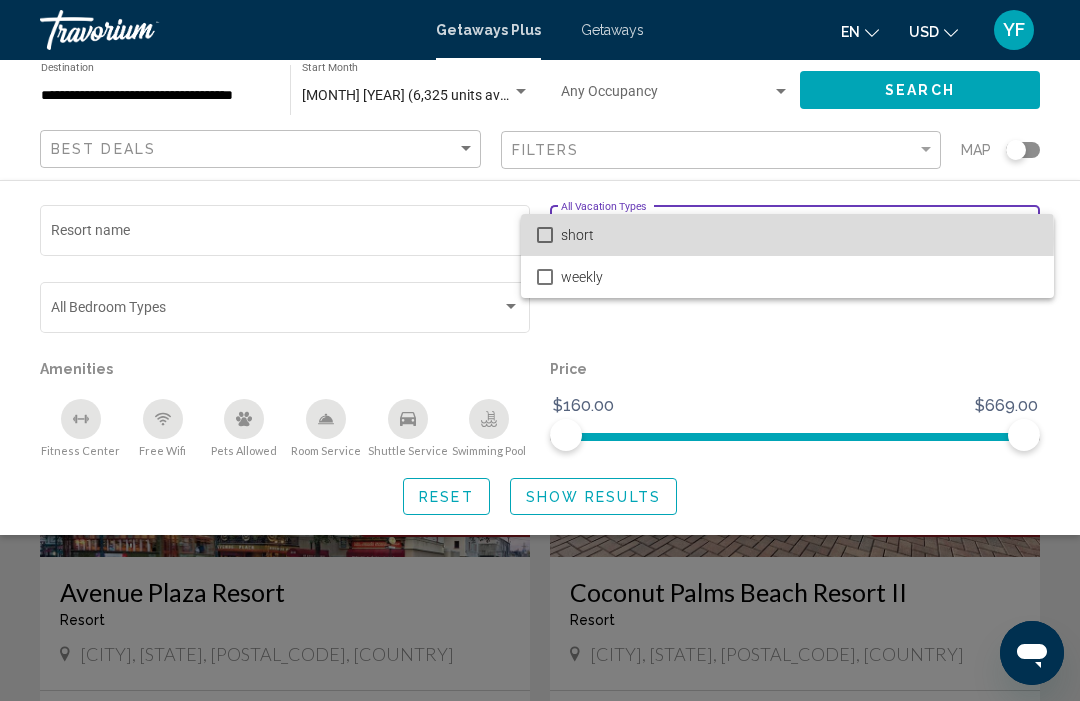 click on "short" at bounding box center (799, 235) 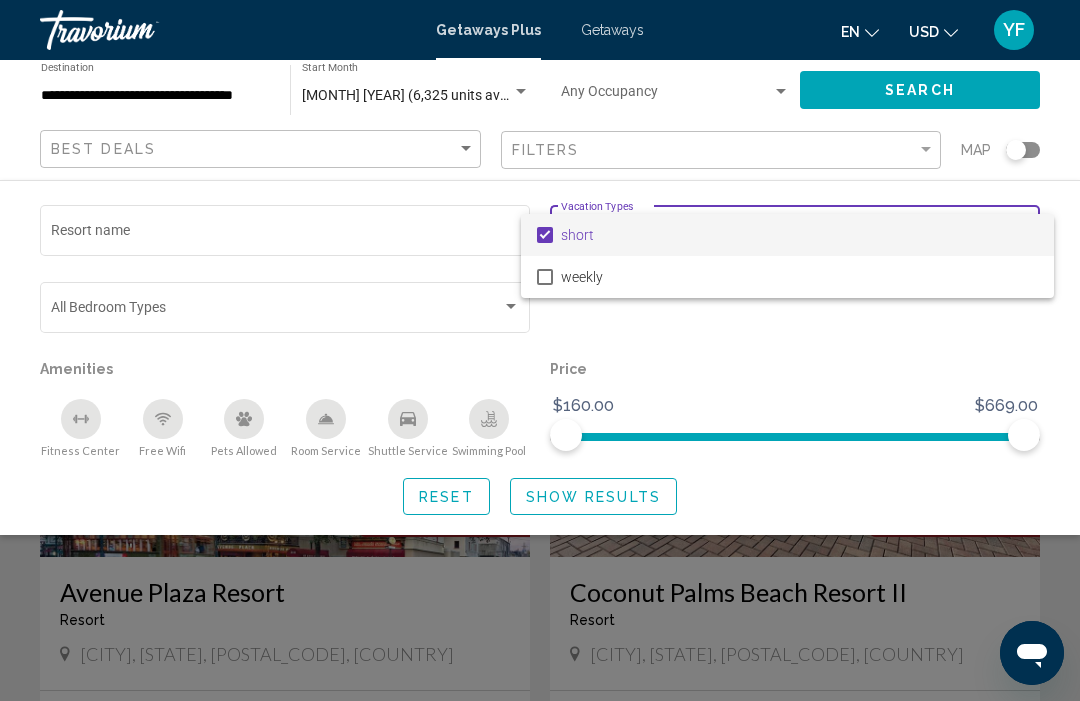 click at bounding box center (540, 350) 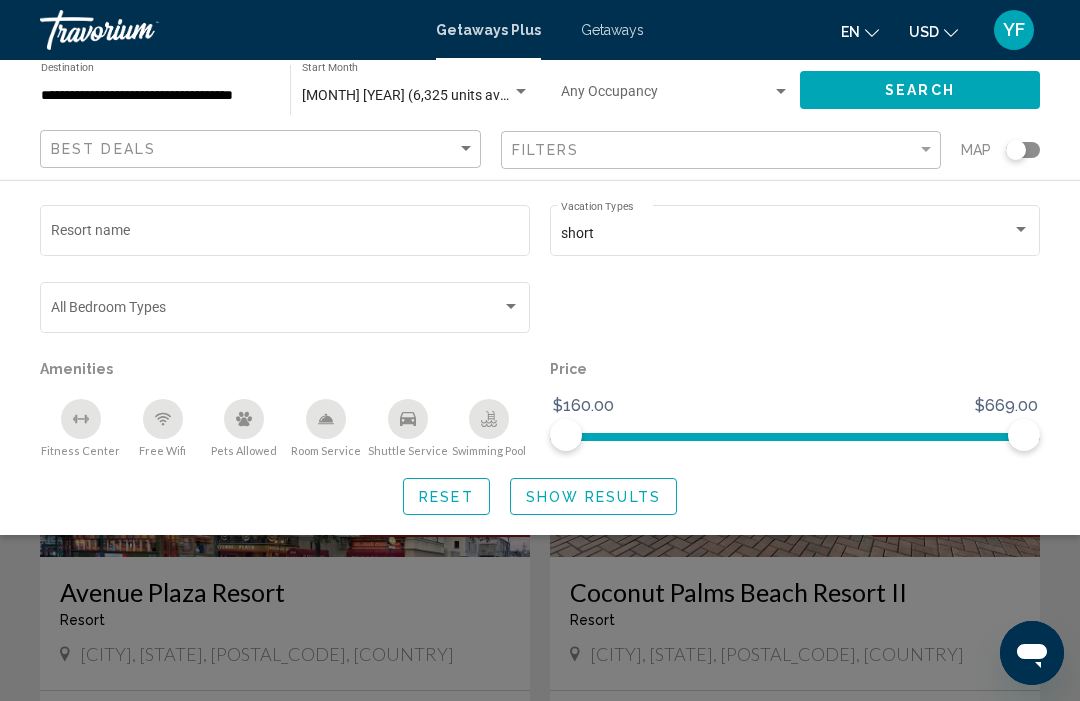 click on "Show Results" 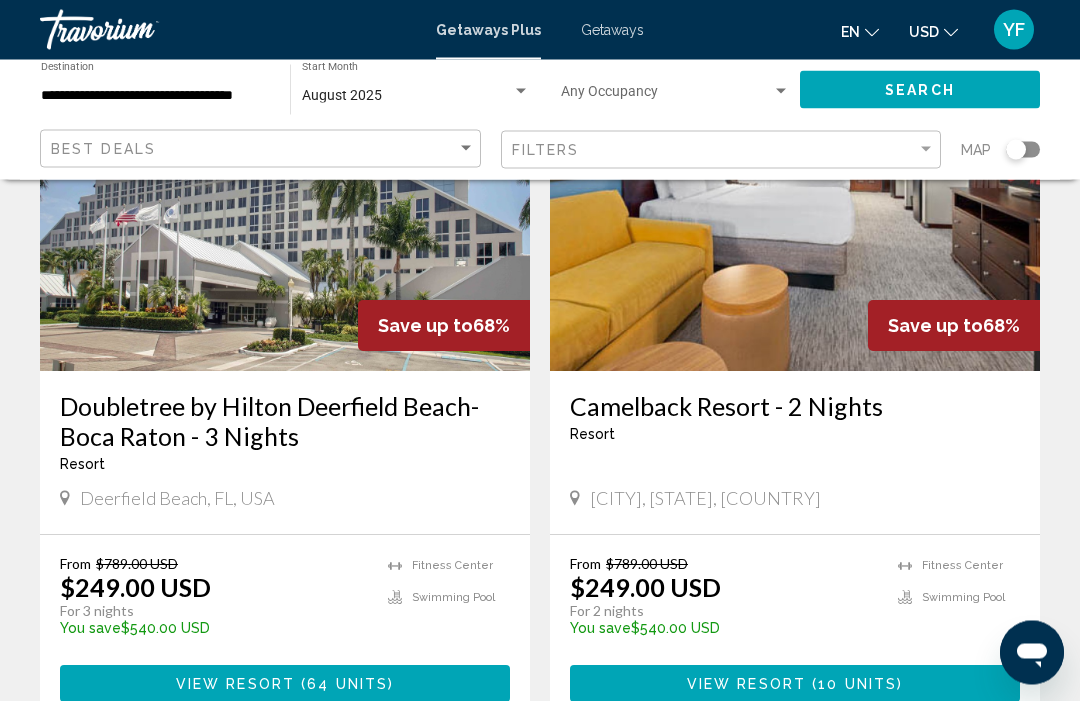 scroll, scrollTop: 3843, scrollLeft: 0, axis: vertical 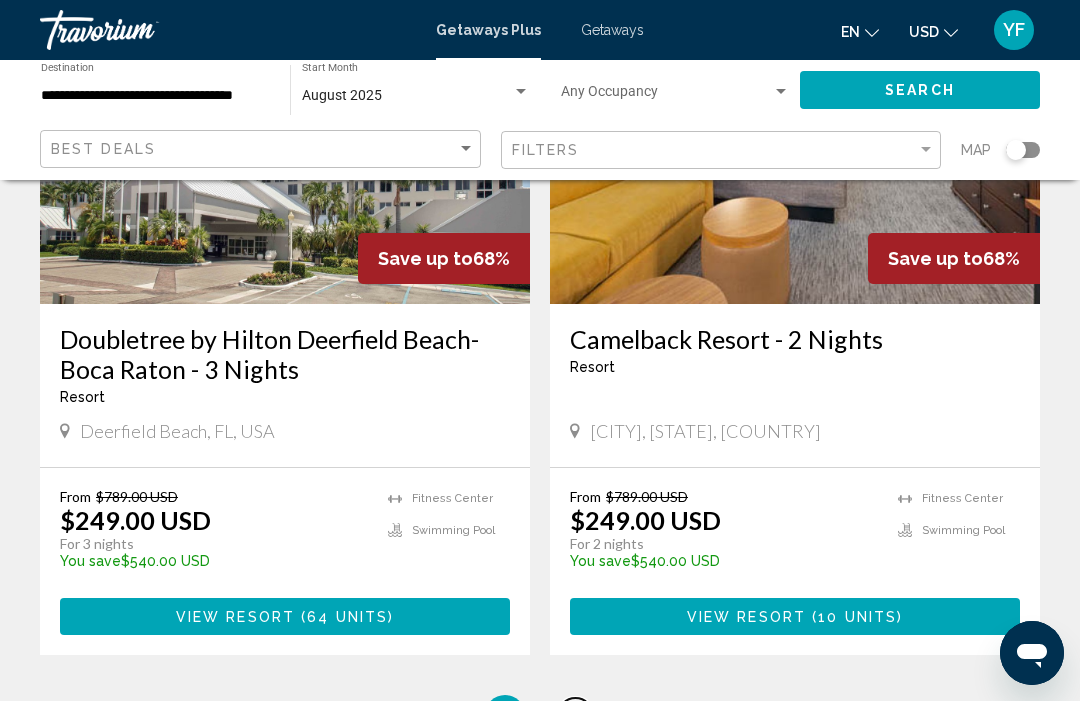 click on "2" at bounding box center (575, 715) 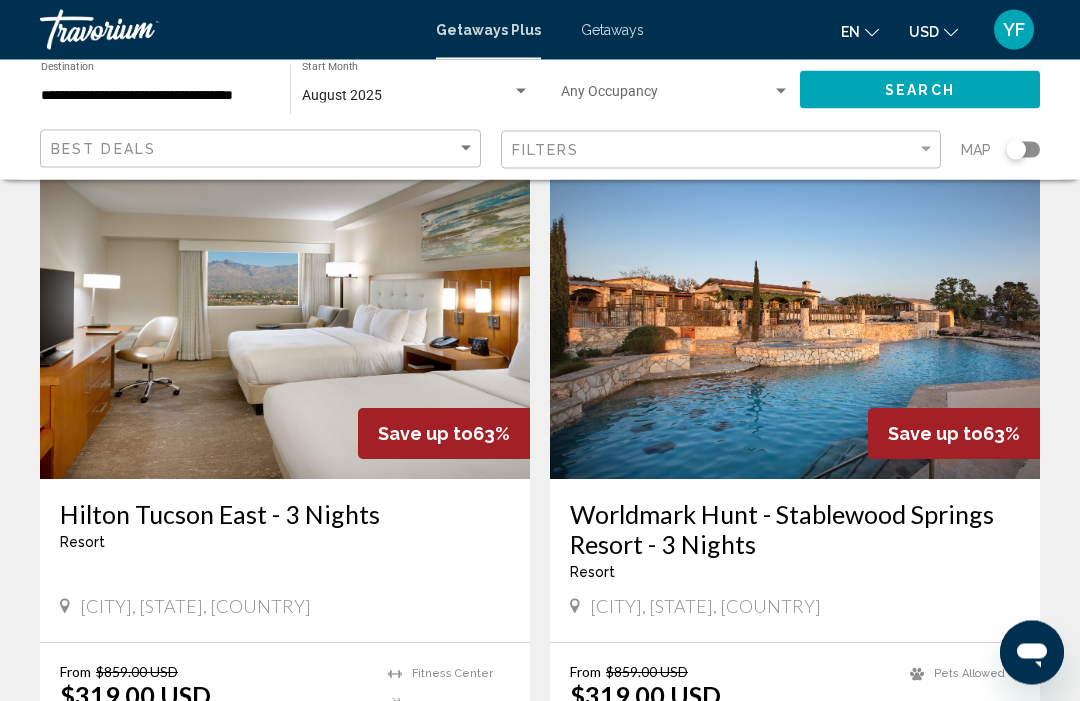 scroll, scrollTop: 0, scrollLeft: 0, axis: both 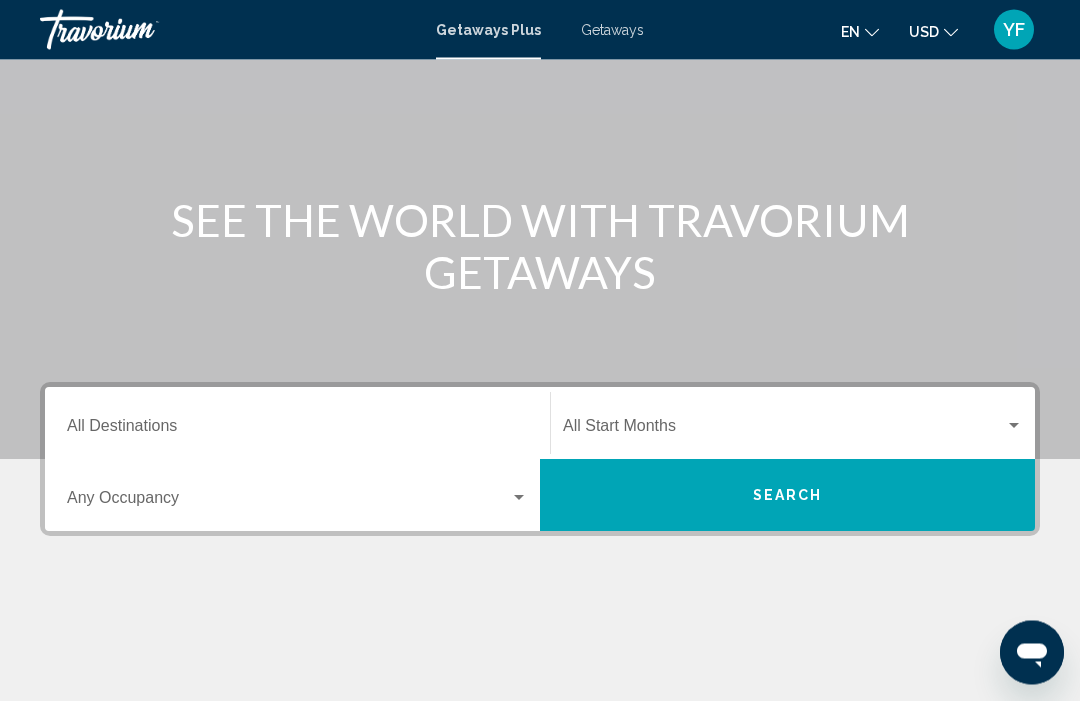 click on "Getaways" at bounding box center [612, 30] 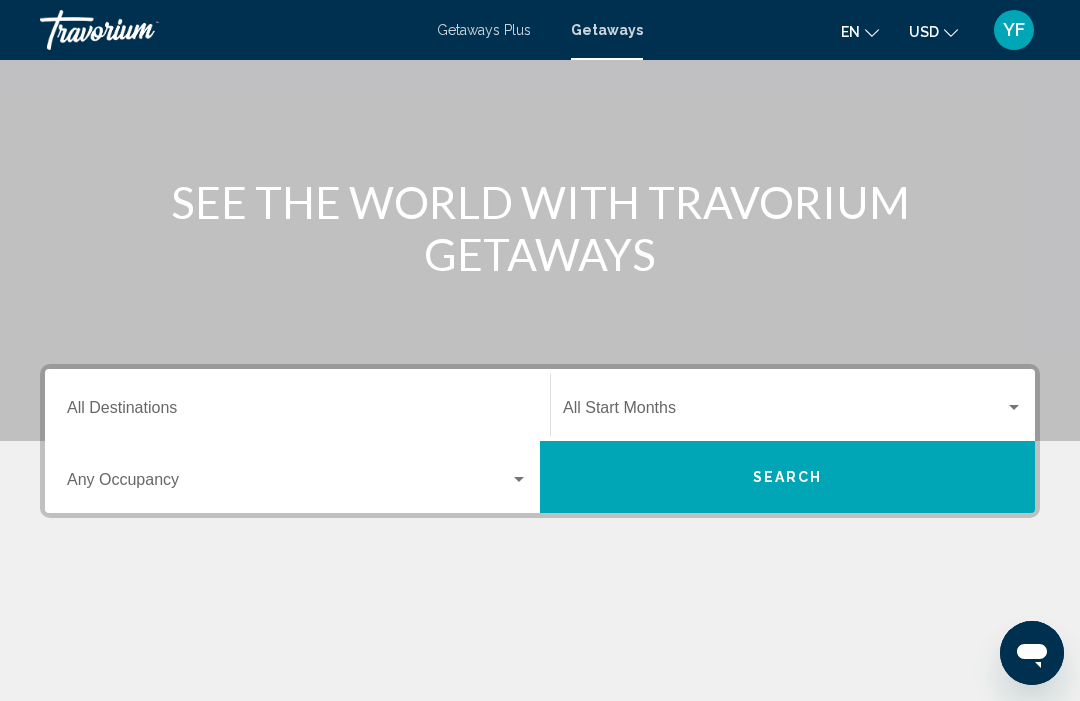 scroll, scrollTop: 165, scrollLeft: 0, axis: vertical 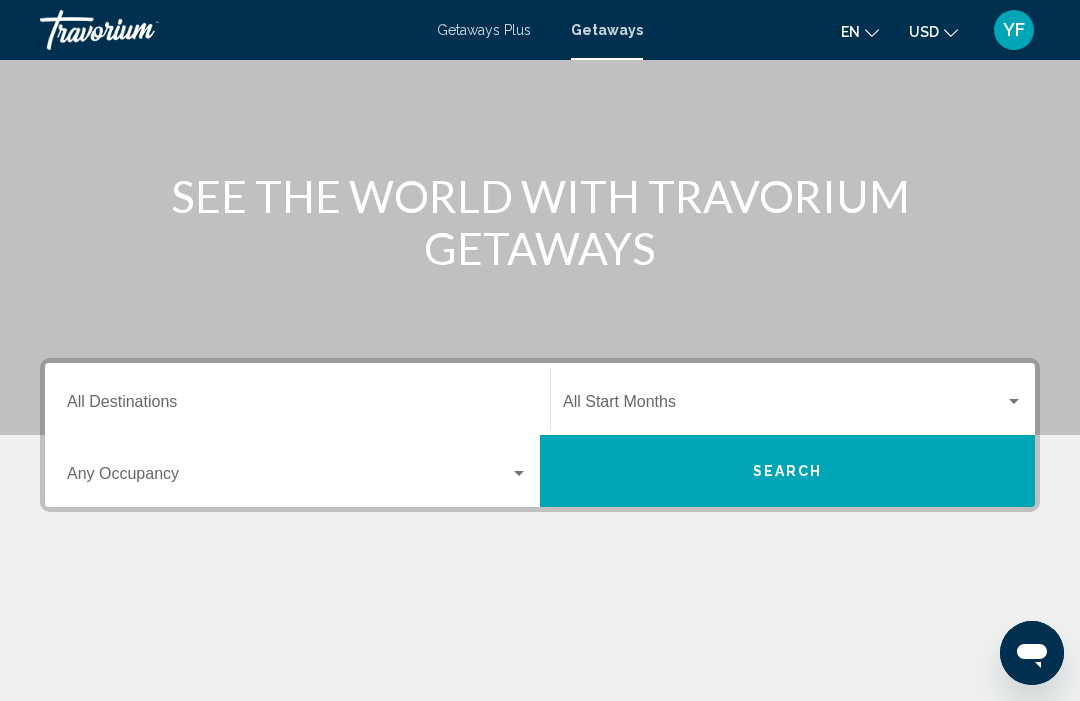 click on "Destination All Destinations" at bounding box center [297, 399] 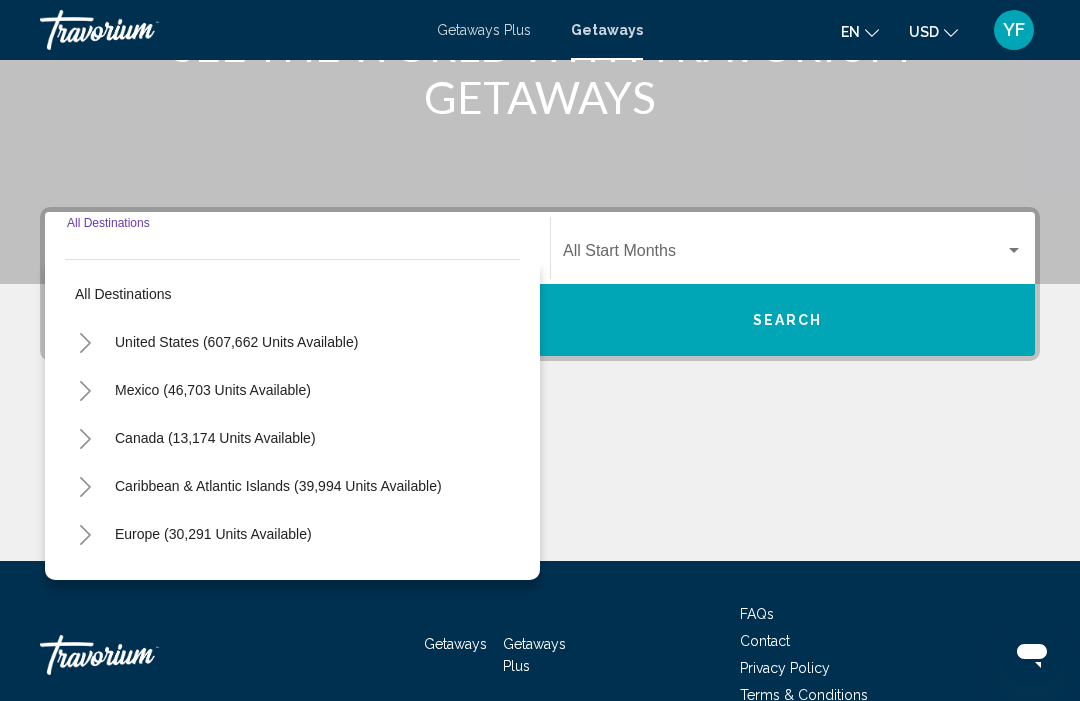 scroll, scrollTop: 354, scrollLeft: 0, axis: vertical 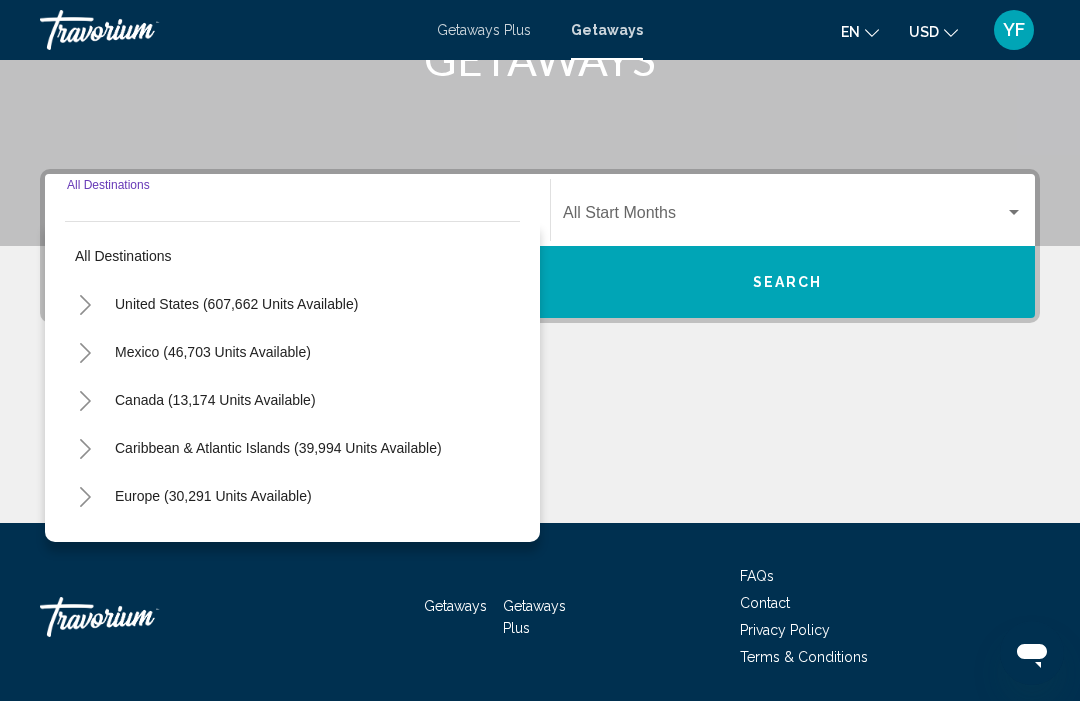 click on "United States (607,662 units available)" at bounding box center [213, 352] 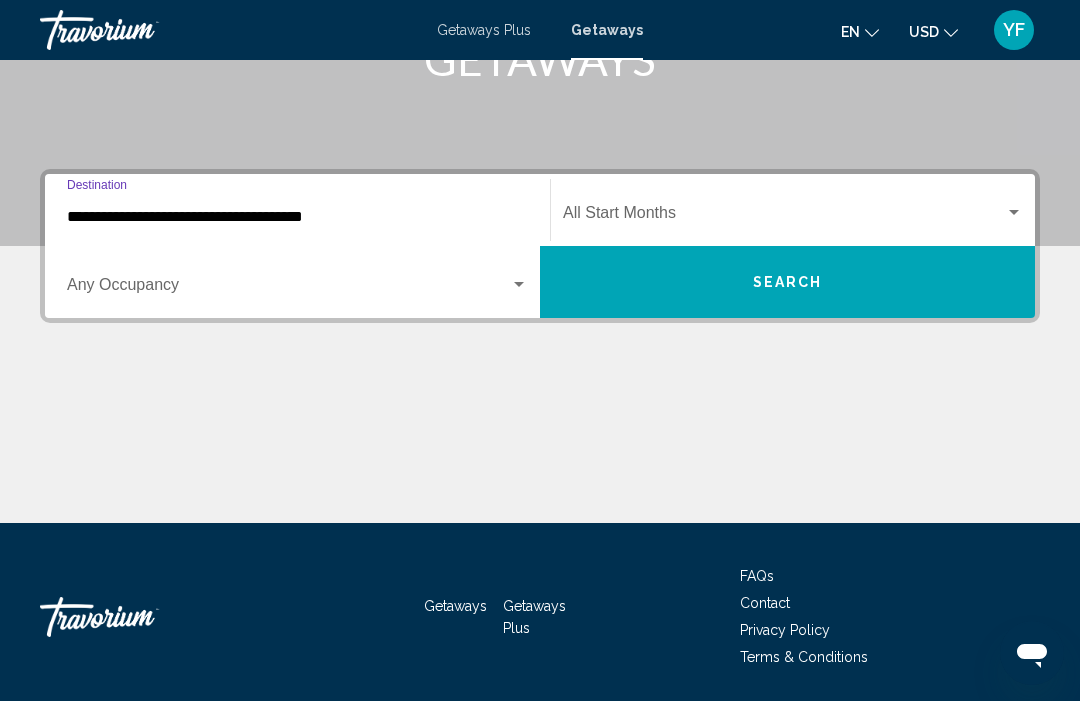 click at bounding box center (784, 217) 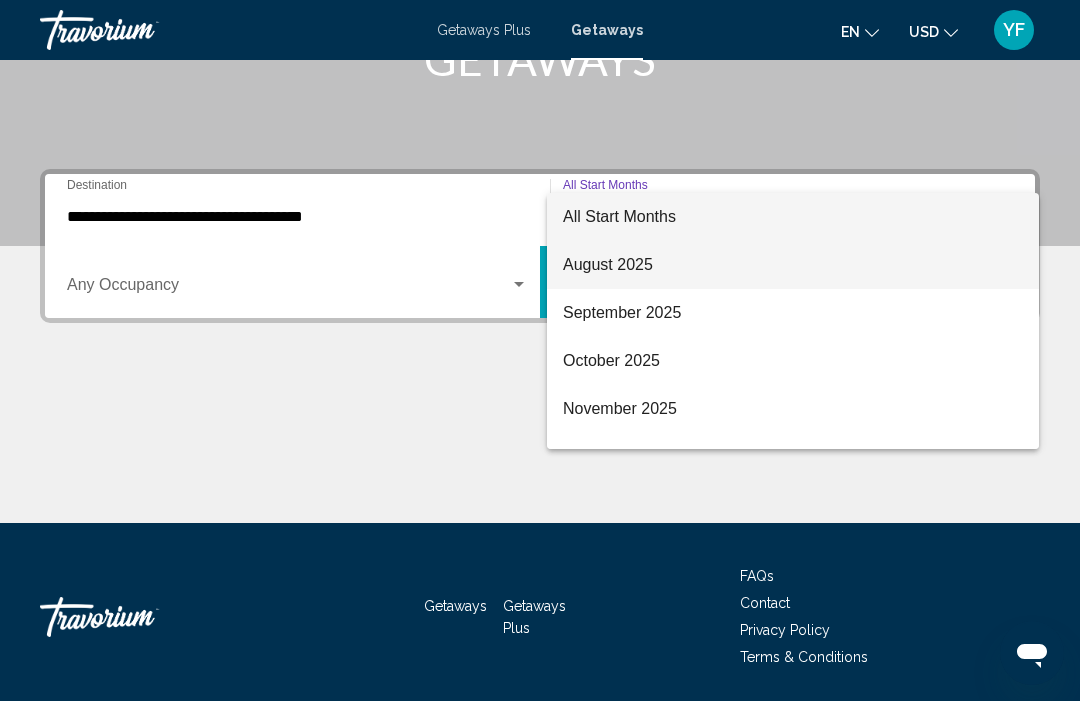 click on "August 2025" at bounding box center (793, 265) 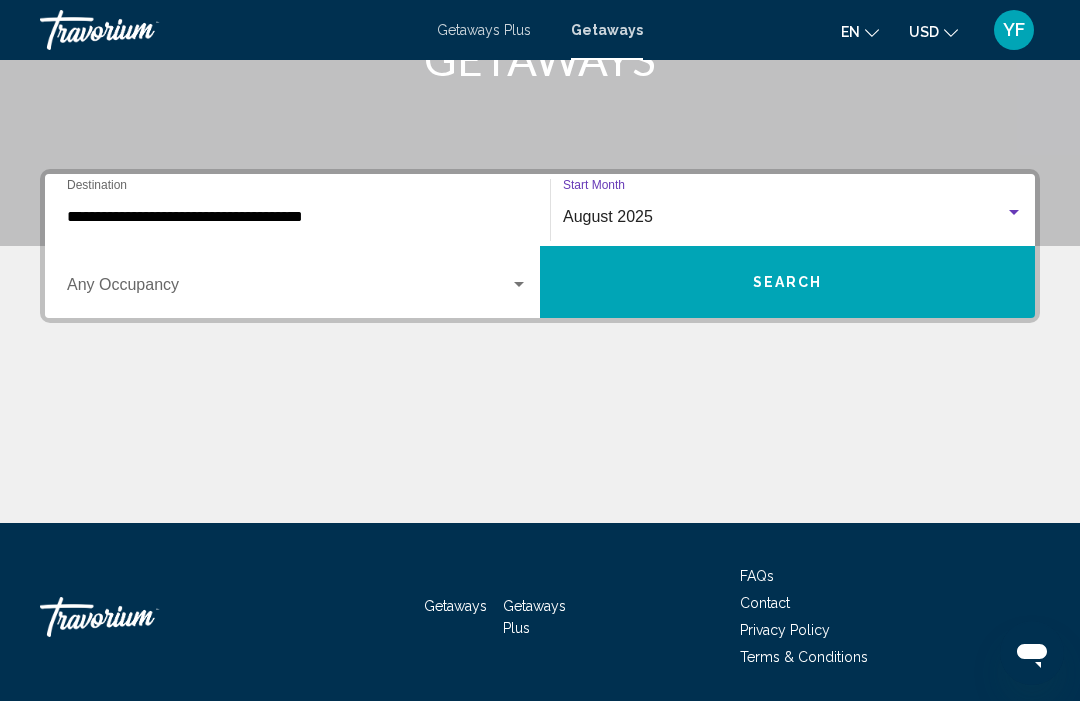 click at bounding box center (288, 289) 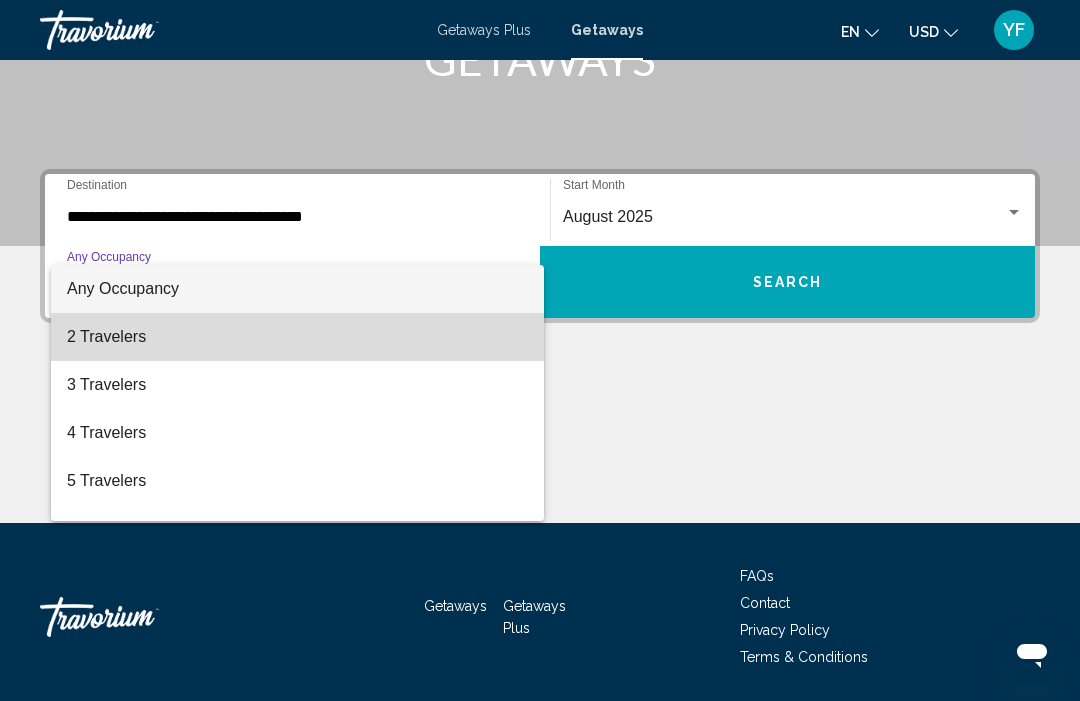 click on "2 Travelers" at bounding box center [297, 337] 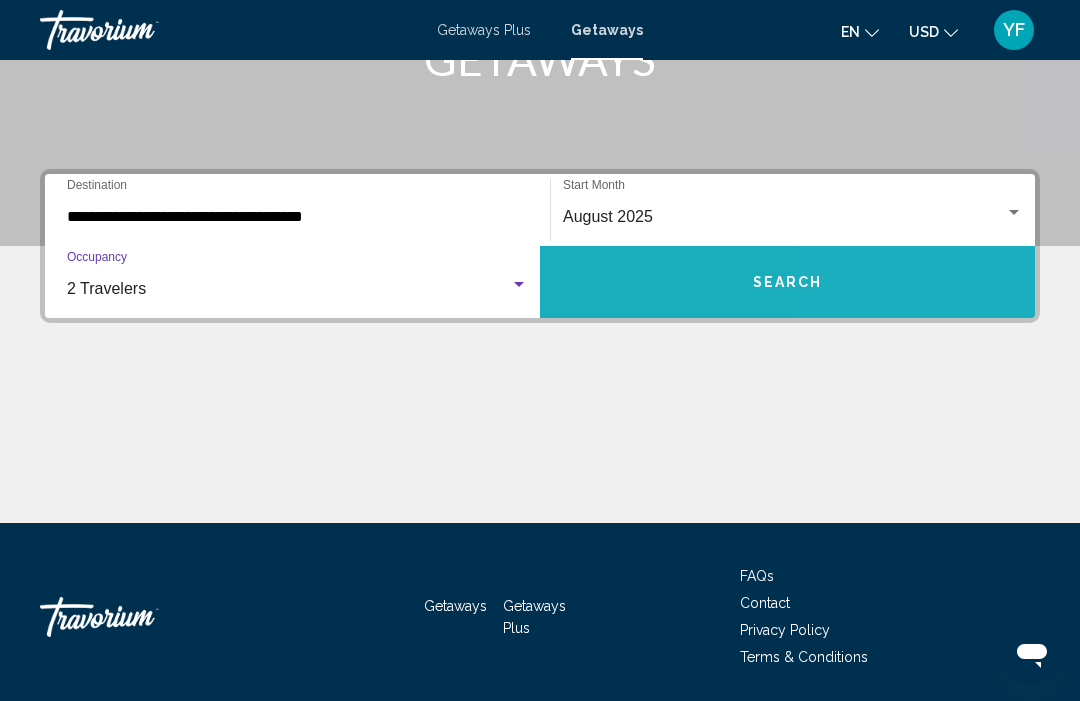 click on "Search" at bounding box center [787, 282] 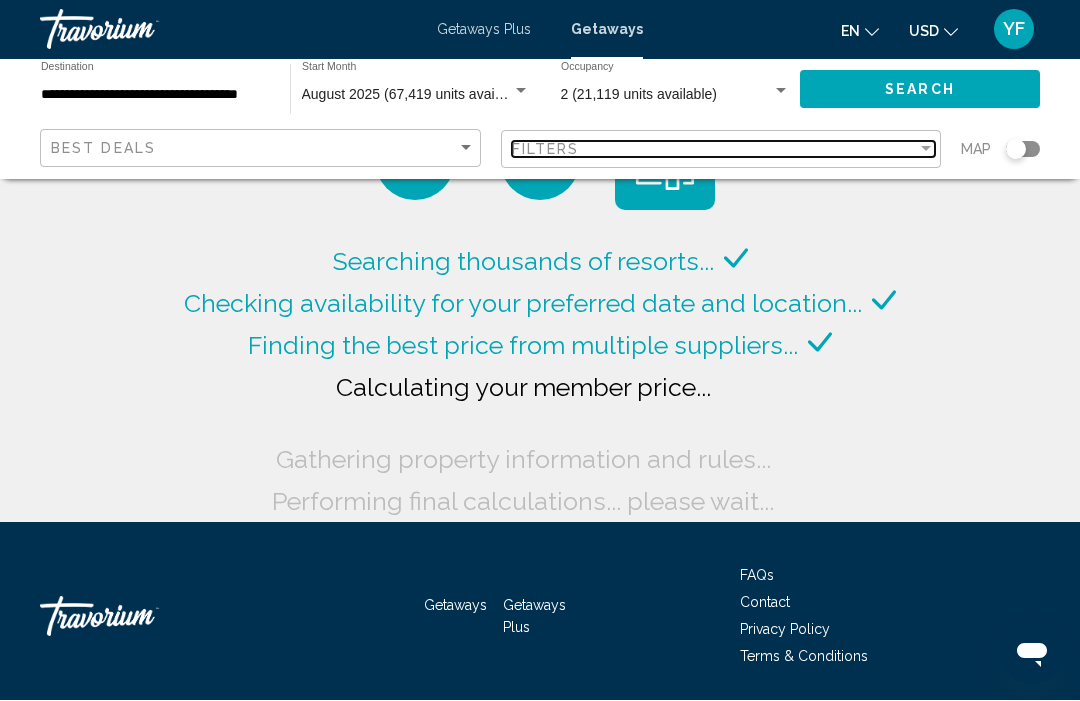 click on "Filters" at bounding box center (715, 150) 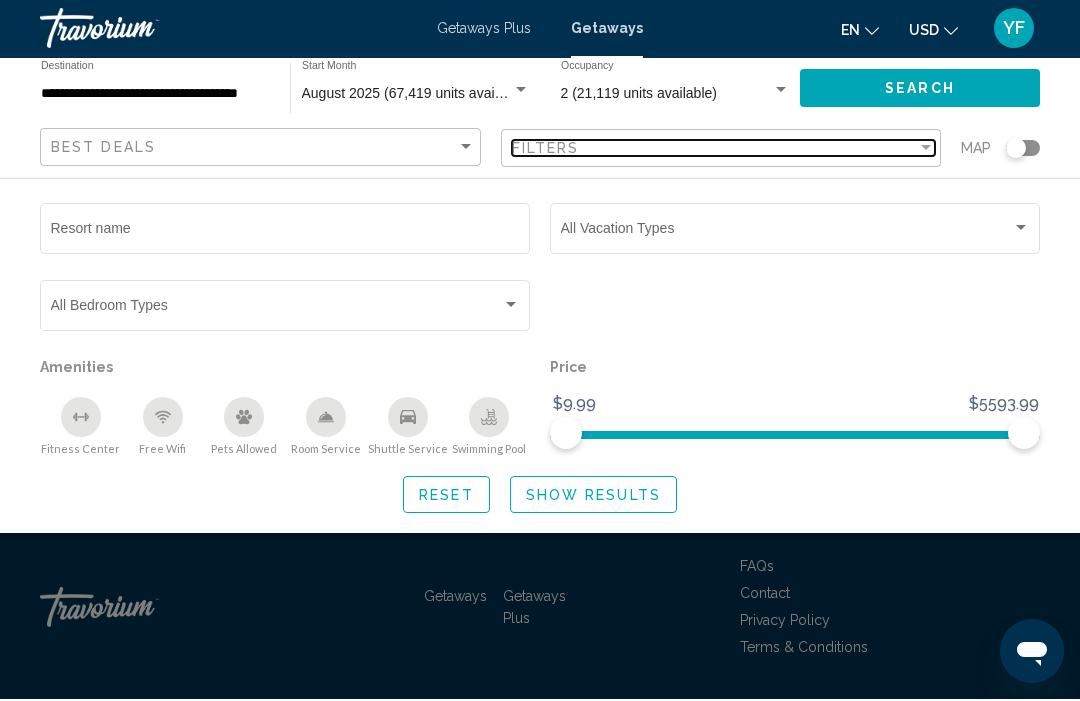 scroll, scrollTop: 9, scrollLeft: 0, axis: vertical 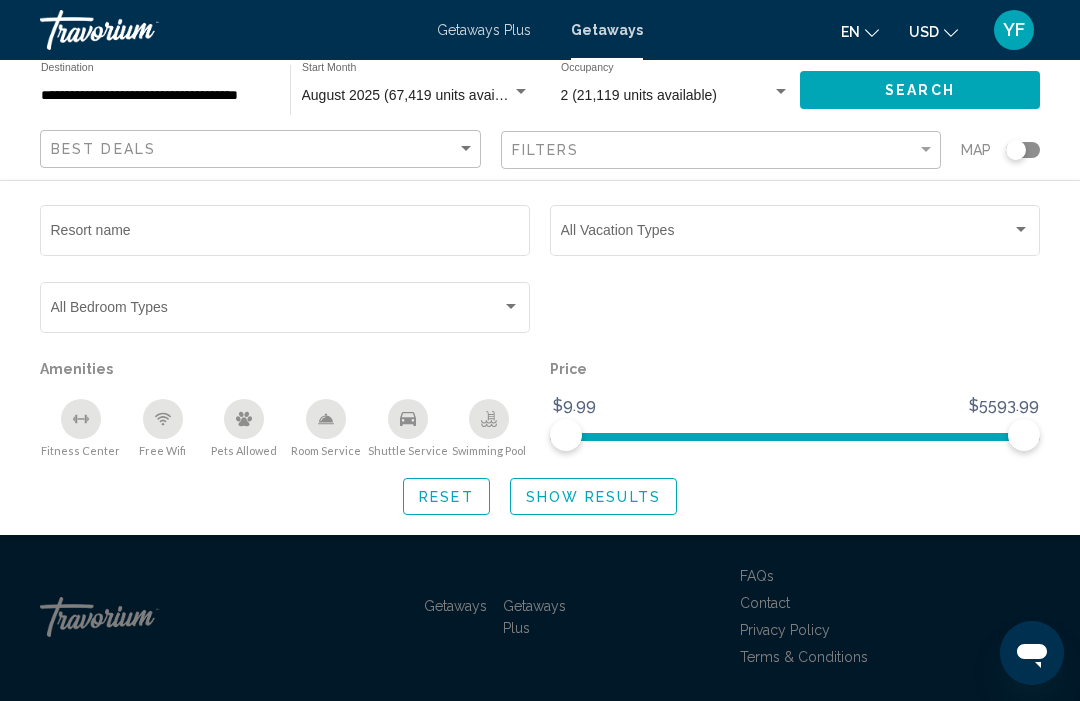 click at bounding box center [786, 234] 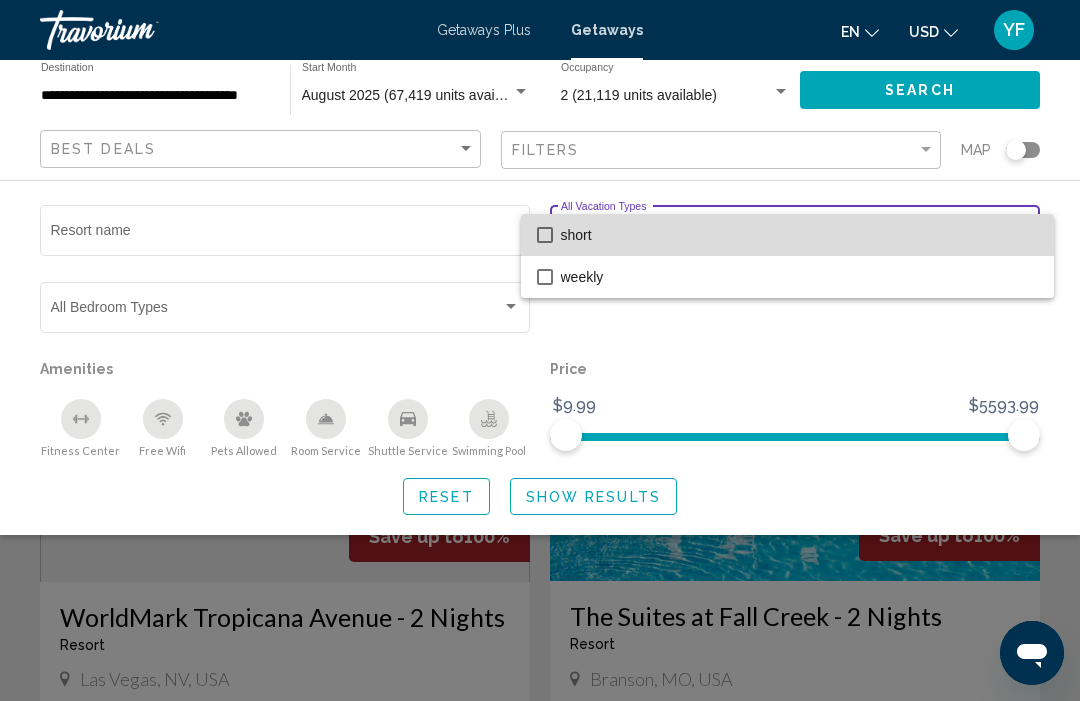 click on "short" at bounding box center (799, 235) 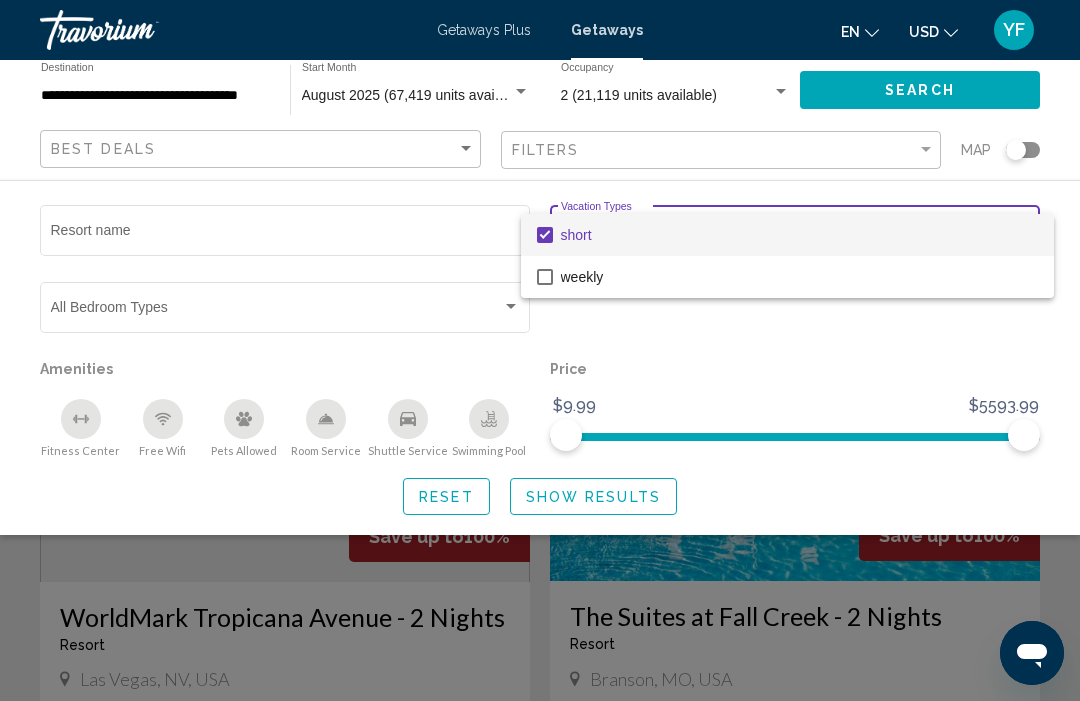 click at bounding box center [540, 350] 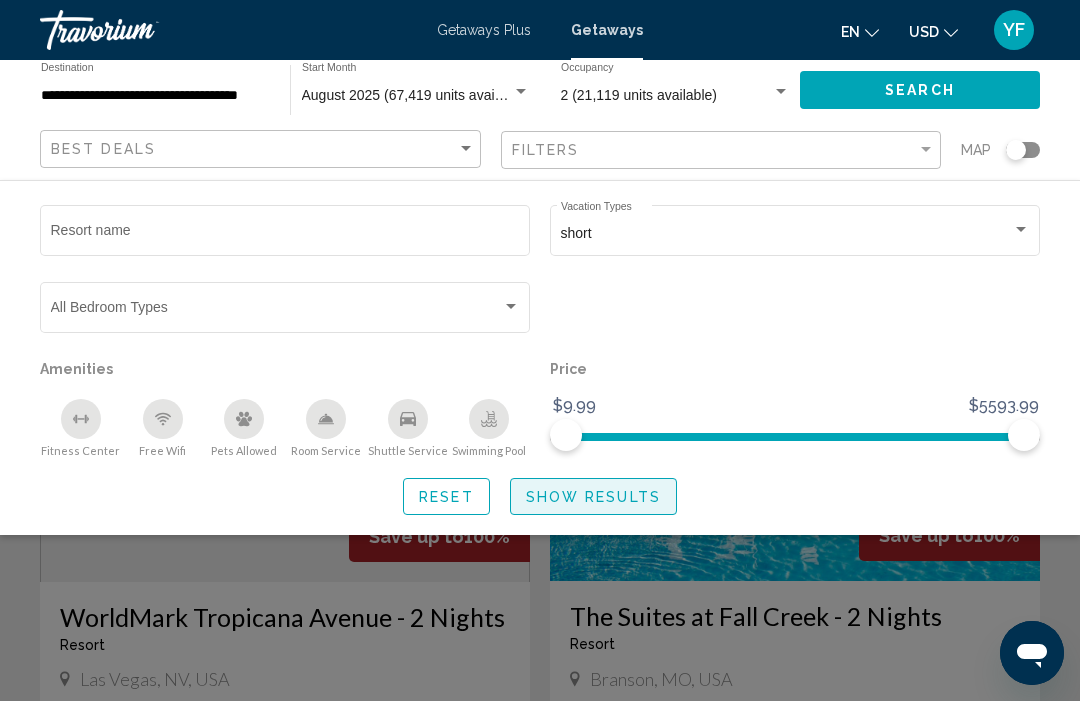 click on "Show Results" 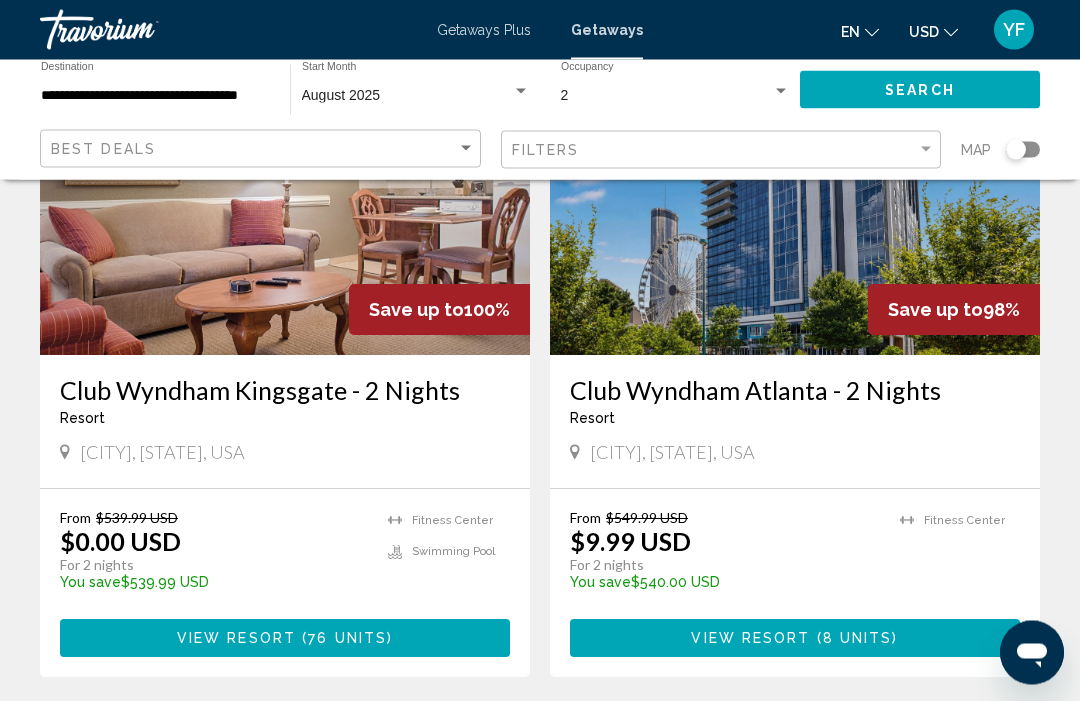 scroll, scrollTop: 920, scrollLeft: 0, axis: vertical 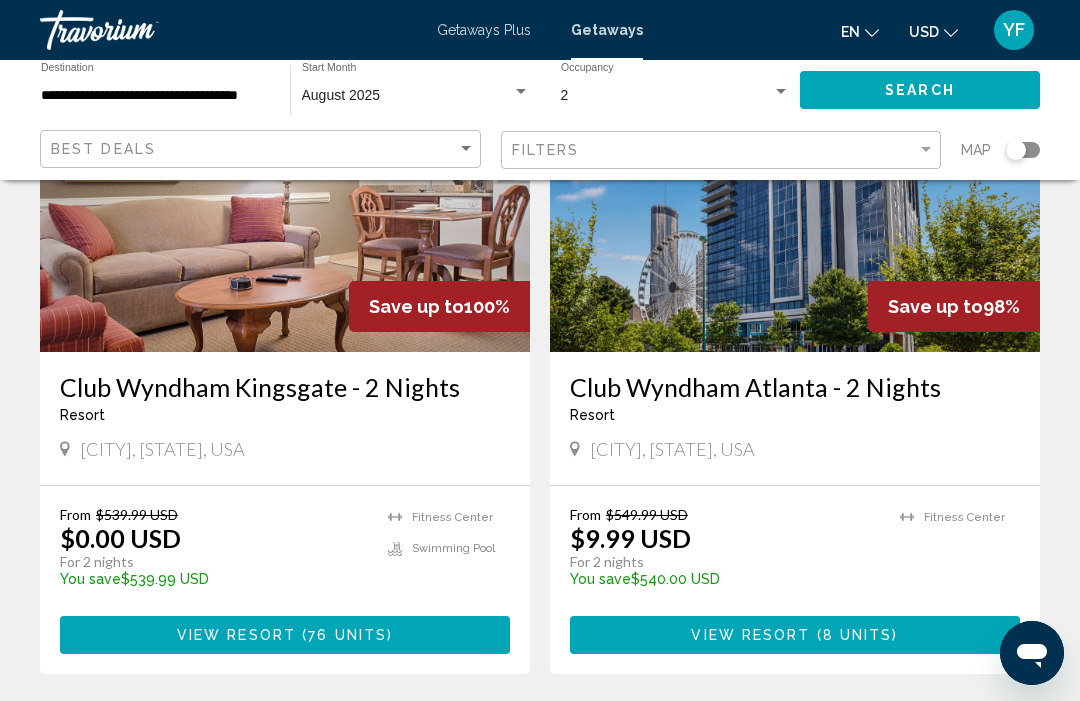 click on "76 units" at bounding box center (347, 636) 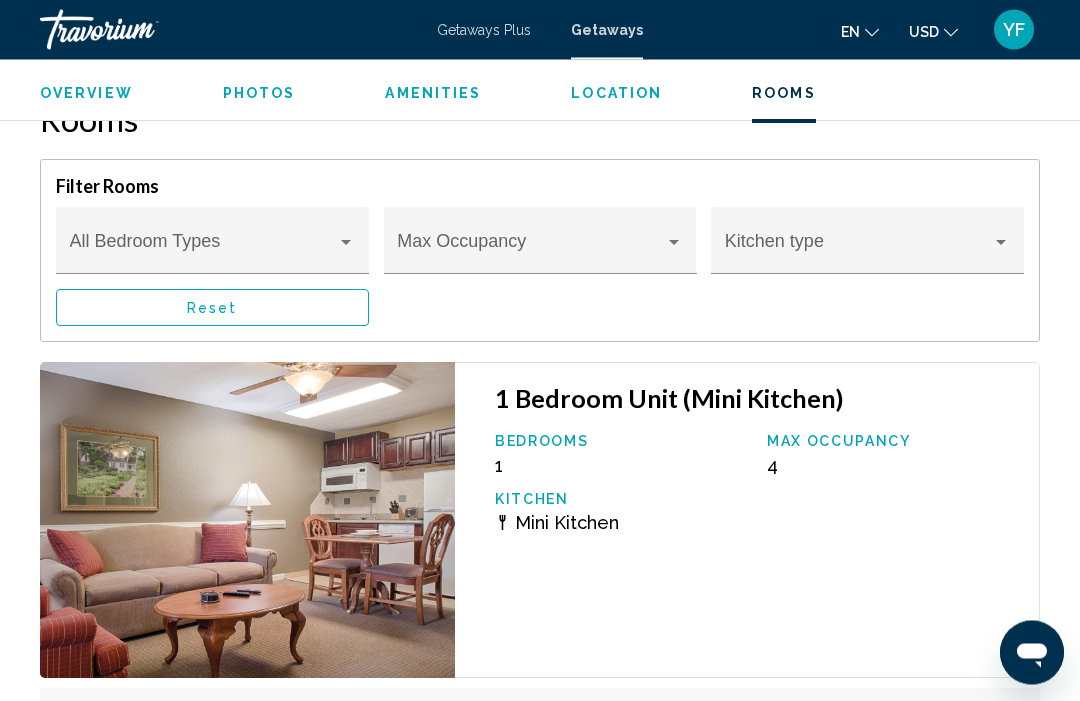scroll, scrollTop: 4244, scrollLeft: 0, axis: vertical 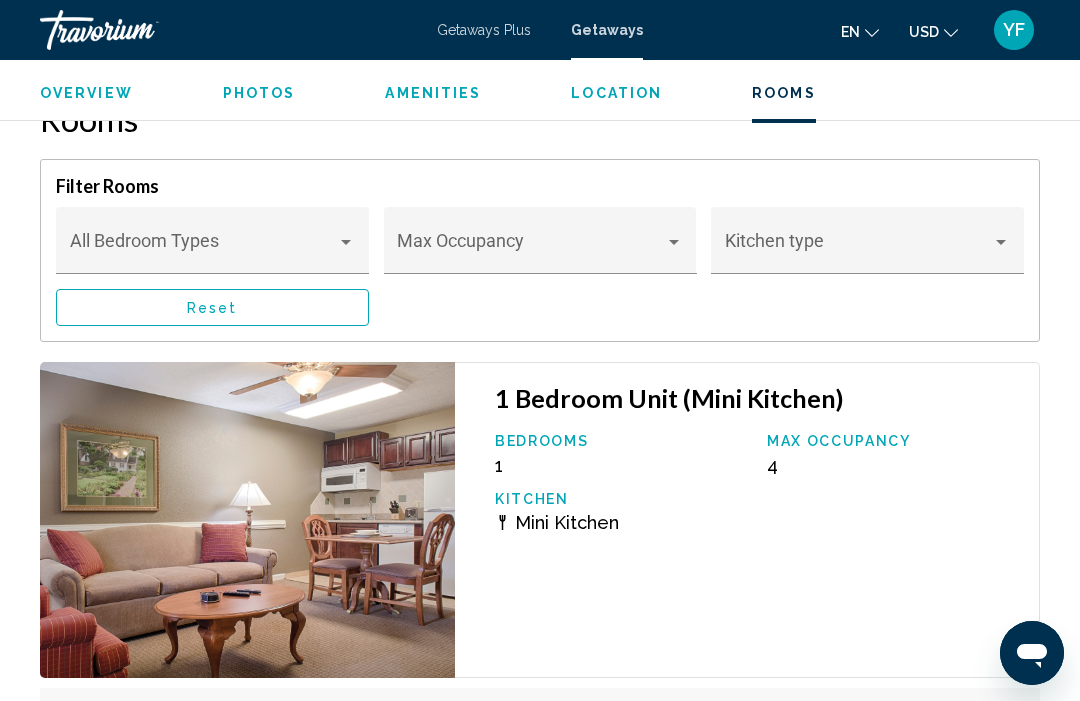 click at bounding box center [204, 250] 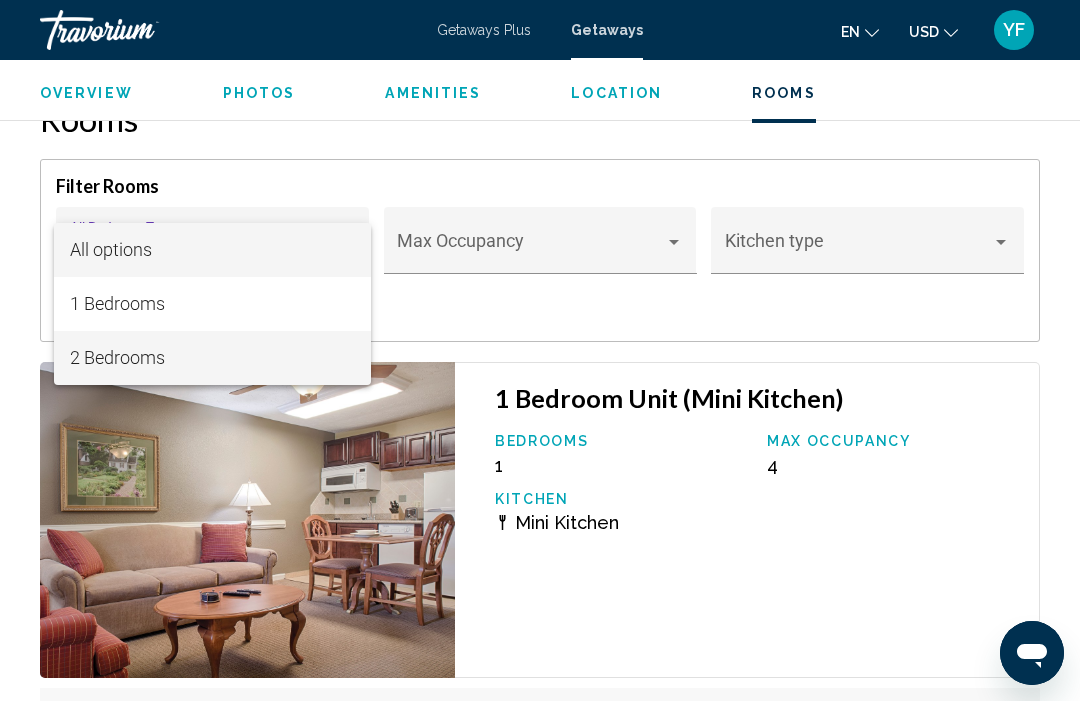 click on "2 Bedrooms" at bounding box center [213, 358] 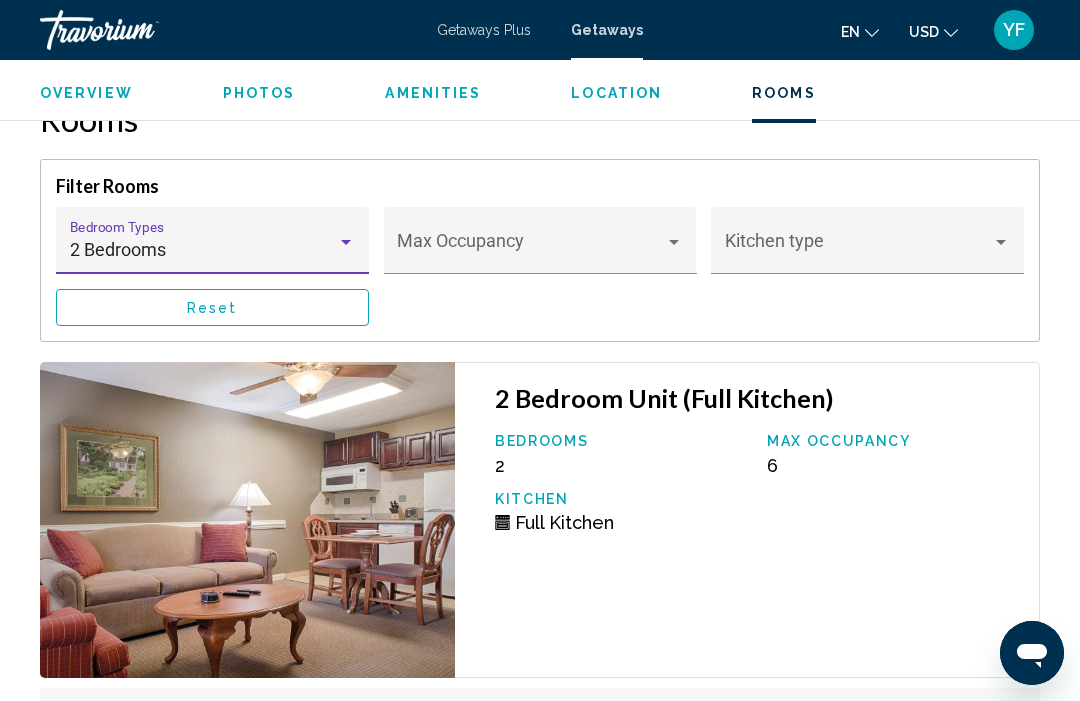 click at bounding box center (531, 250) 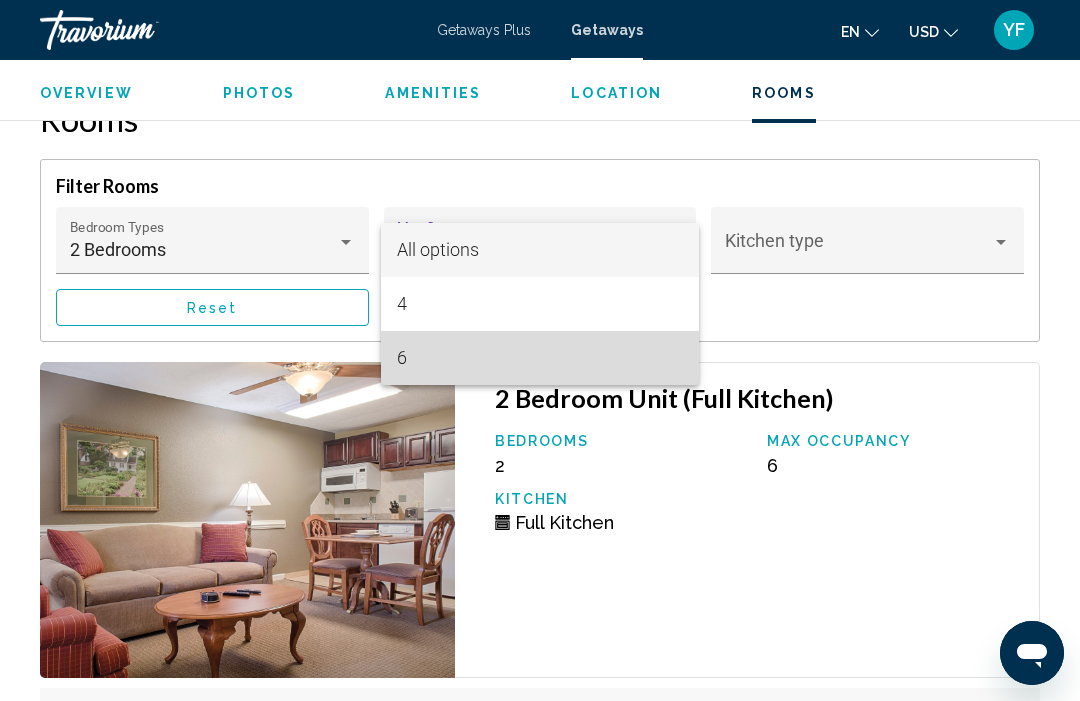 click on "6" at bounding box center [540, 358] 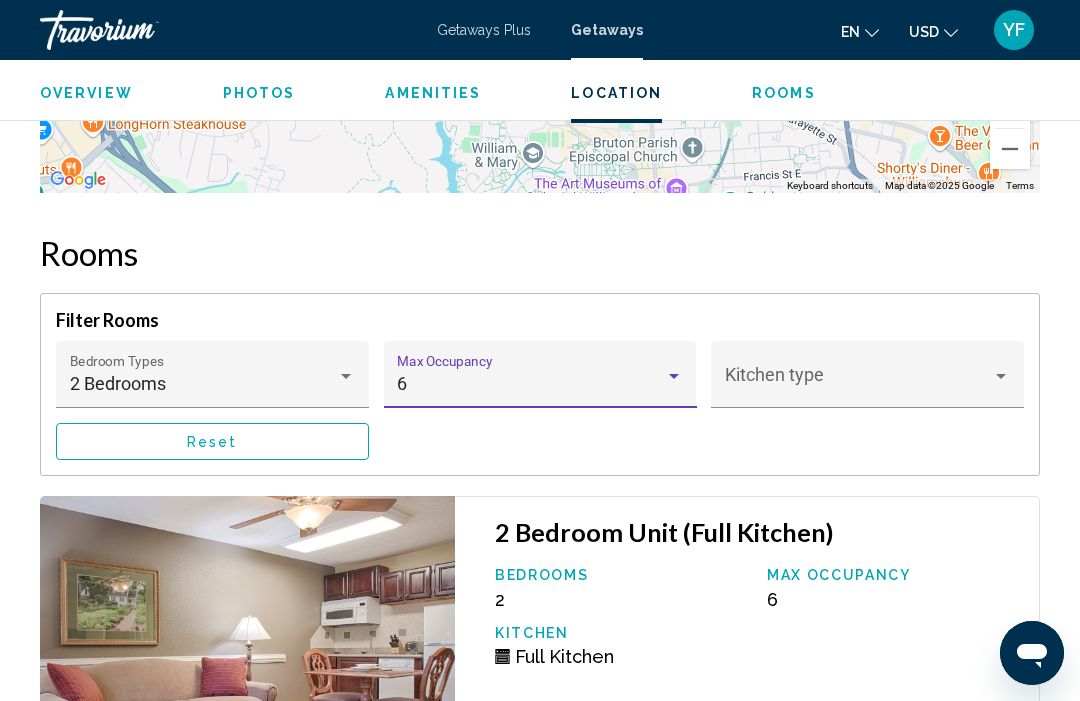 scroll, scrollTop: 4094, scrollLeft: 0, axis: vertical 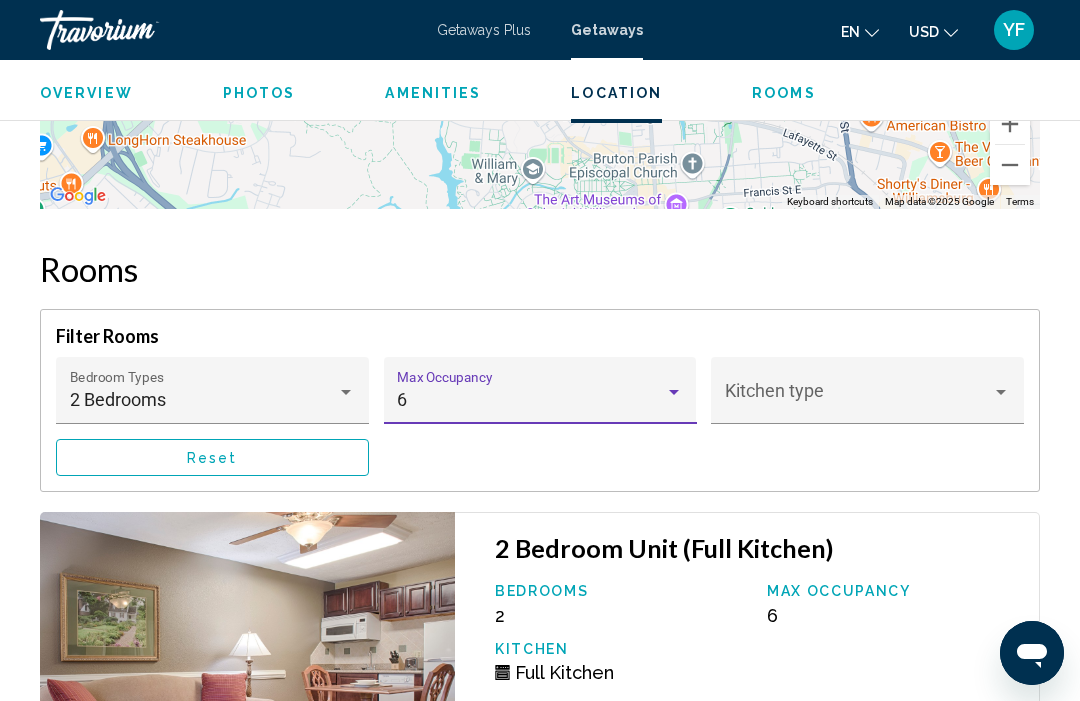 click at bounding box center [346, 392] 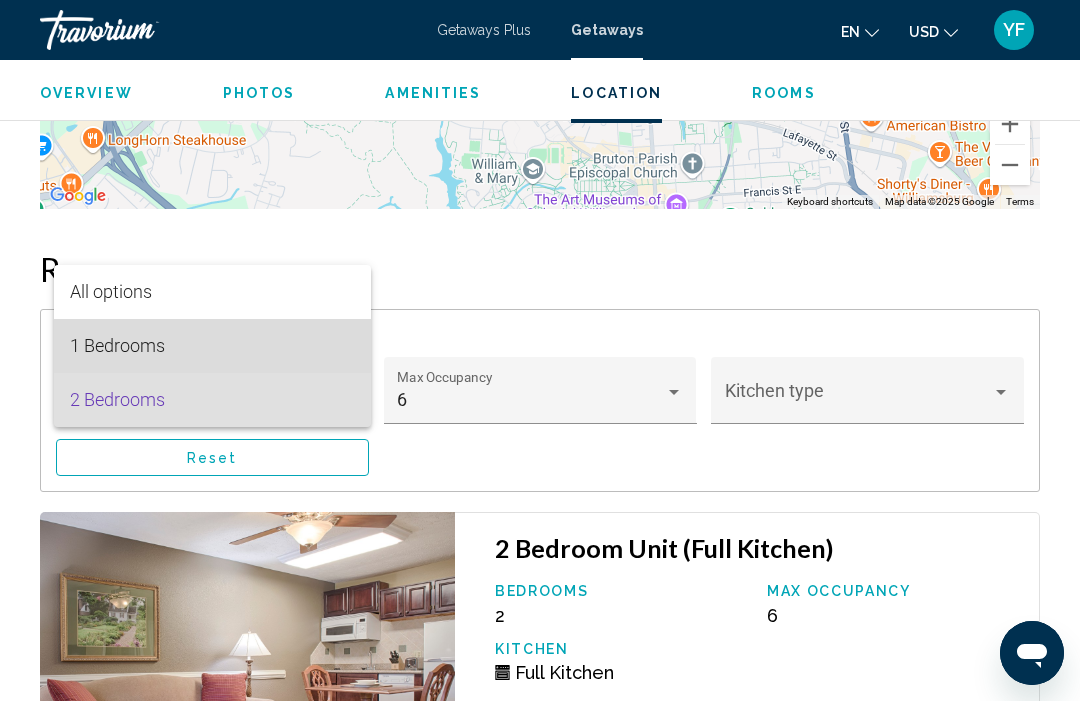 click on "1 Bedrooms" at bounding box center [213, 346] 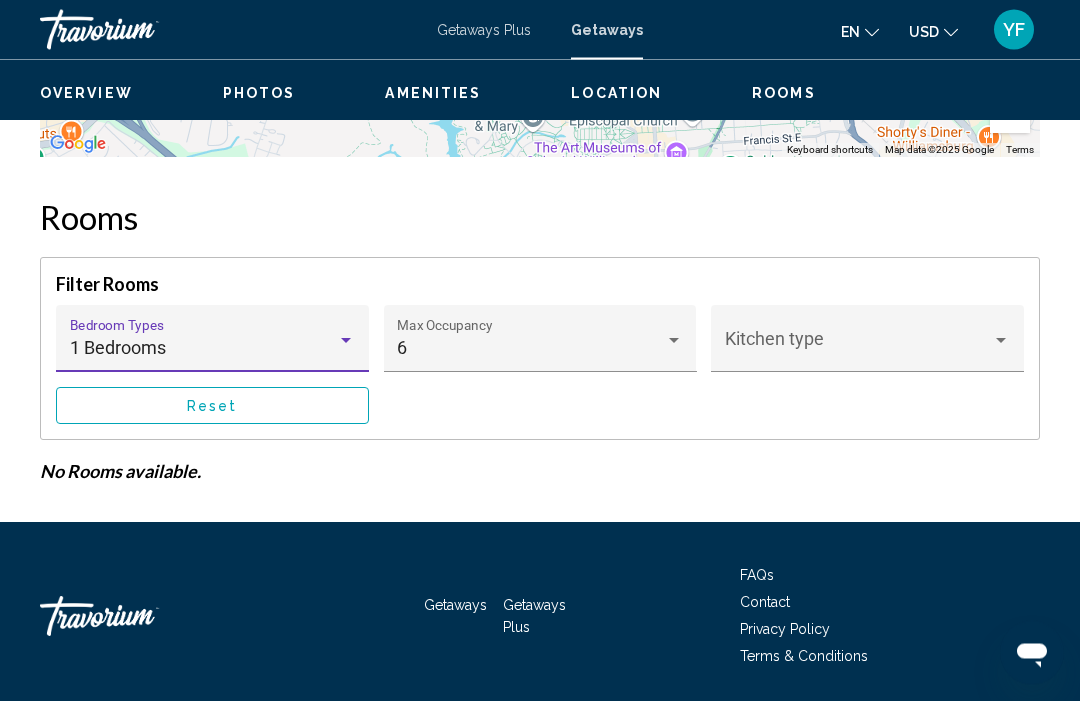 scroll, scrollTop: 4145, scrollLeft: 0, axis: vertical 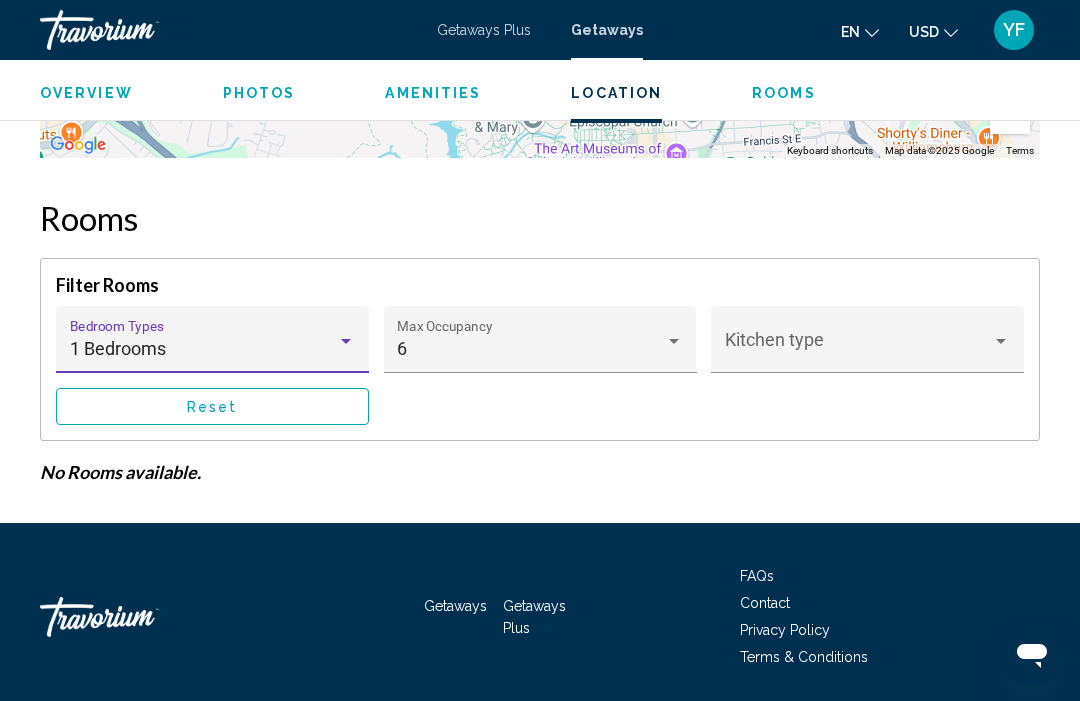 click on "6" at bounding box center [531, 349] 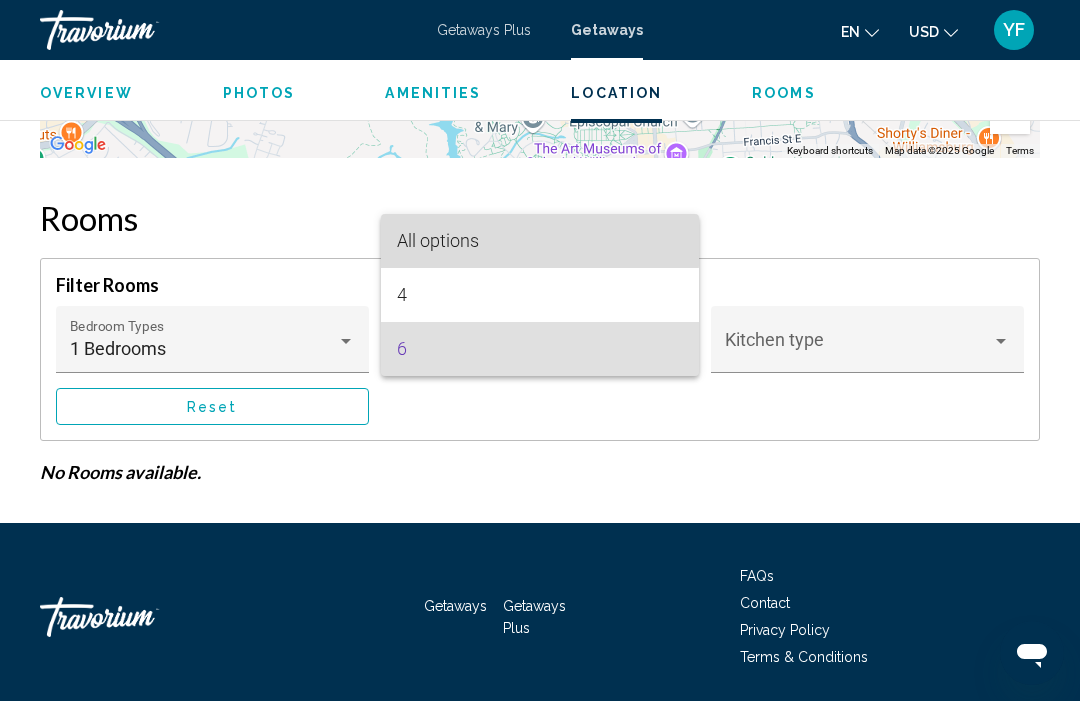 click on "All options" at bounding box center [540, 241] 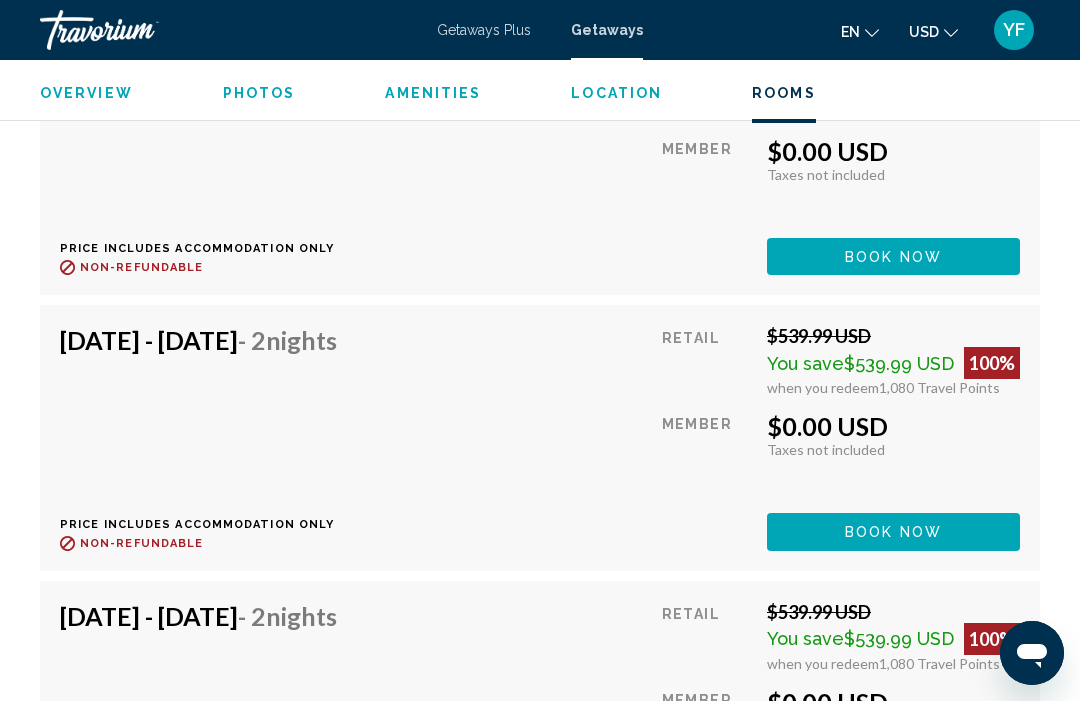scroll, scrollTop: 5443, scrollLeft: 0, axis: vertical 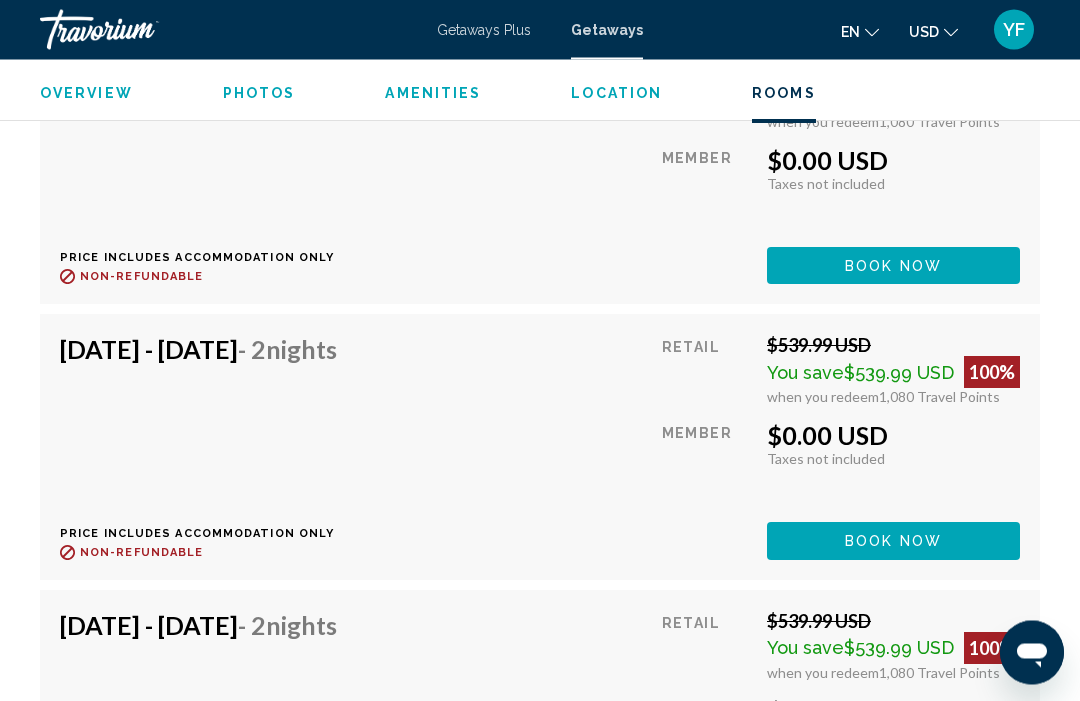 click on "Book now" at bounding box center (893, -285) 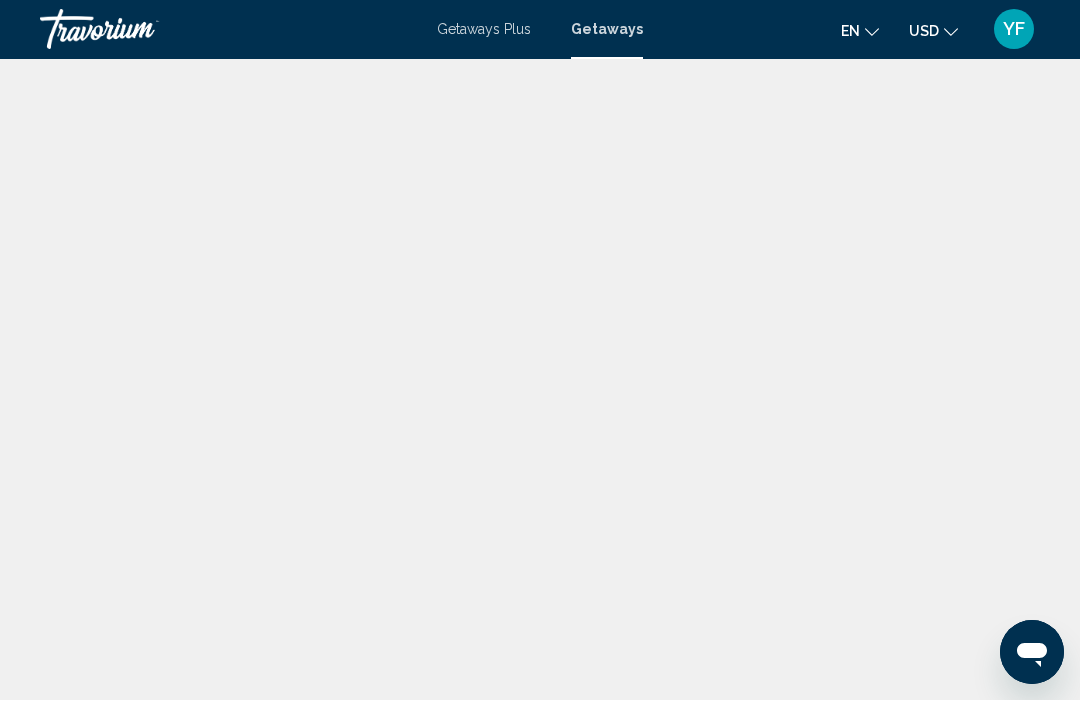 scroll, scrollTop: 1, scrollLeft: 0, axis: vertical 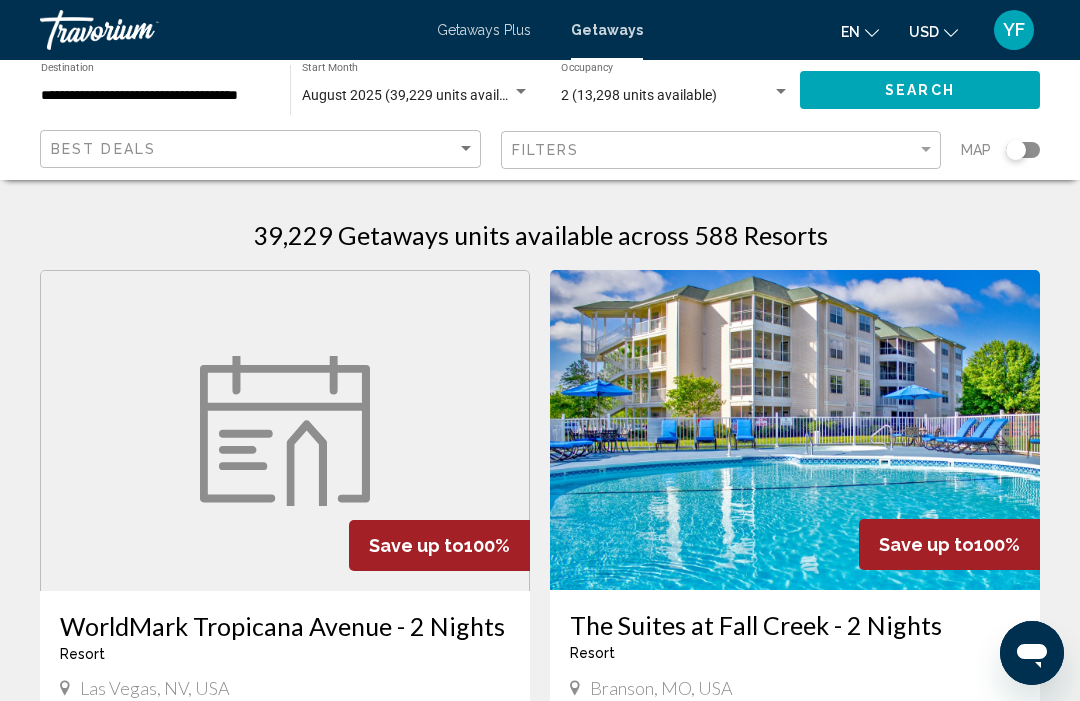 click on "Getaways Plus" at bounding box center (484, 30) 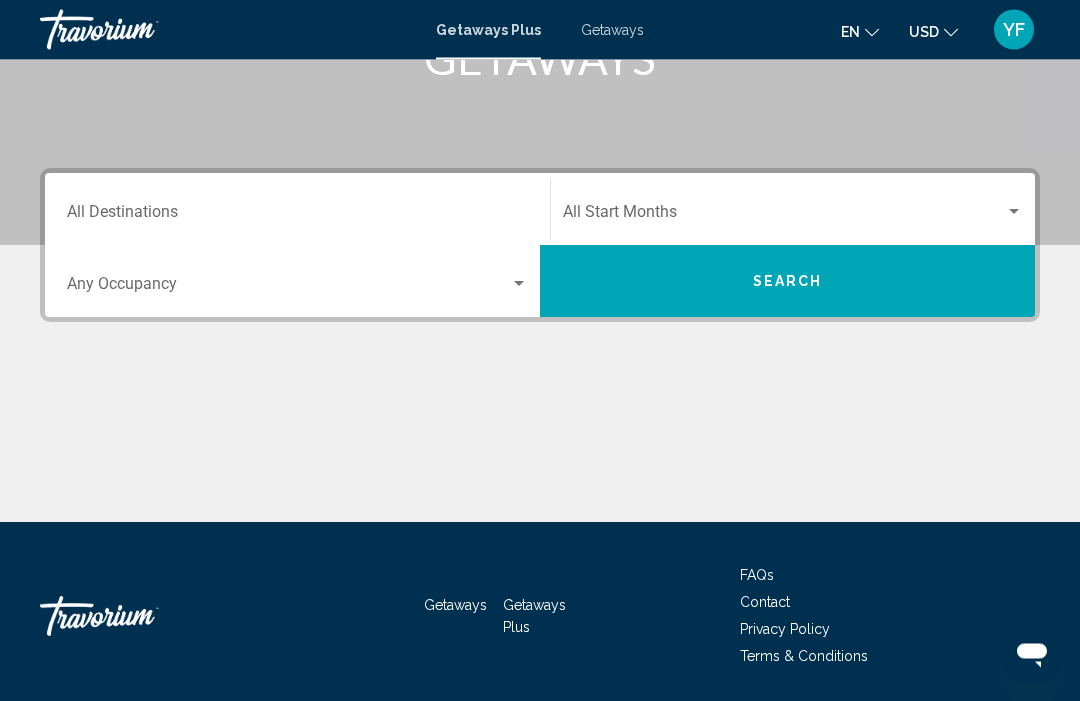 scroll, scrollTop: 354, scrollLeft: 0, axis: vertical 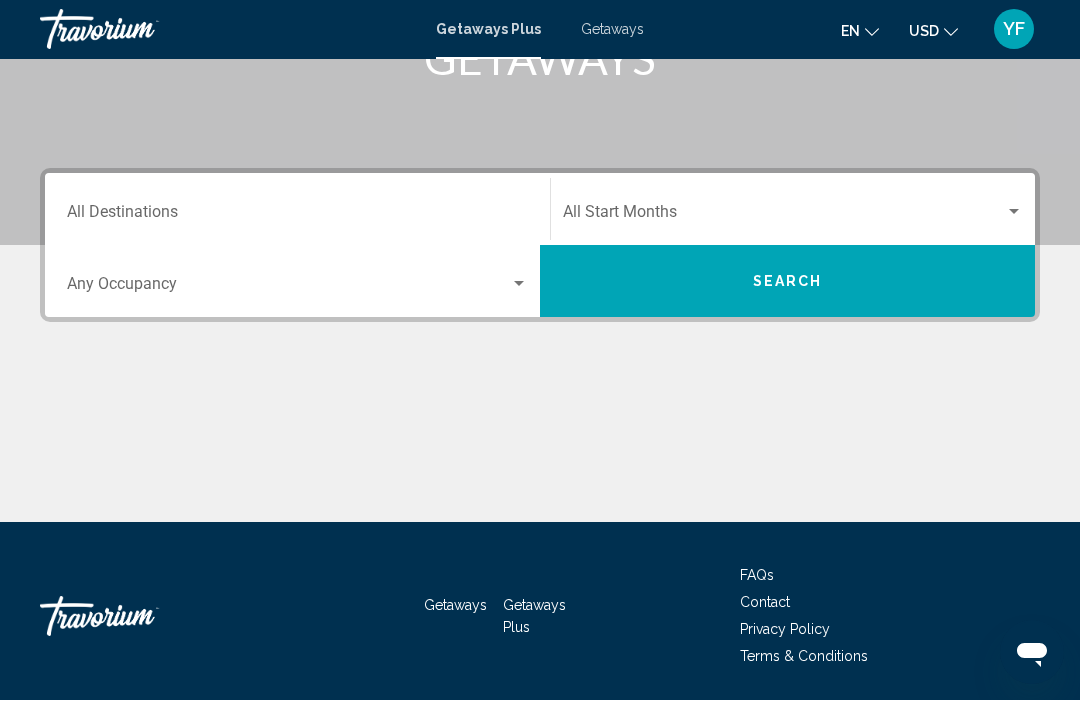 click at bounding box center (784, 217) 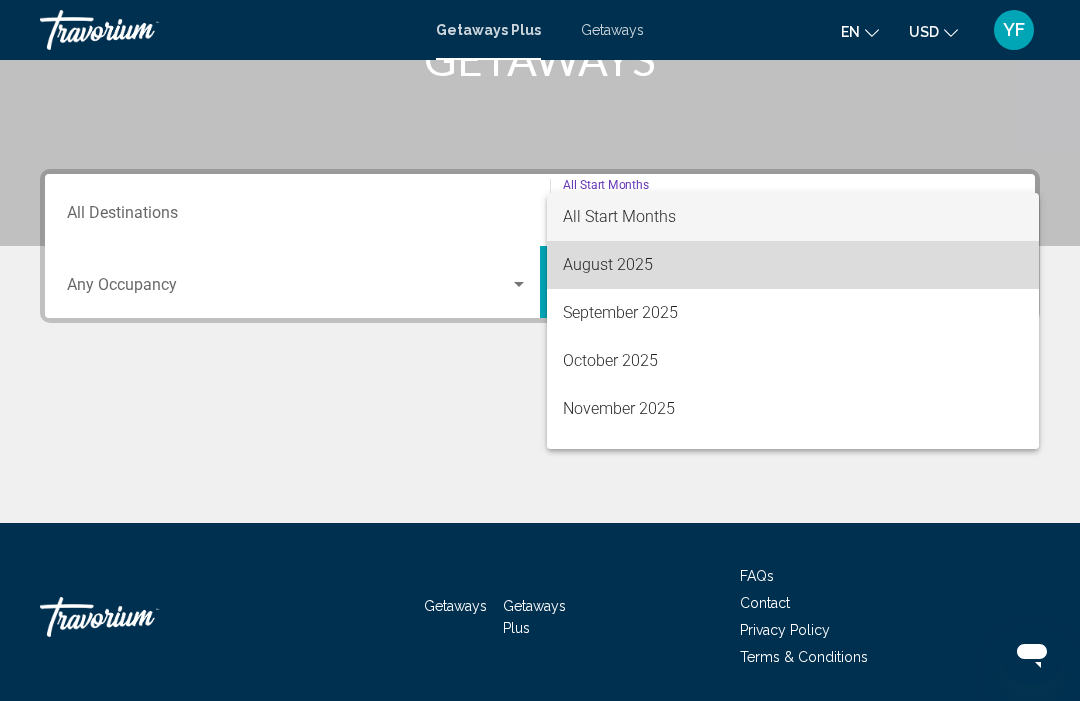 click on "August 2025" at bounding box center [793, 265] 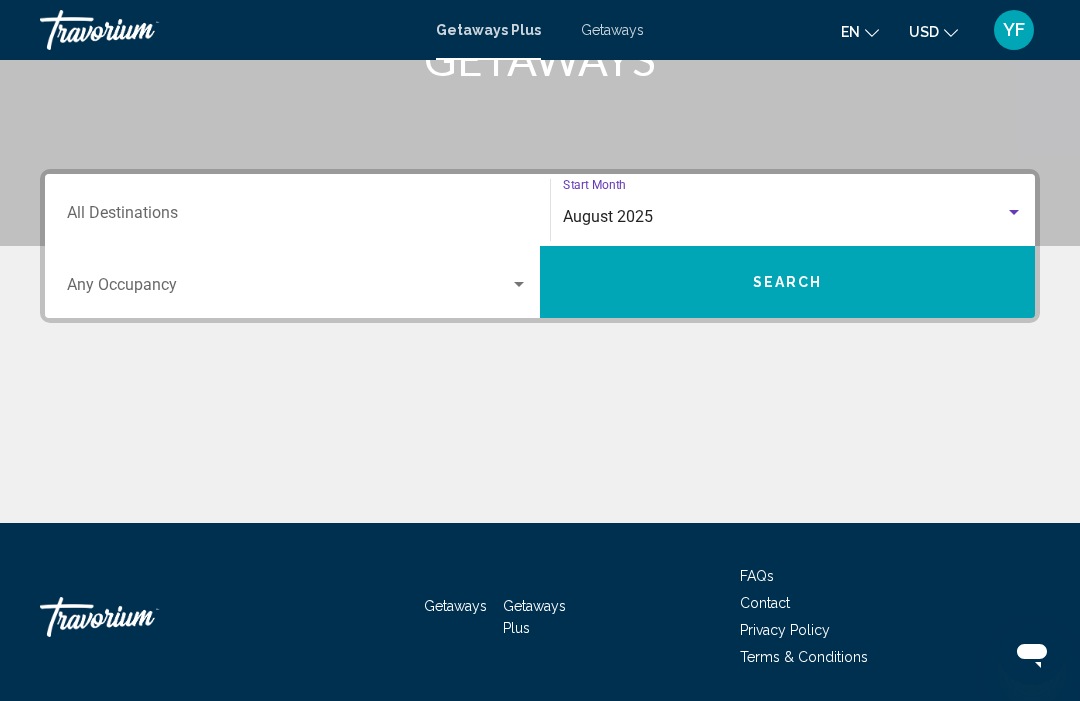 click at bounding box center [288, 289] 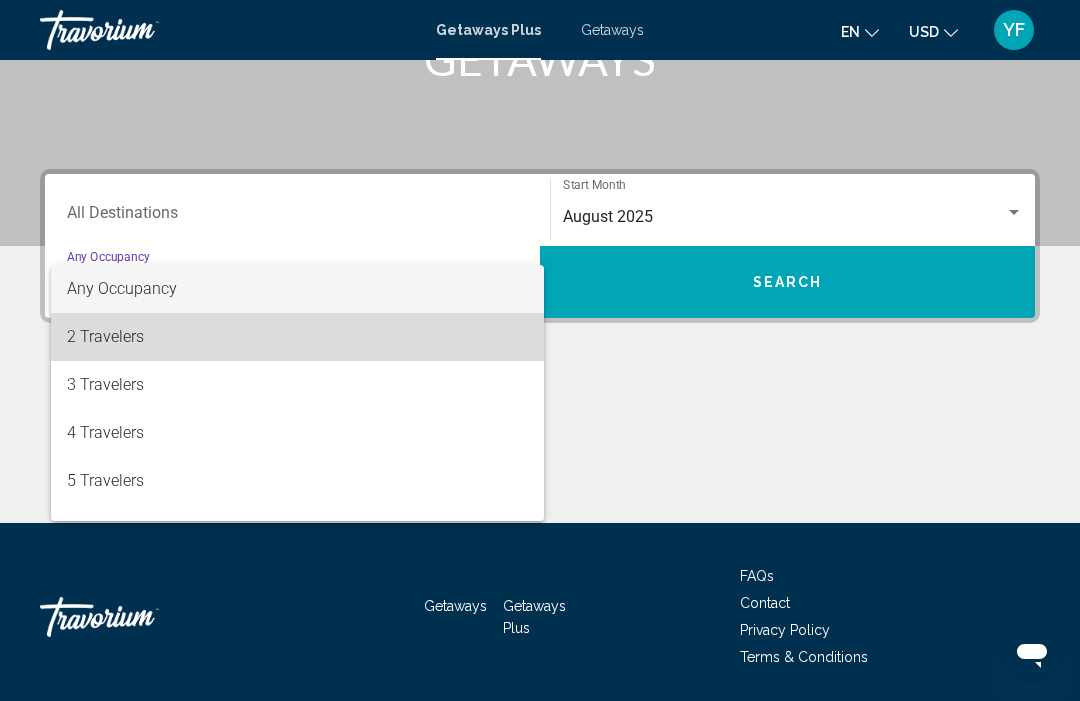 click on "2 Travelers" at bounding box center [297, 337] 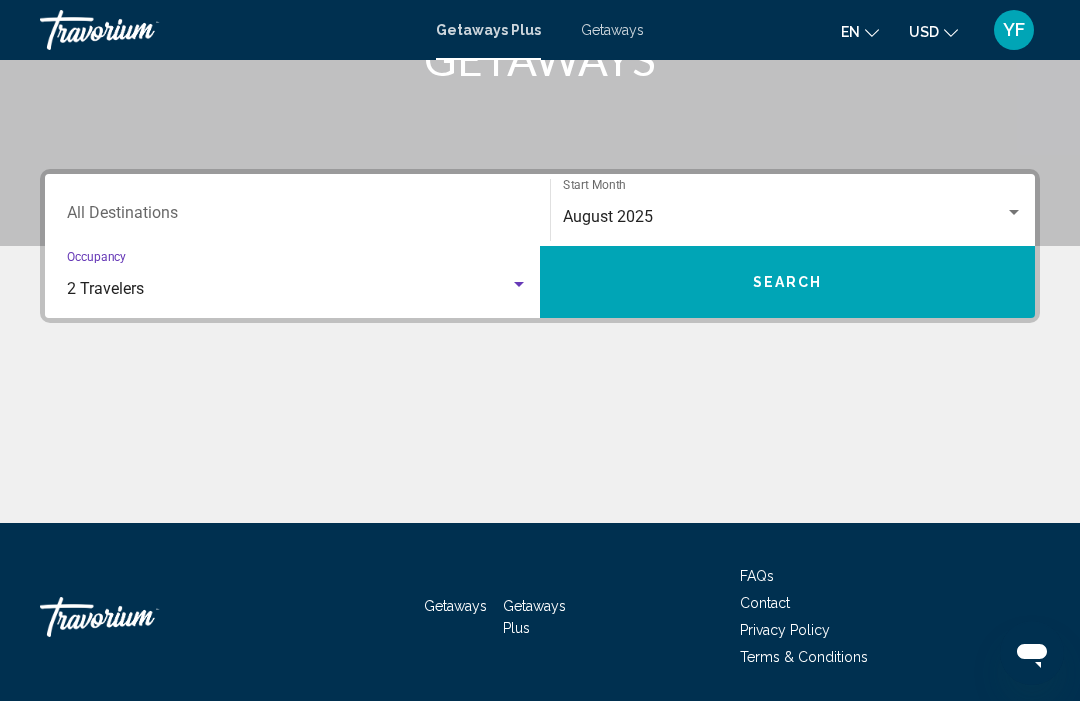 click on "Search" at bounding box center (787, 282) 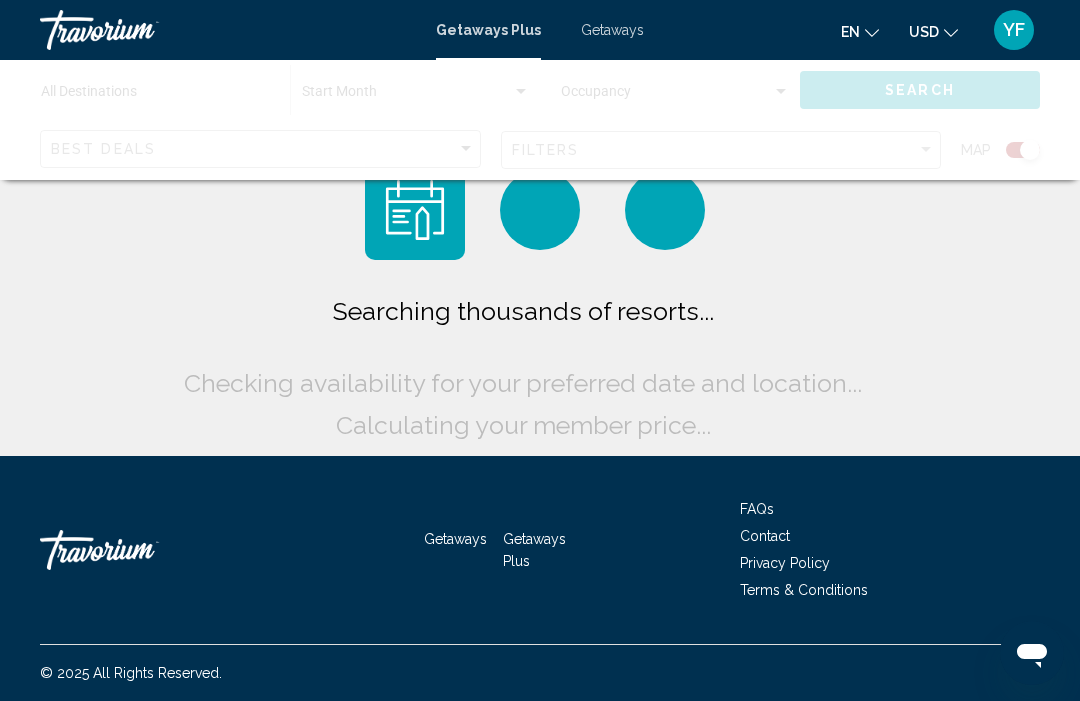 scroll, scrollTop: 0, scrollLeft: 0, axis: both 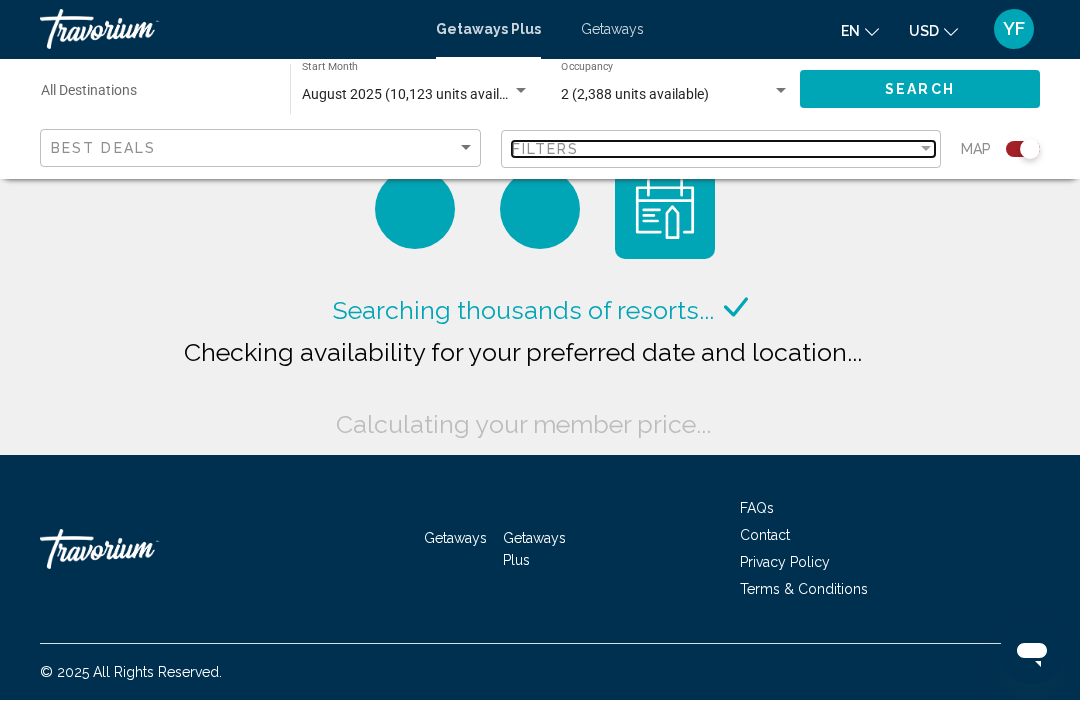click on "Filters" at bounding box center [715, 150] 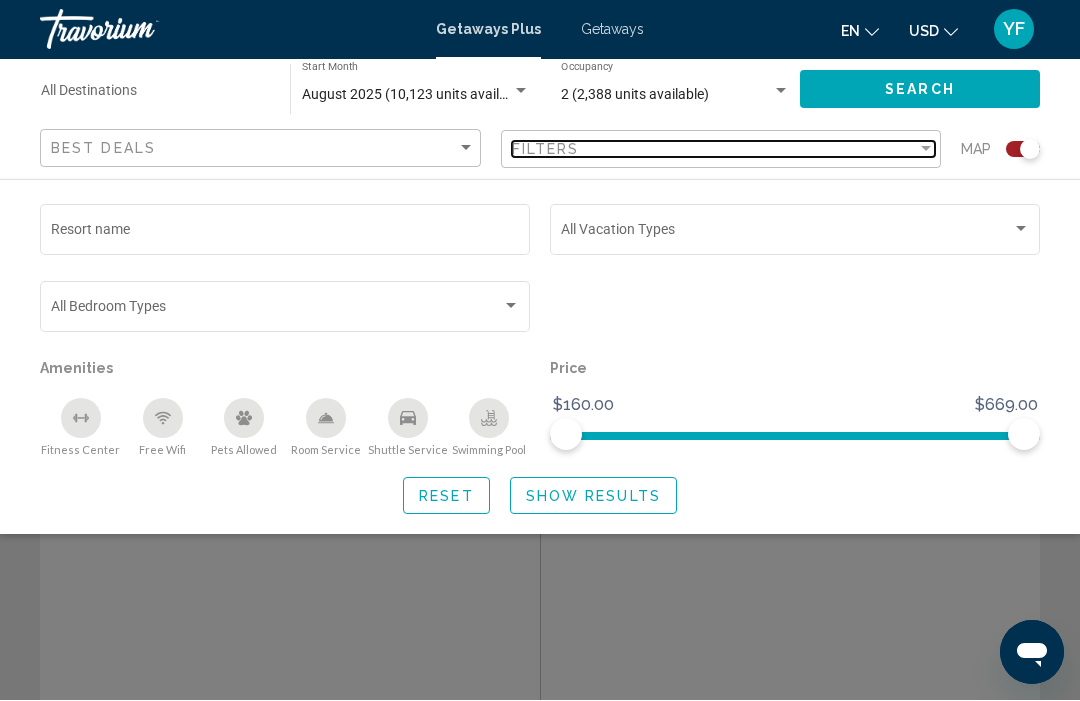 scroll, scrollTop: 1, scrollLeft: 0, axis: vertical 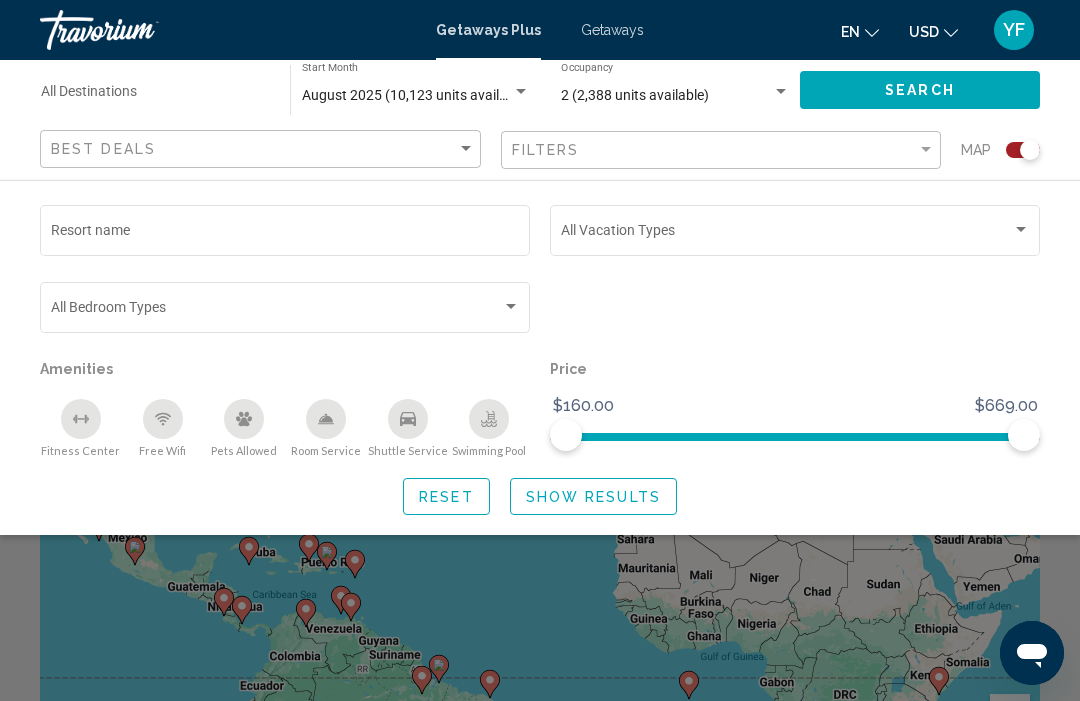click at bounding box center (786, 234) 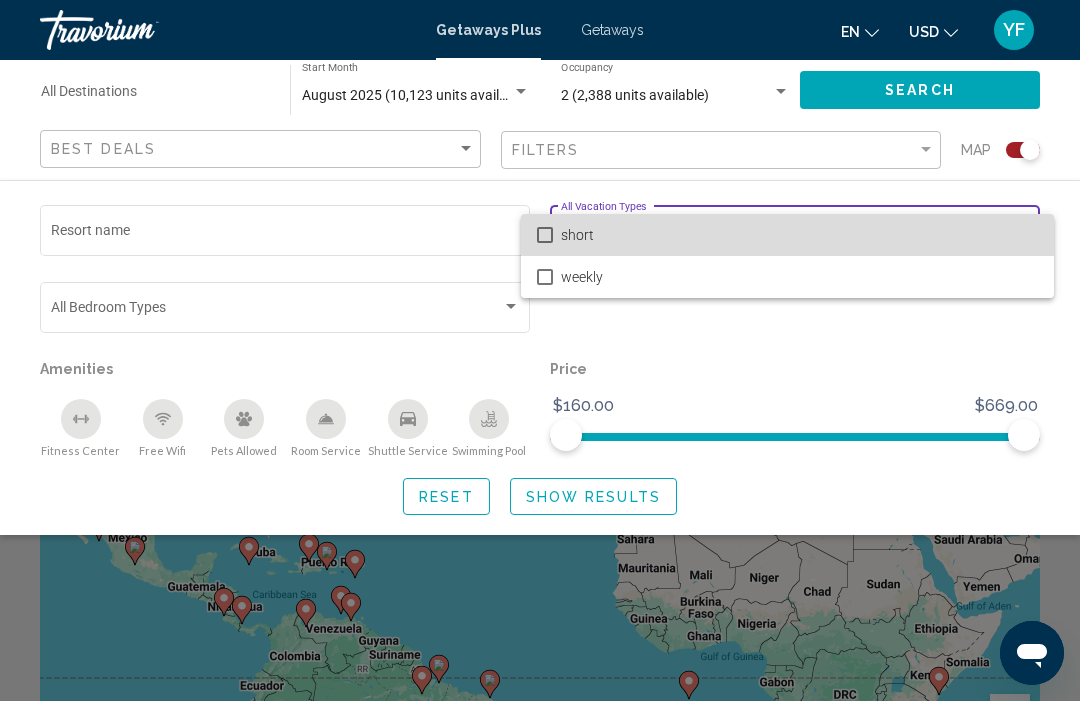 click on "short" at bounding box center [799, 235] 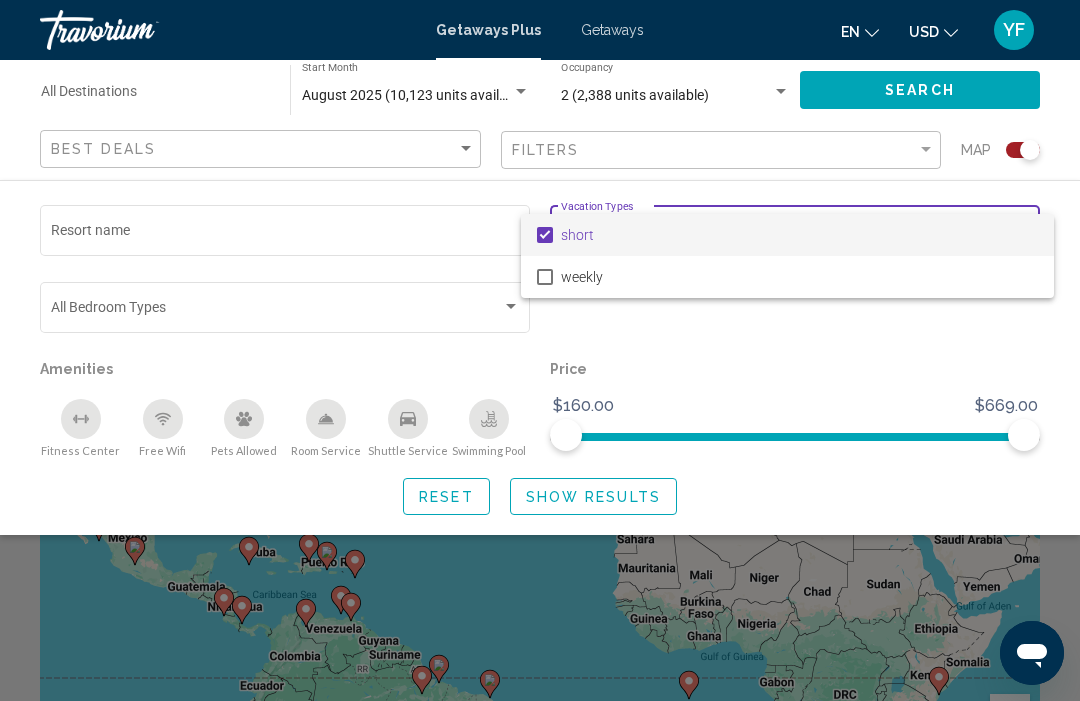 click at bounding box center (540, 350) 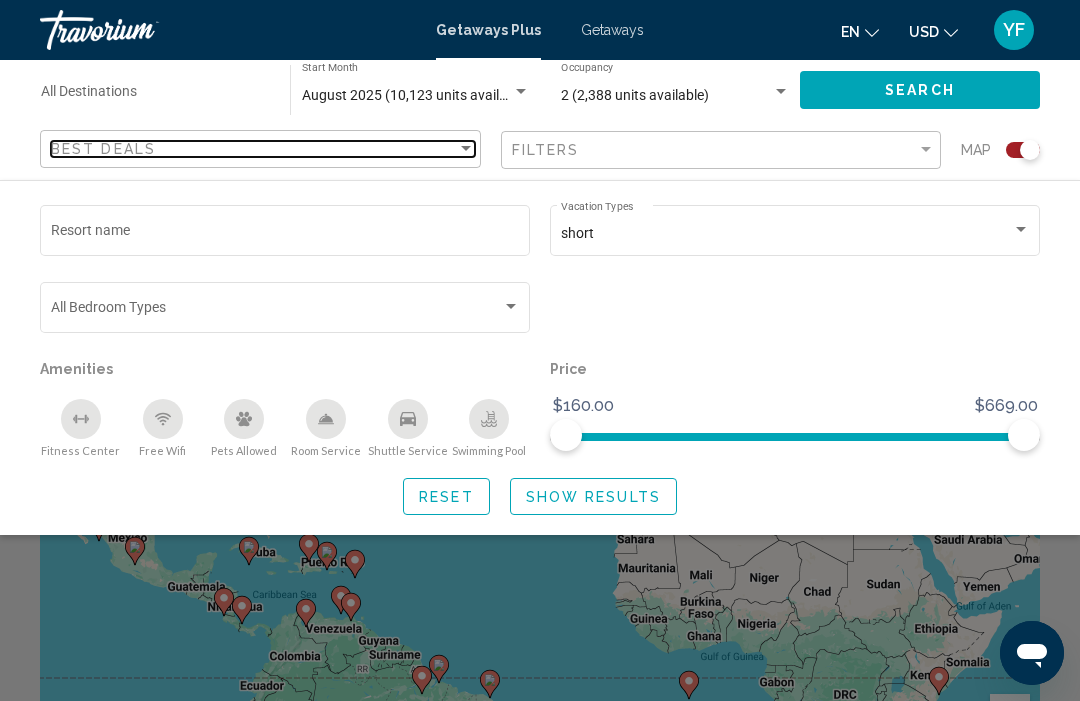 click at bounding box center [466, 149] 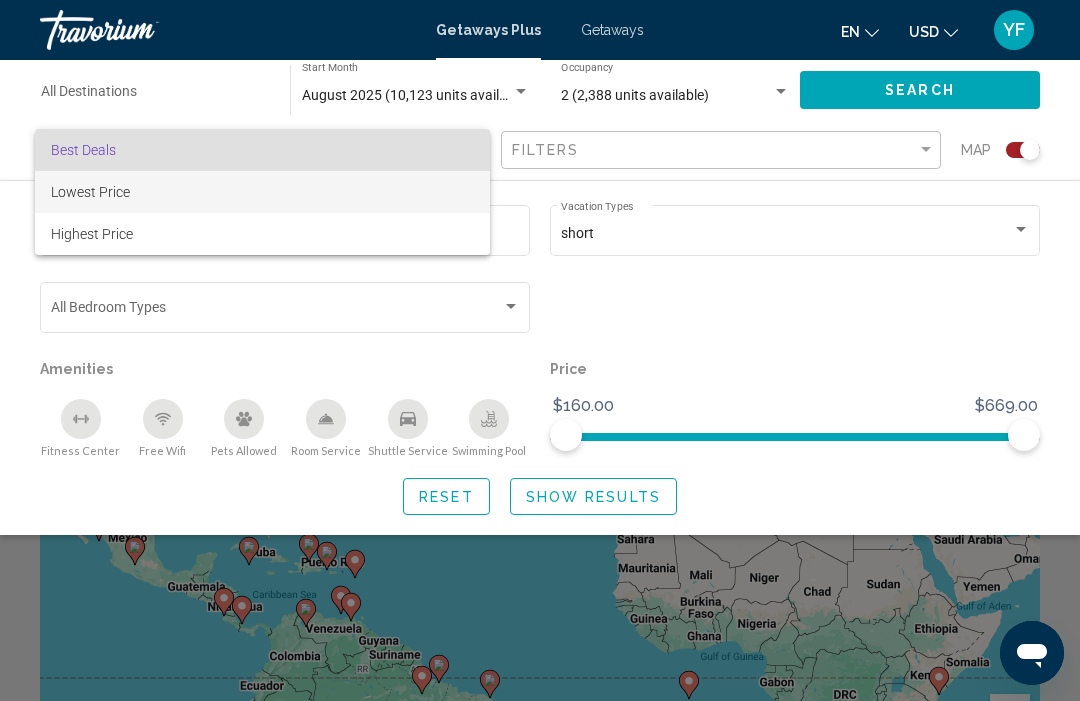 click on "Lowest Price" at bounding box center (262, 192) 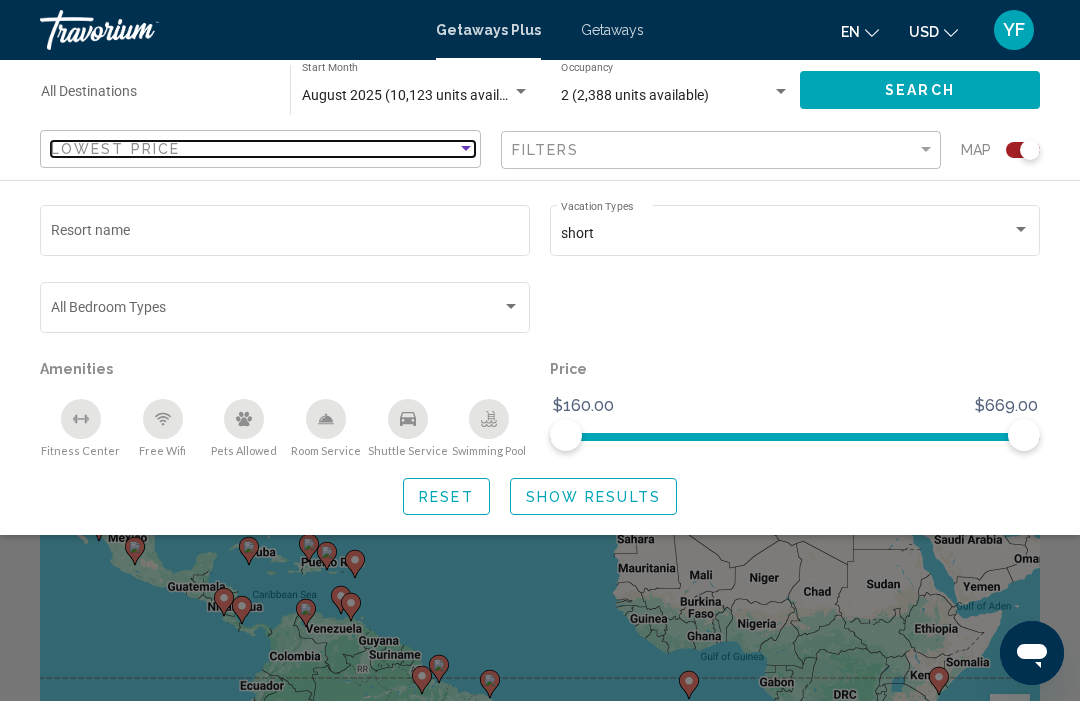 scroll, scrollTop: 0, scrollLeft: 0, axis: both 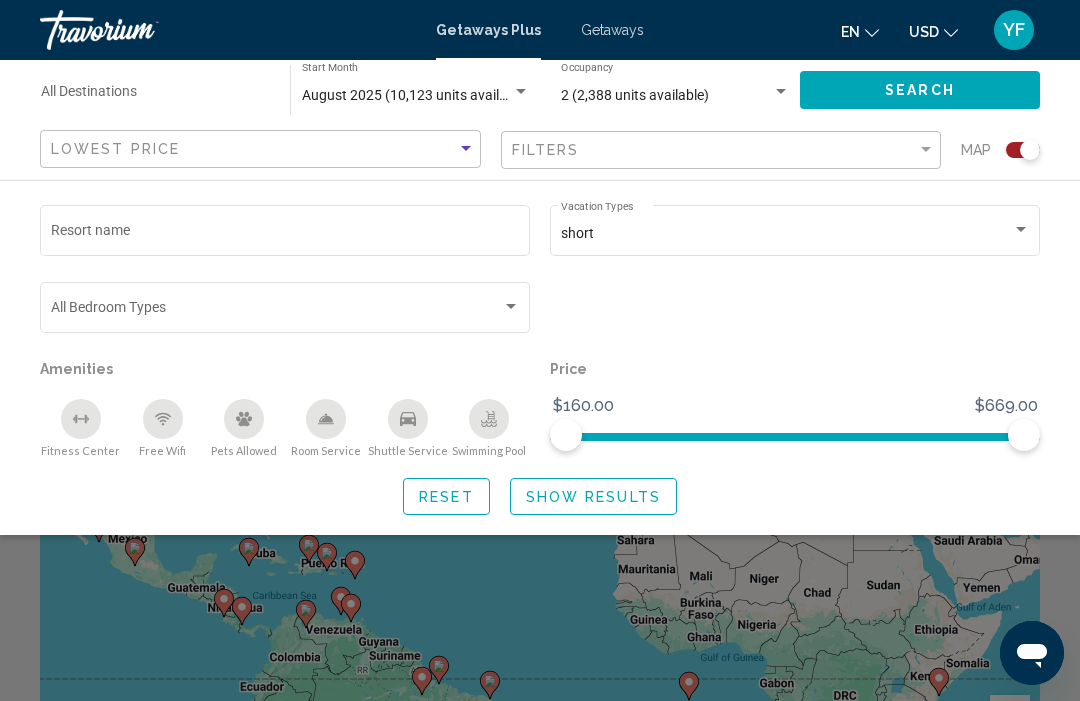 click on "Show Results" 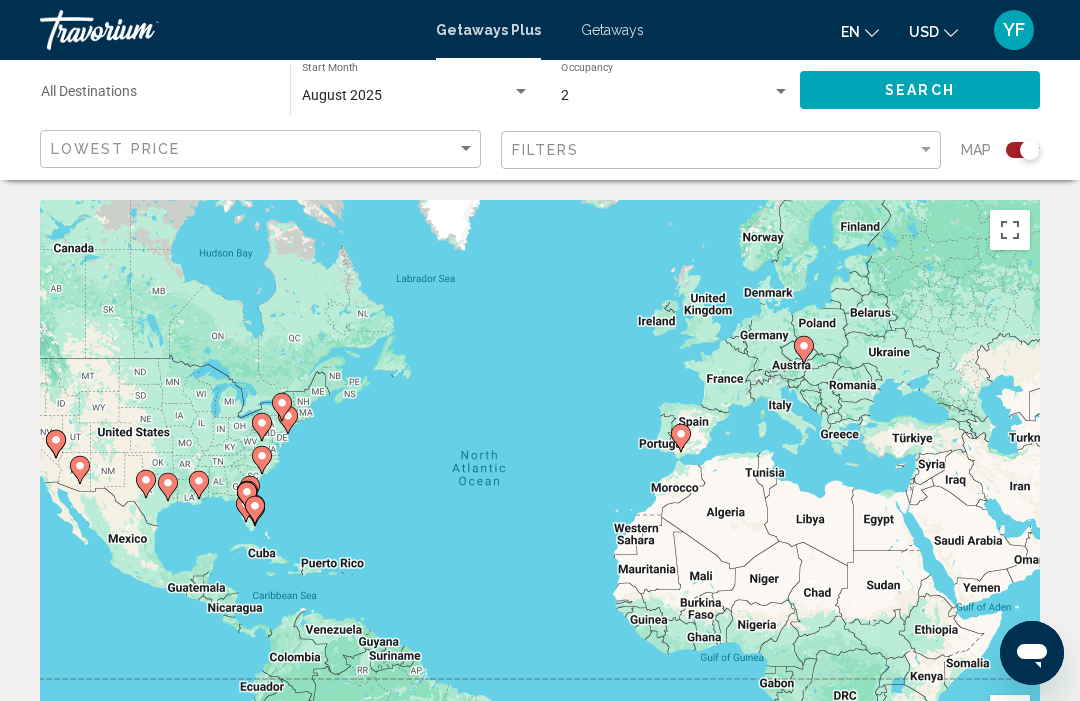 click 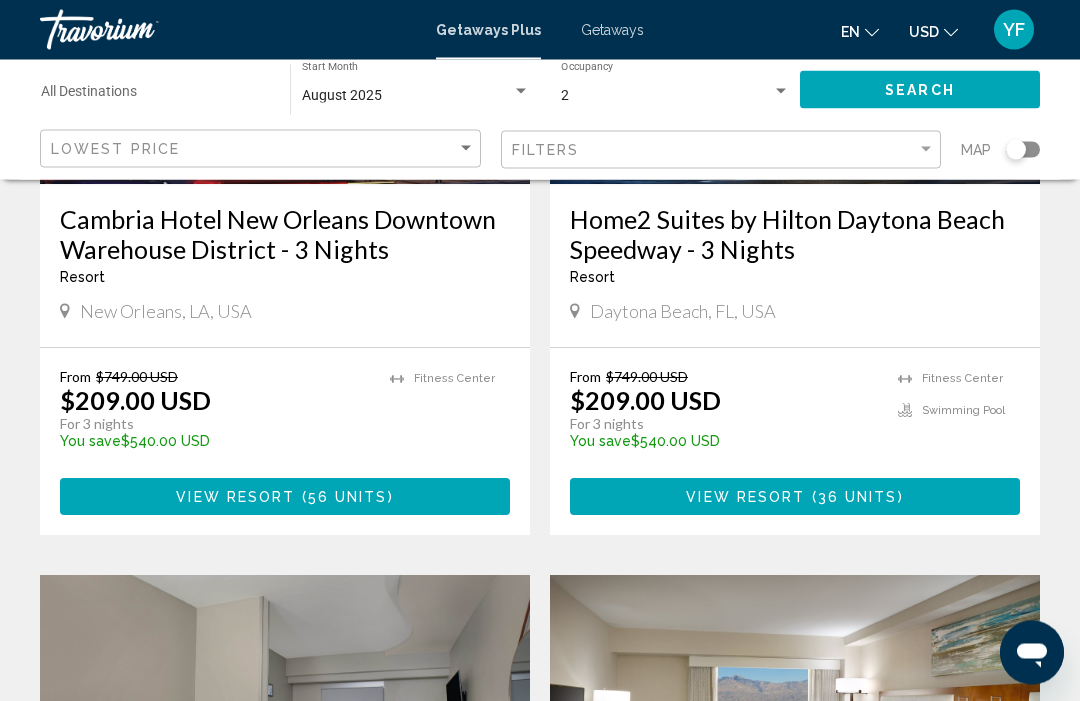scroll, scrollTop: 1829, scrollLeft: 0, axis: vertical 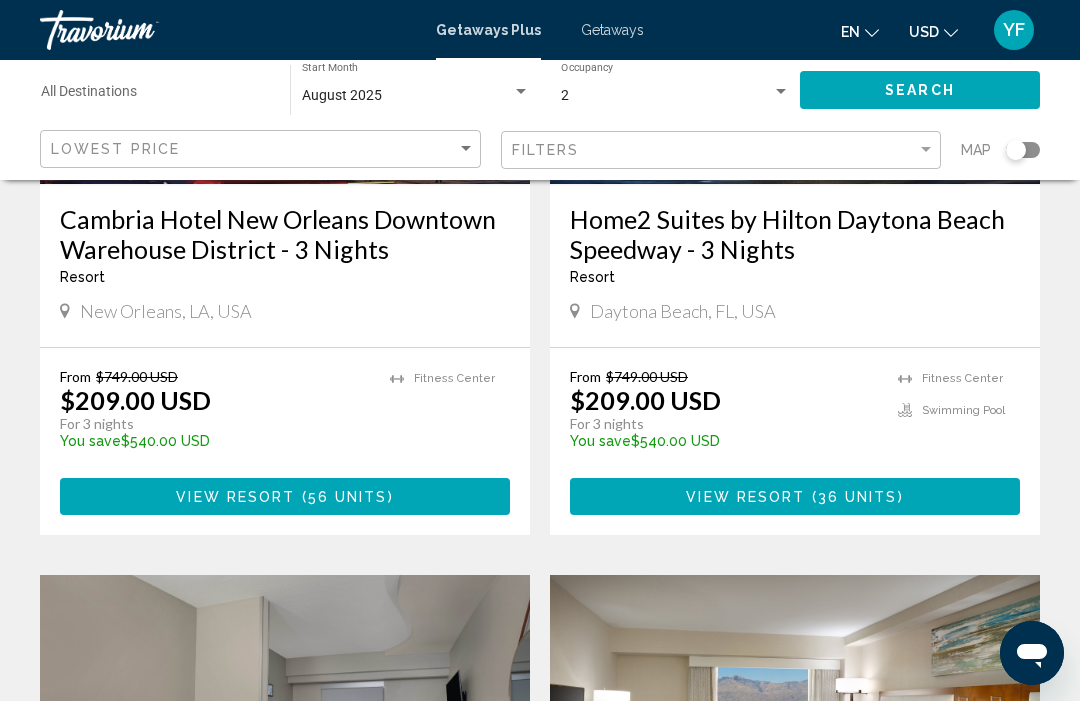 click on "View Resort    ( 56 units )" at bounding box center [285, 496] 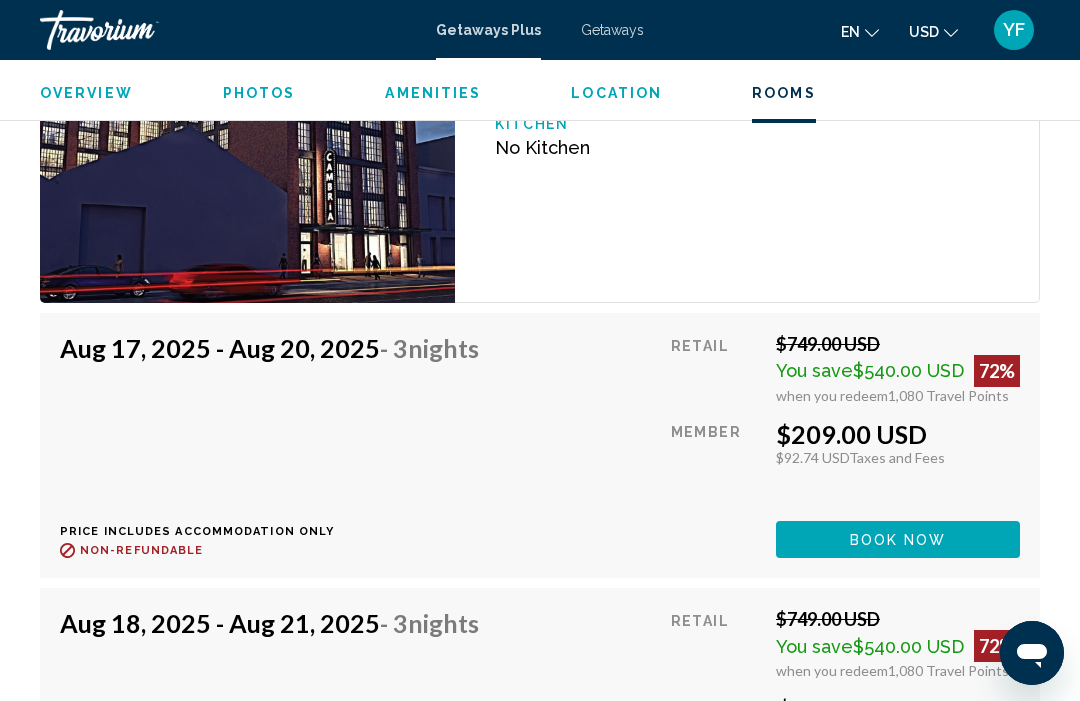 scroll, scrollTop: 3561, scrollLeft: 0, axis: vertical 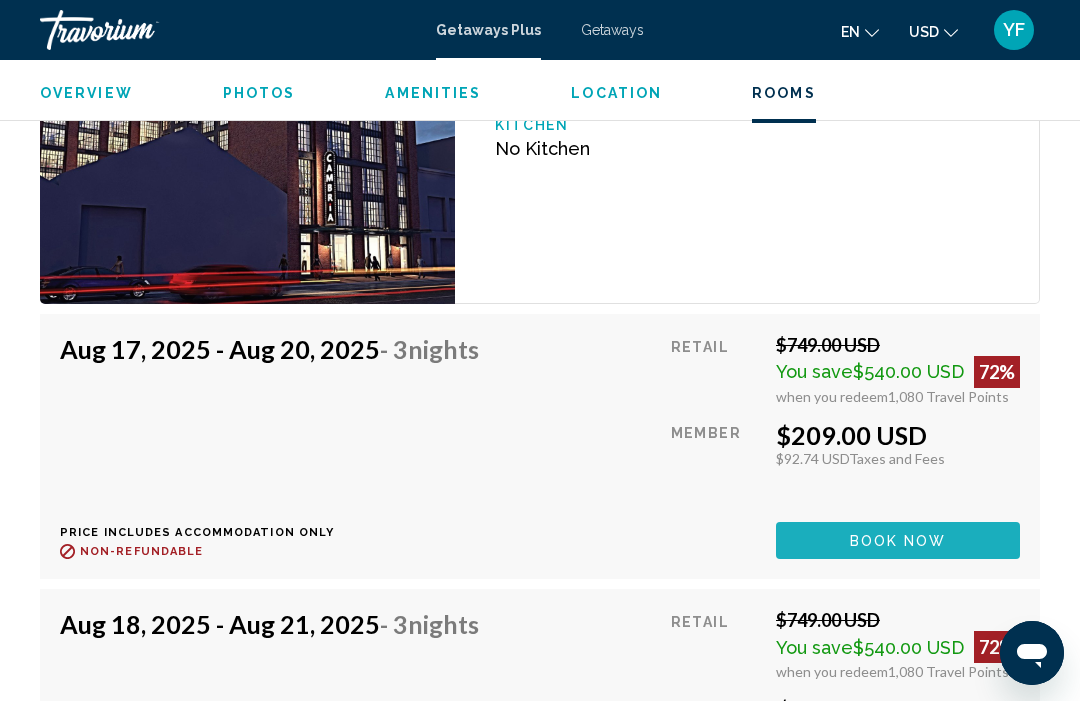 click on "Book now" at bounding box center [898, 541] 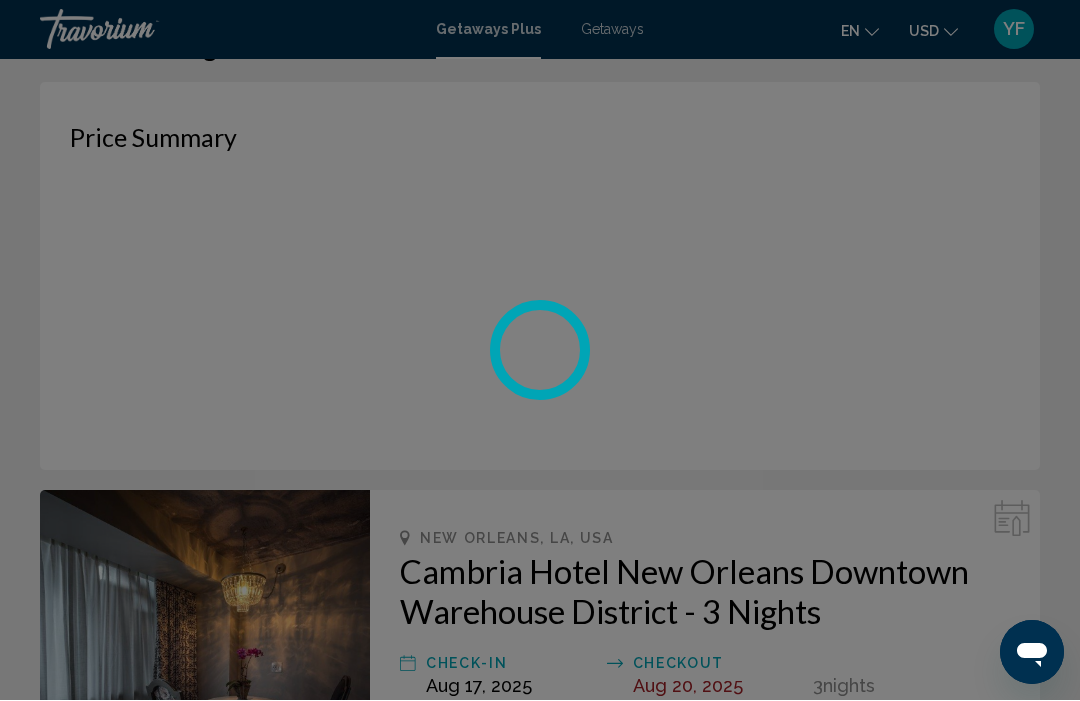scroll, scrollTop: 68, scrollLeft: 0, axis: vertical 